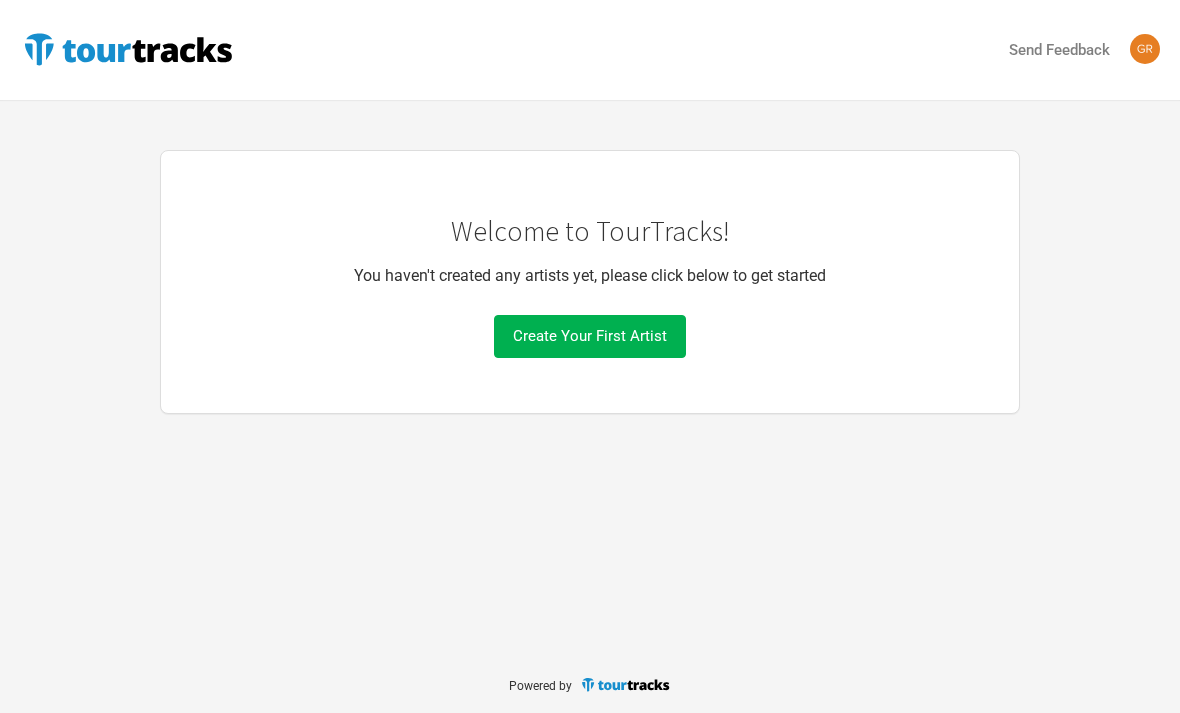 scroll, scrollTop: 0, scrollLeft: 0, axis: both 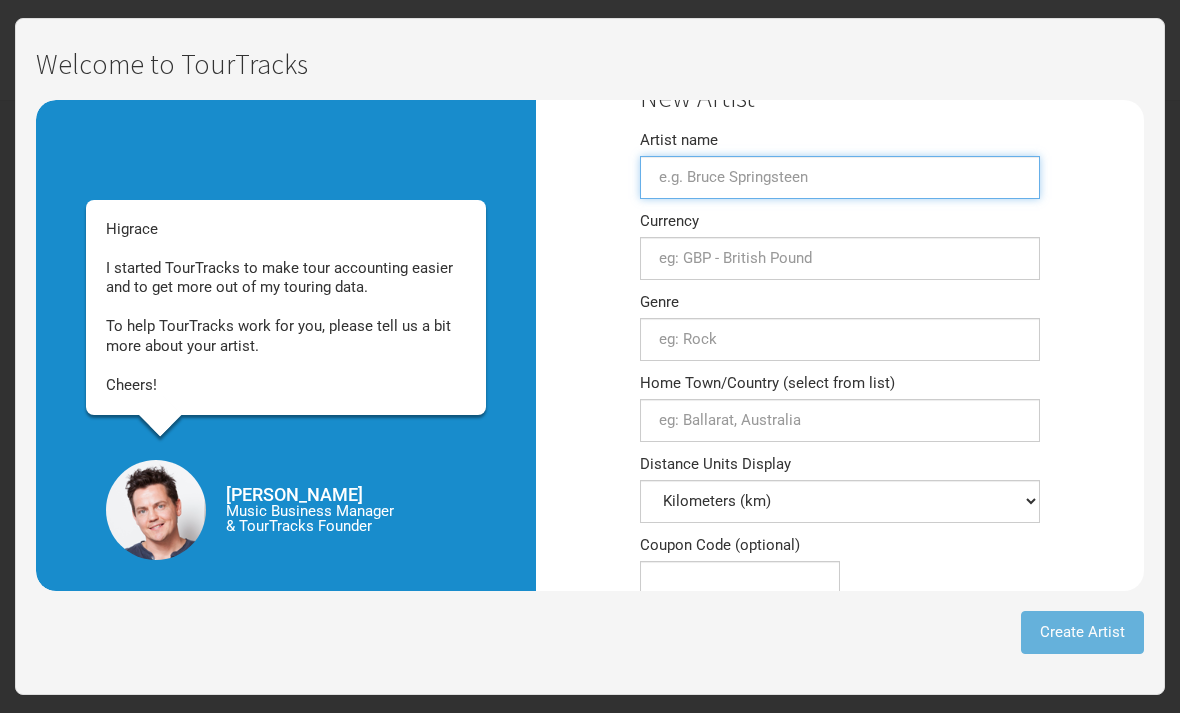 click on "Artist name" at bounding box center [840, 177] 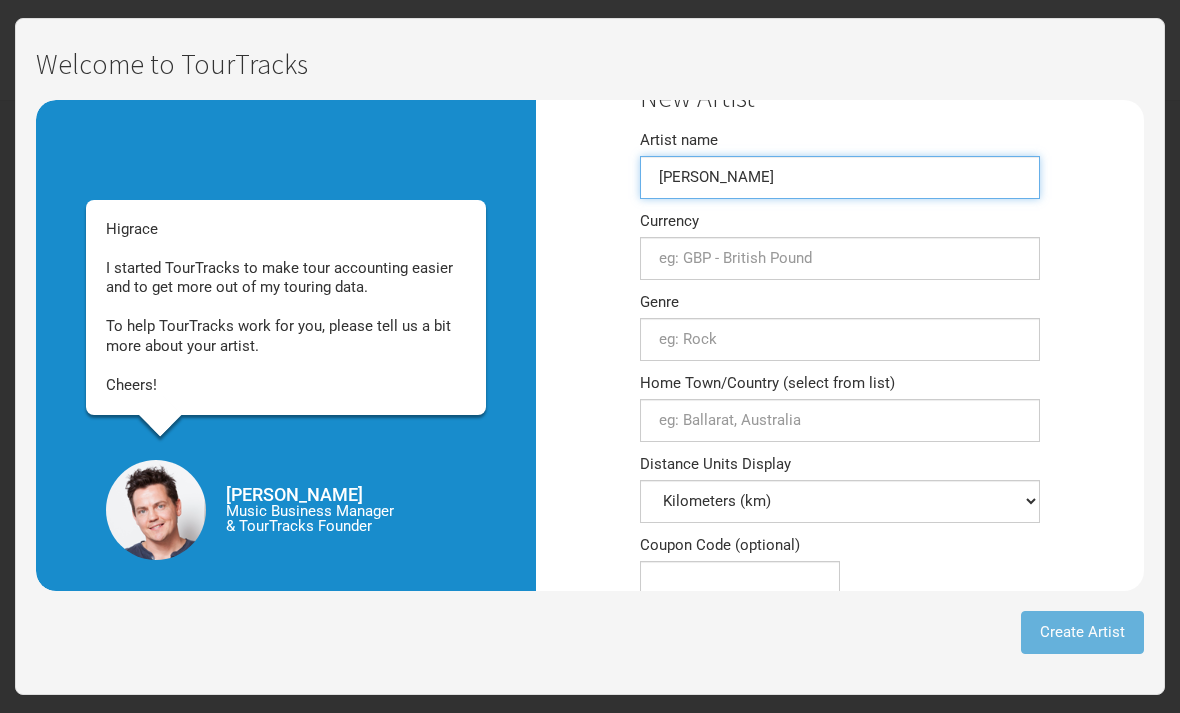 type on "[PERSON_NAME]" 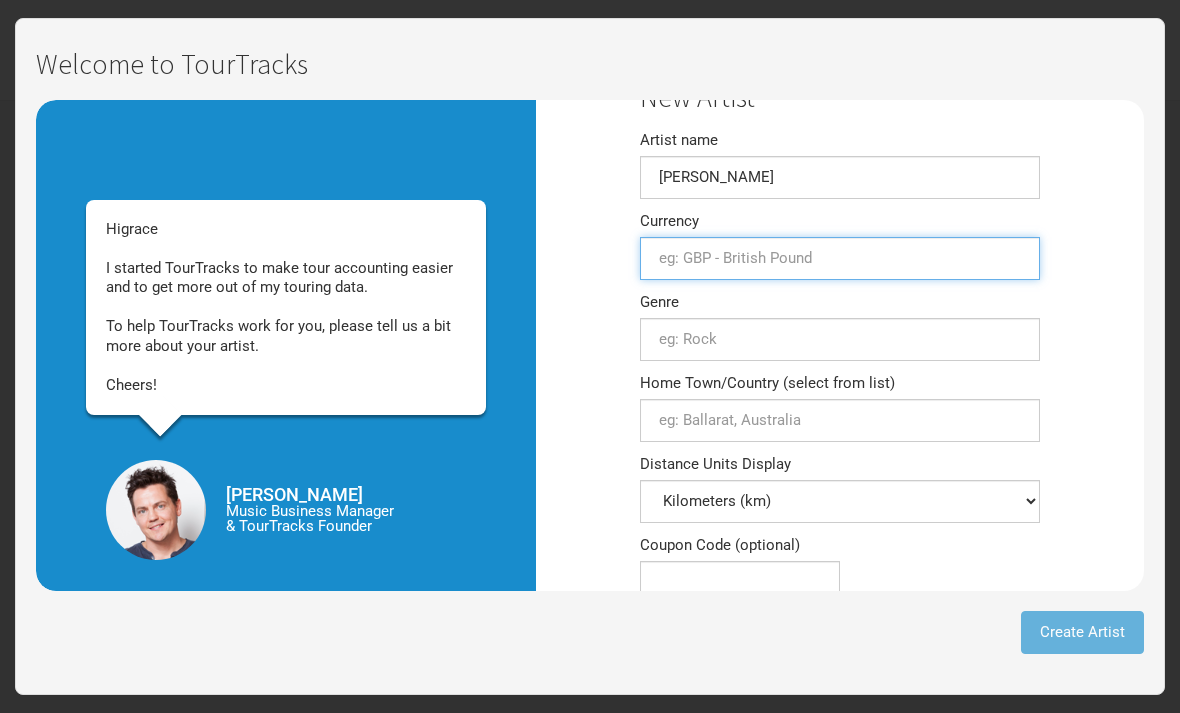 click at bounding box center [840, 258] 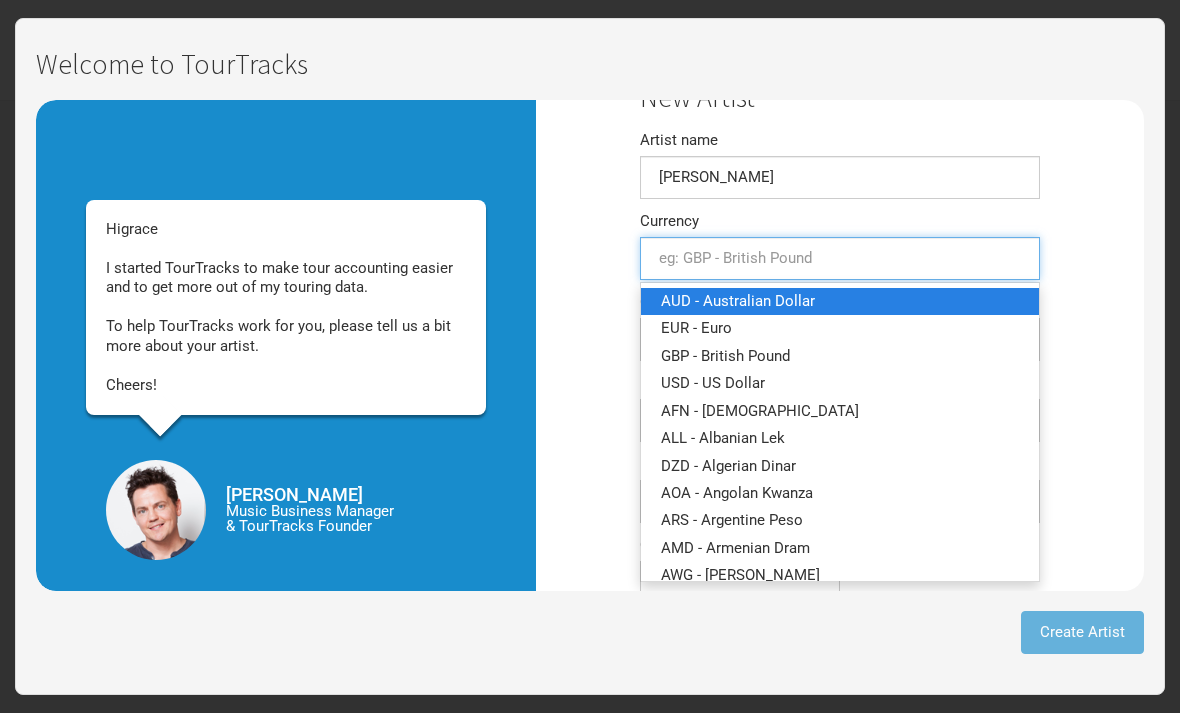 click on "AUD - Australian Dollar" at bounding box center [840, 301] 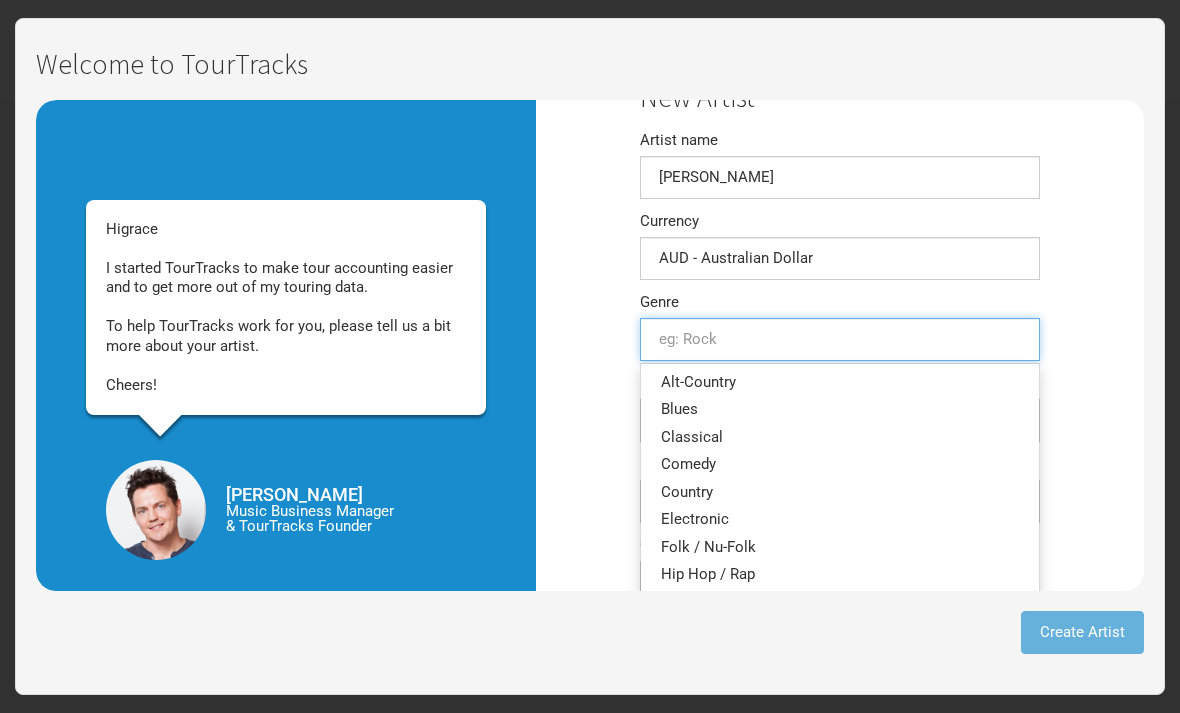click at bounding box center (840, 339) 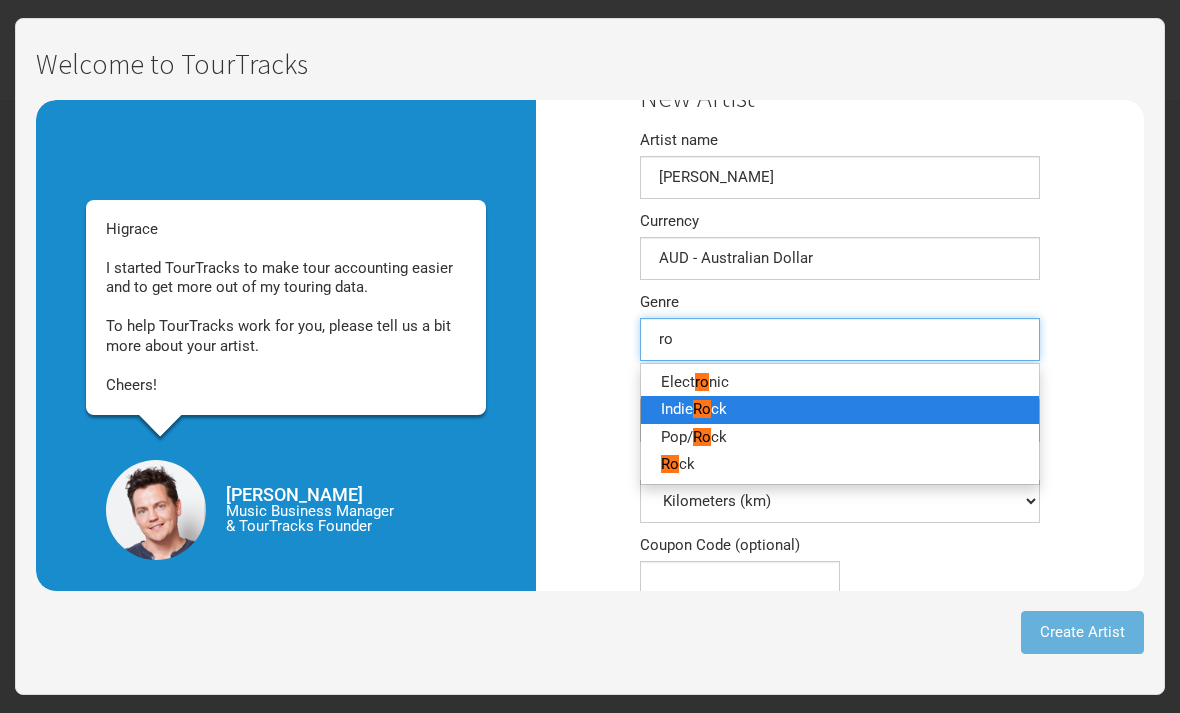 click on "ck" at bounding box center (719, 409) 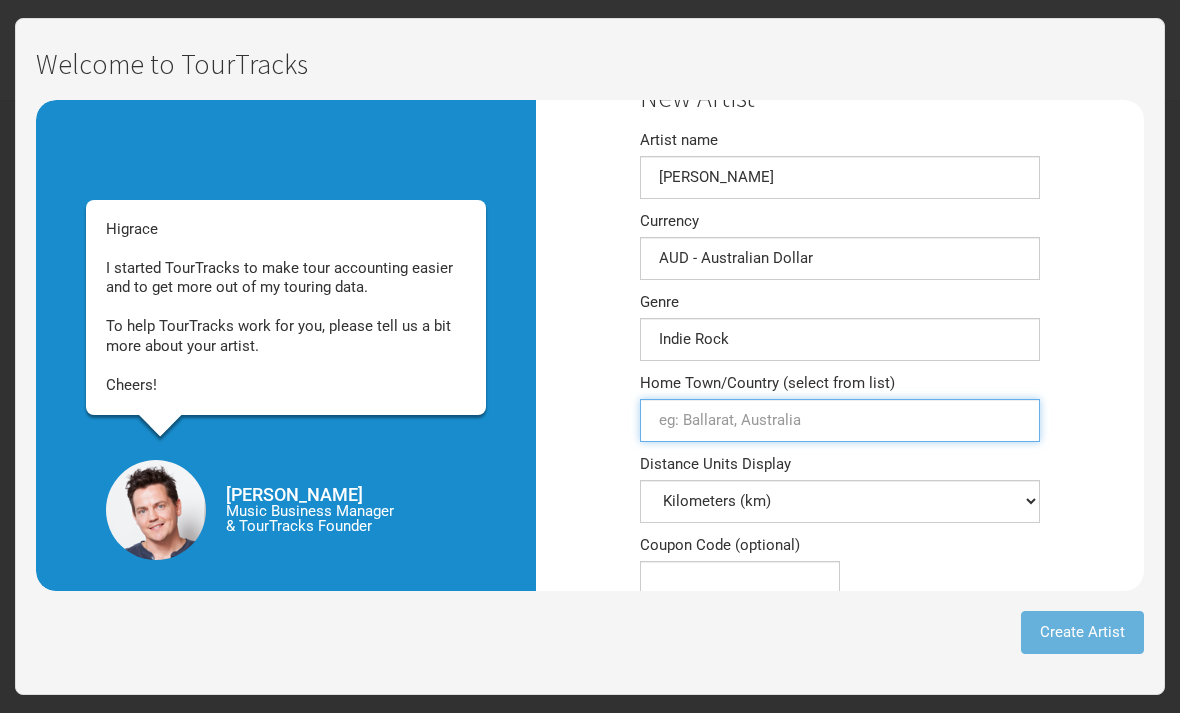 click on "Home Town/Country (select from list)" at bounding box center (840, 420) 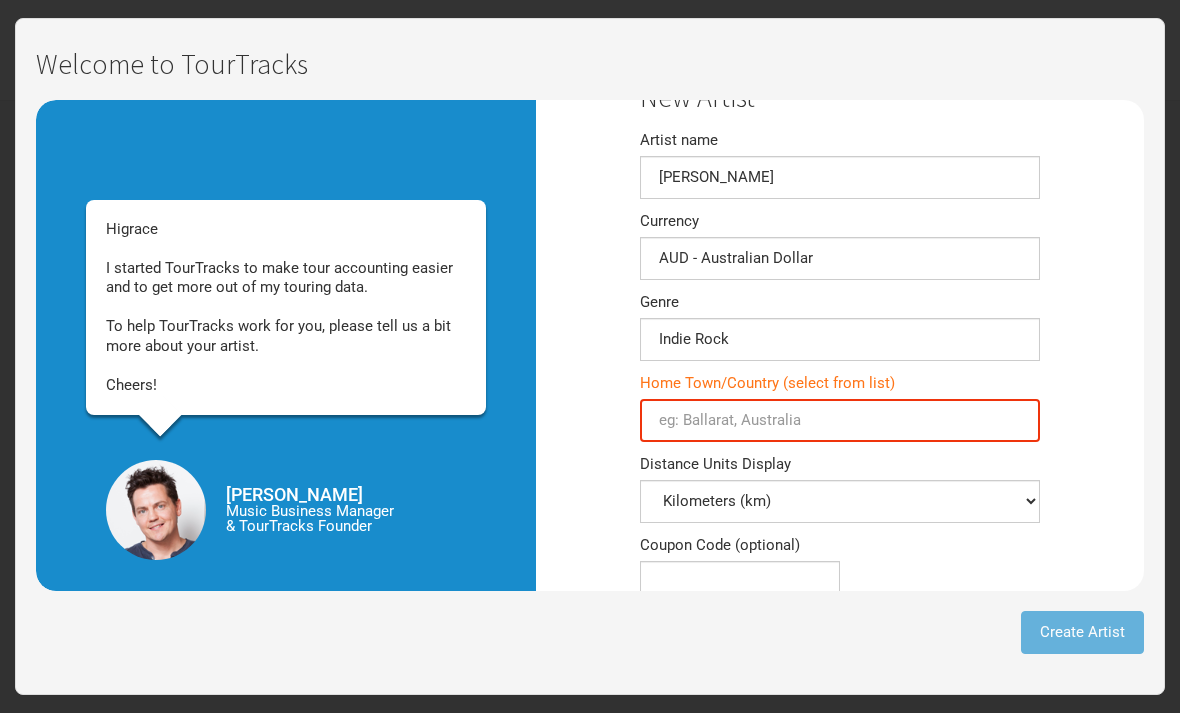 scroll, scrollTop: 0, scrollLeft: 0, axis: both 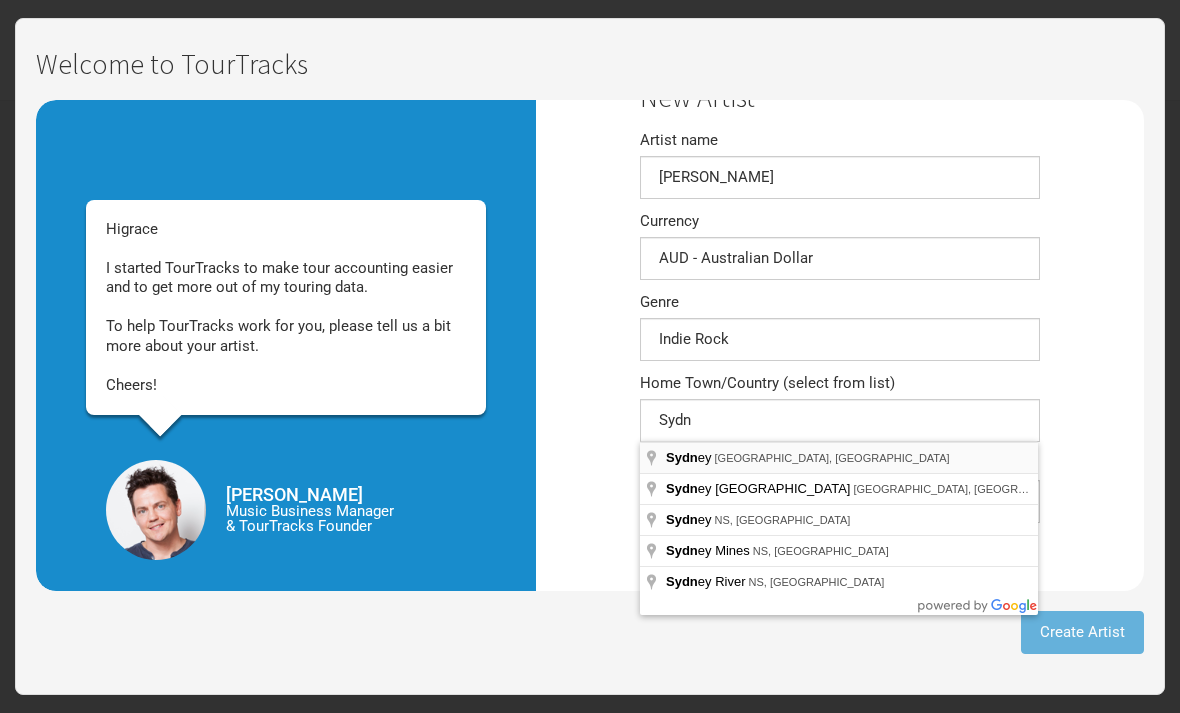 type on "[GEOGRAPHIC_DATA] [GEOGRAPHIC_DATA], [GEOGRAPHIC_DATA]" 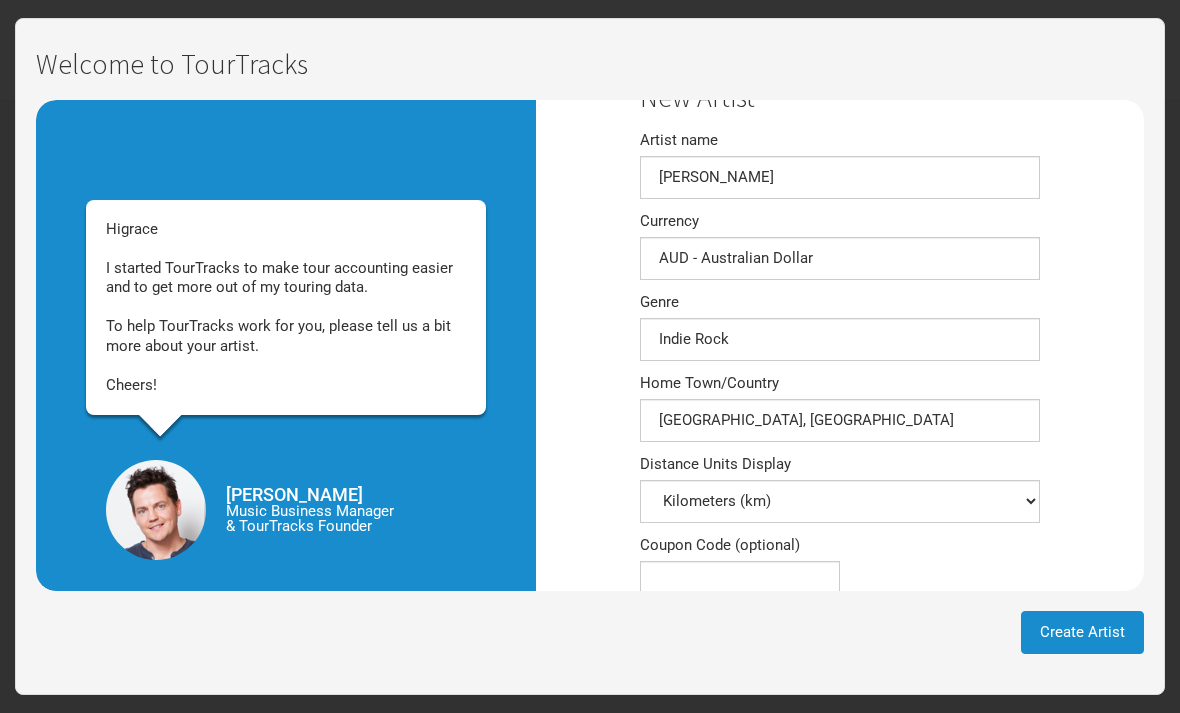 scroll, scrollTop: 64, scrollLeft: 0, axis: vertical 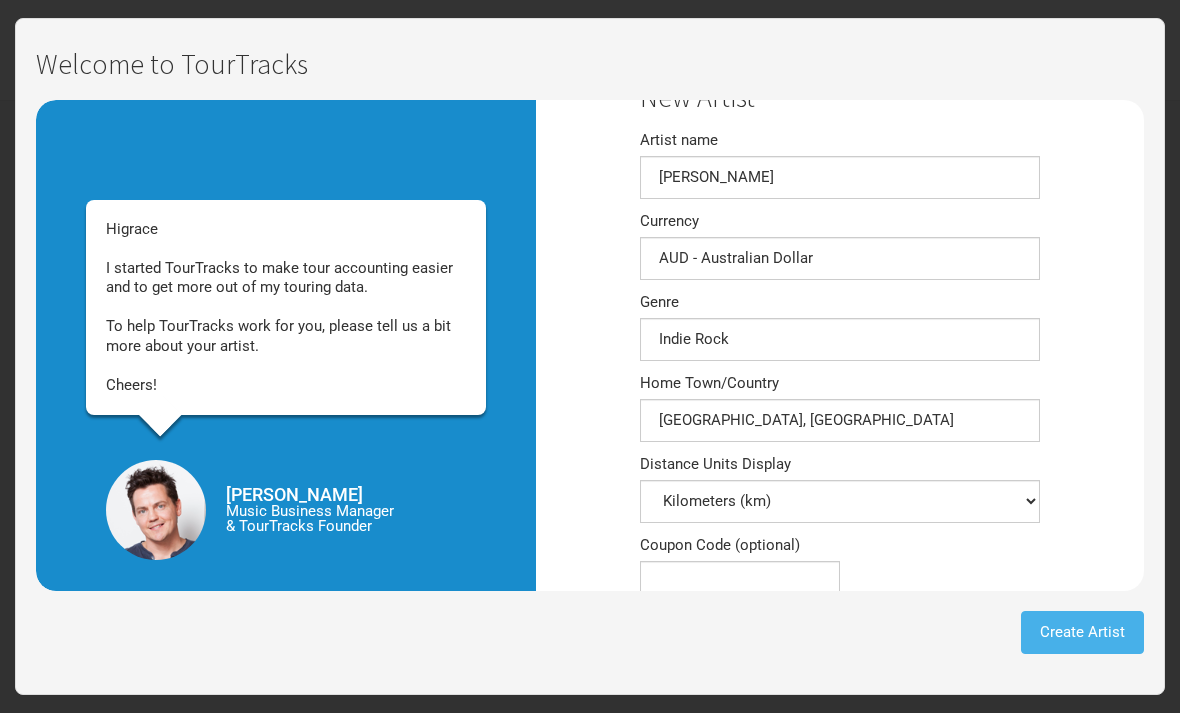 click on "Create Artist" at bounding box center (1082, 632) 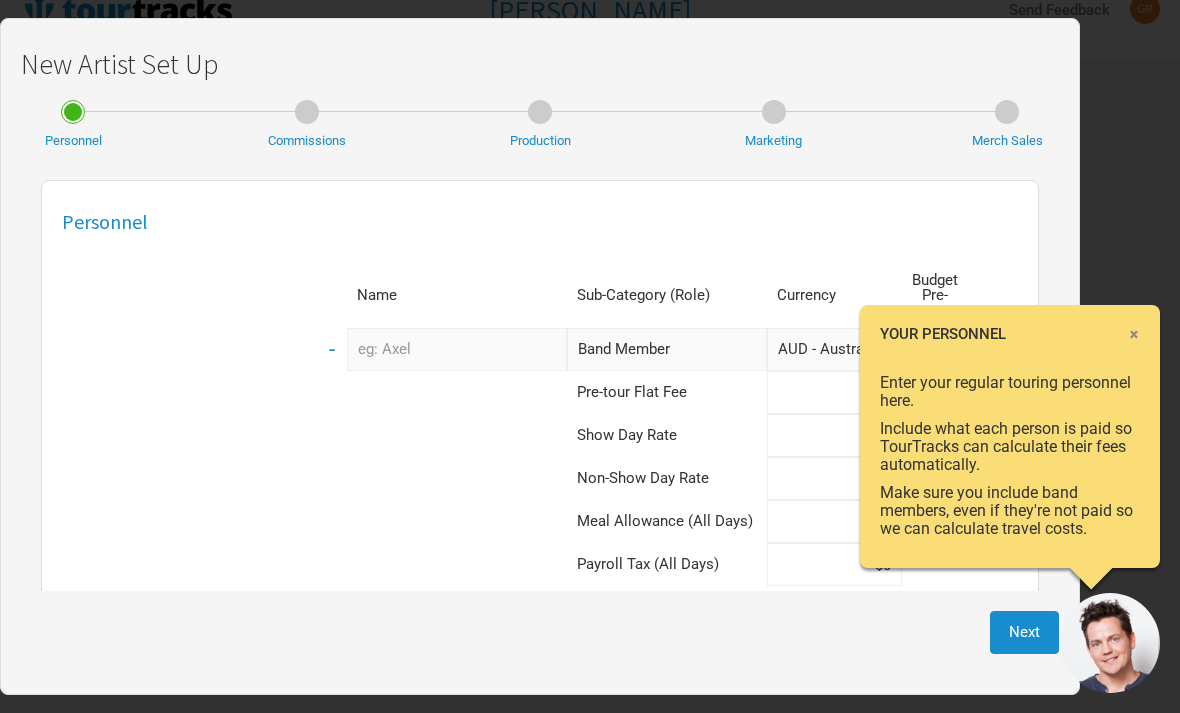click on "×" at bounding box center [1134, 334] 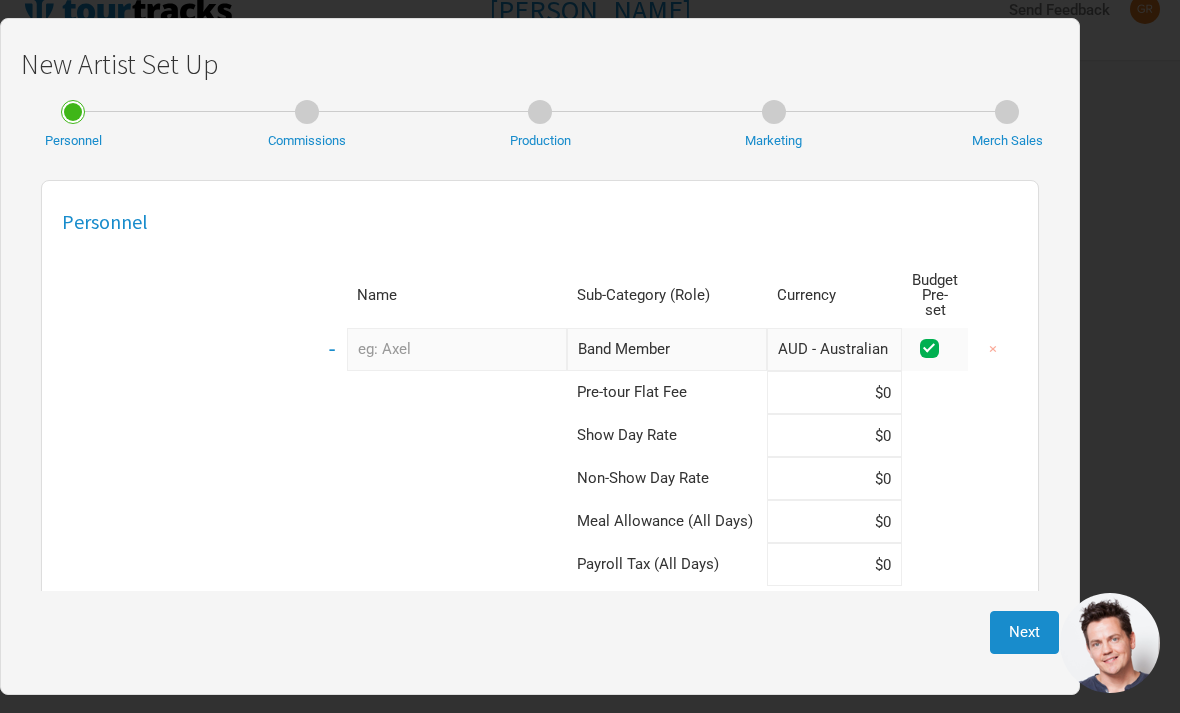 scroll, scrollTop: 0, scrollLeft: 0, axis: both 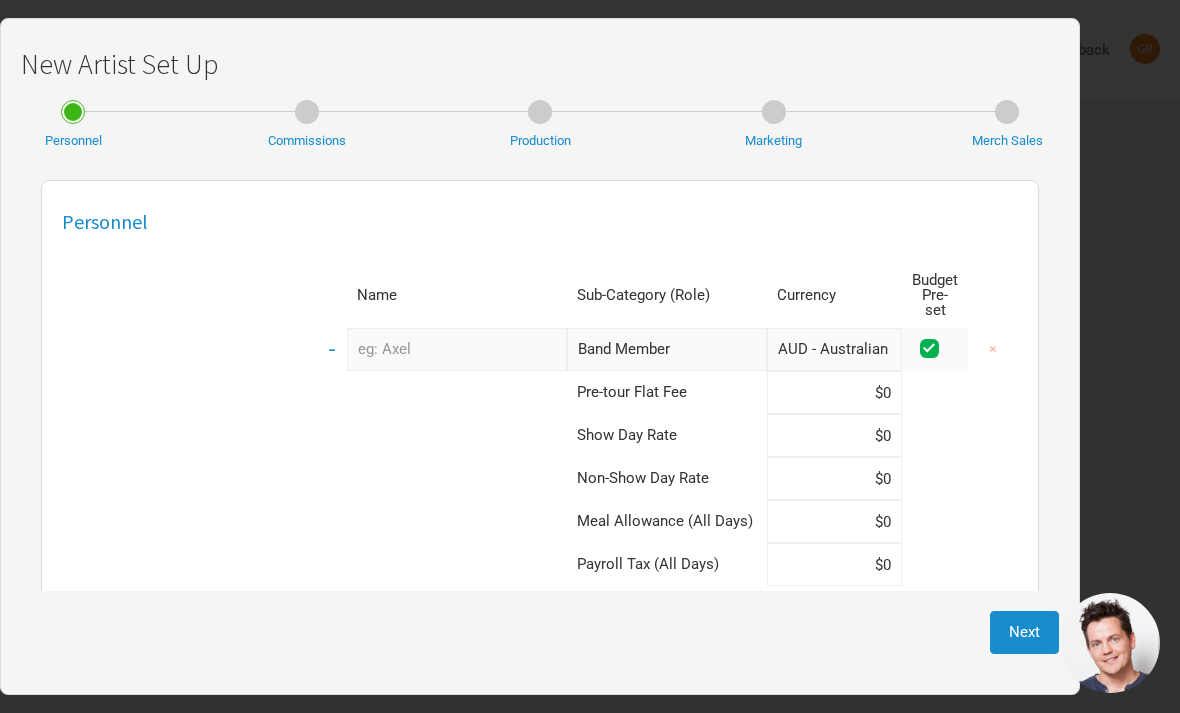 click at bounding box center (457, 349) 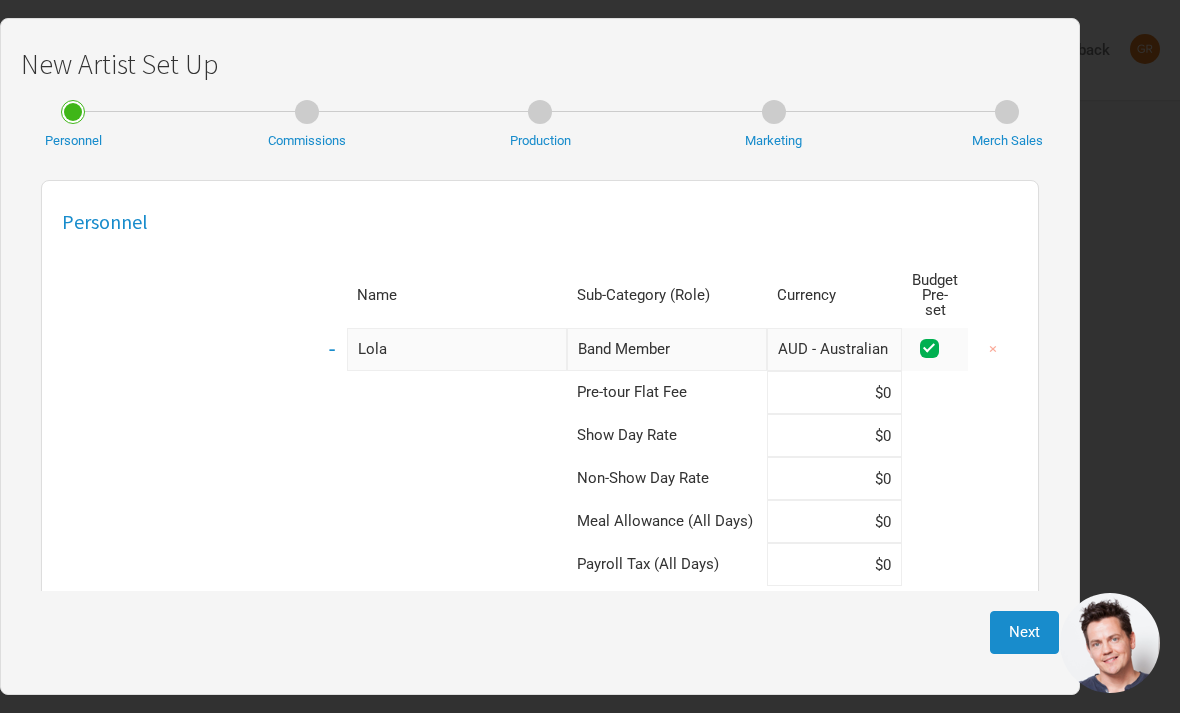 type on "Lola" 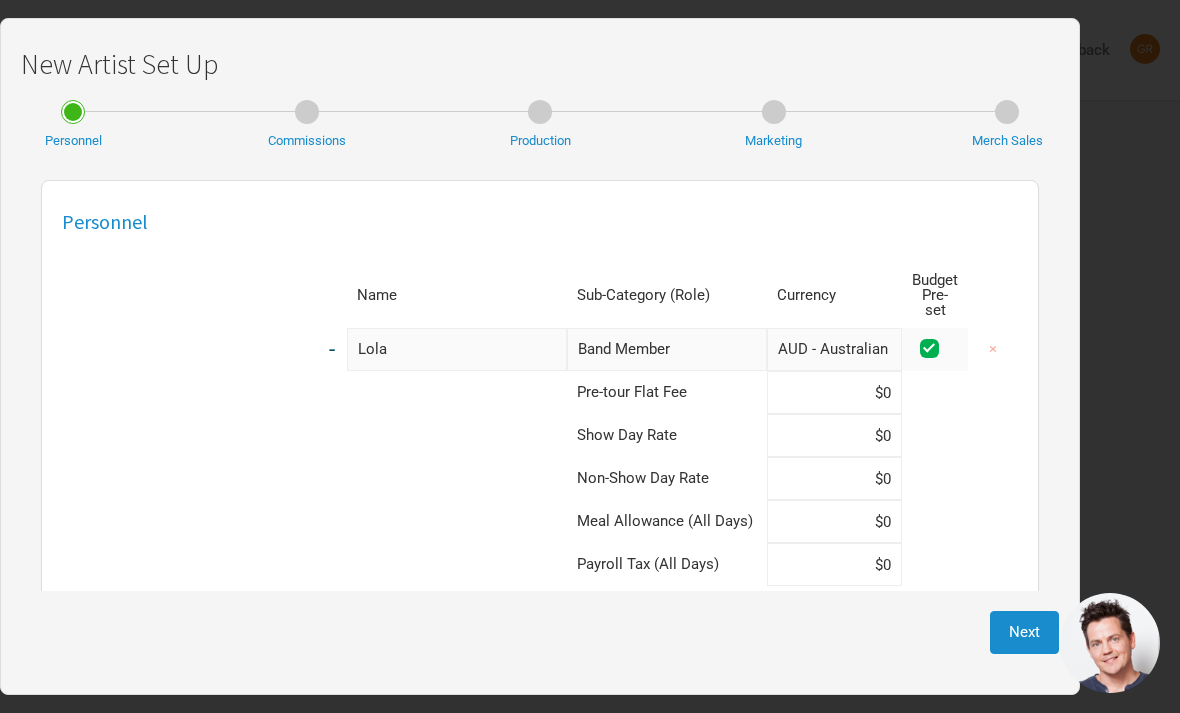 click on "-" at bounding box center (332, 349) 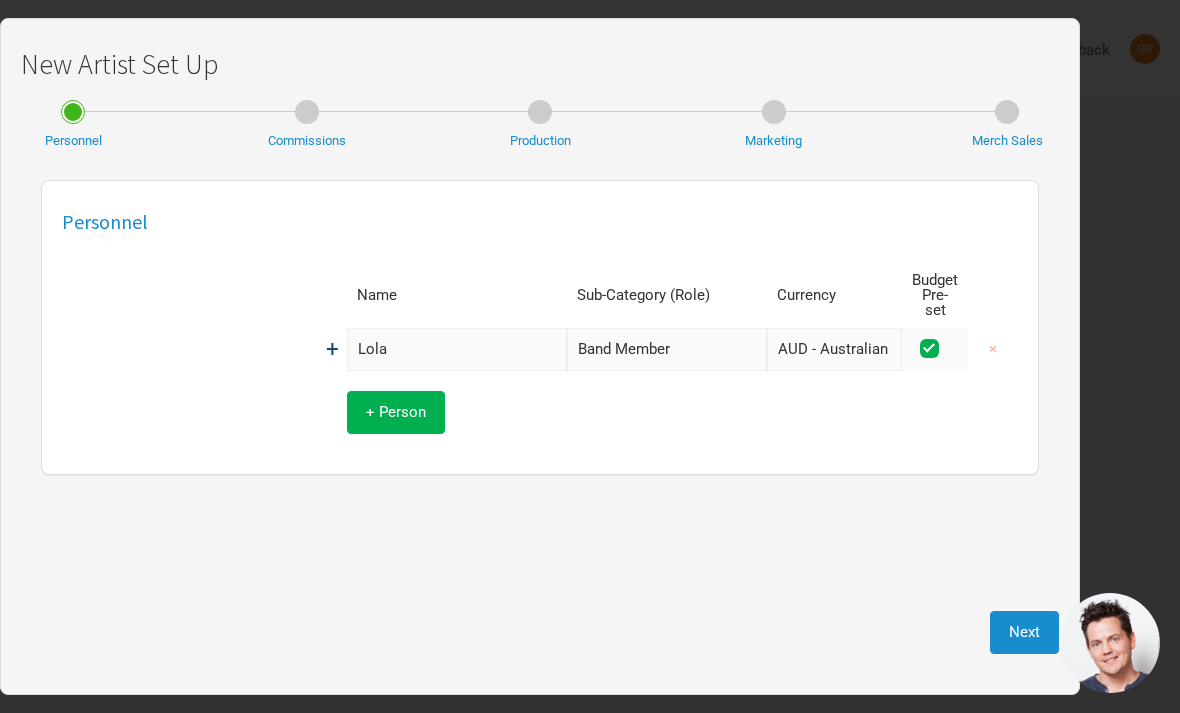 click on "+" at bounding box center (332, 349) 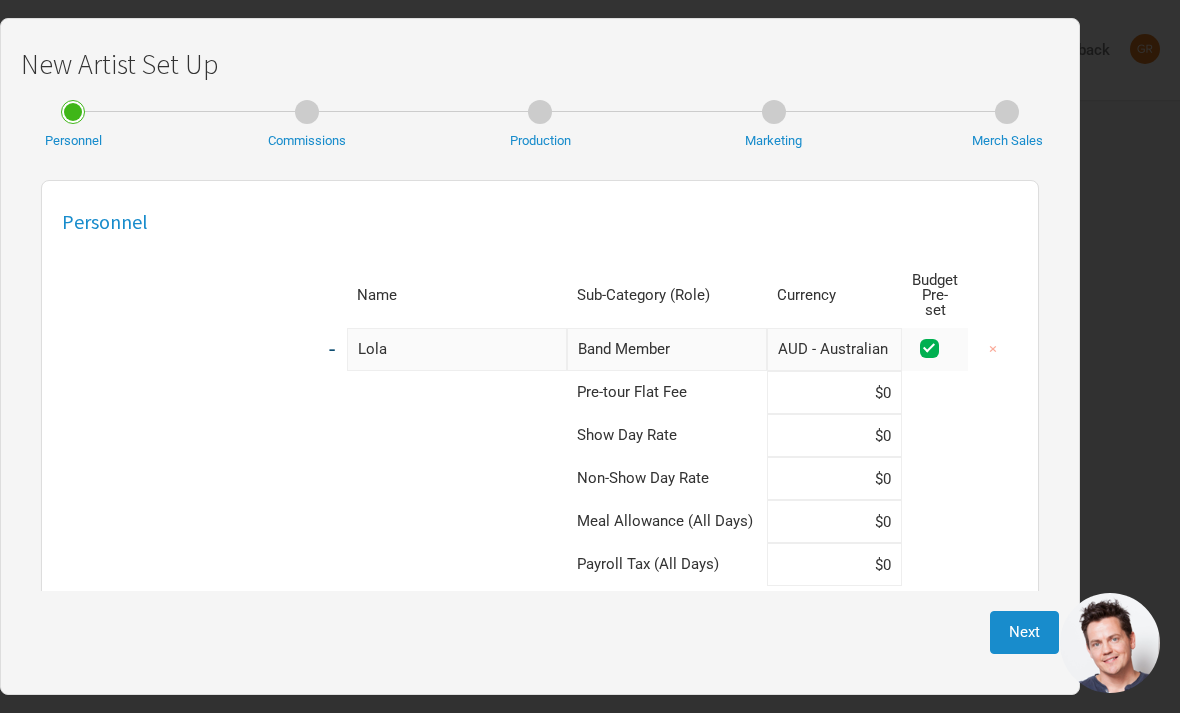 click on "-" at bounding box center [332, 349] 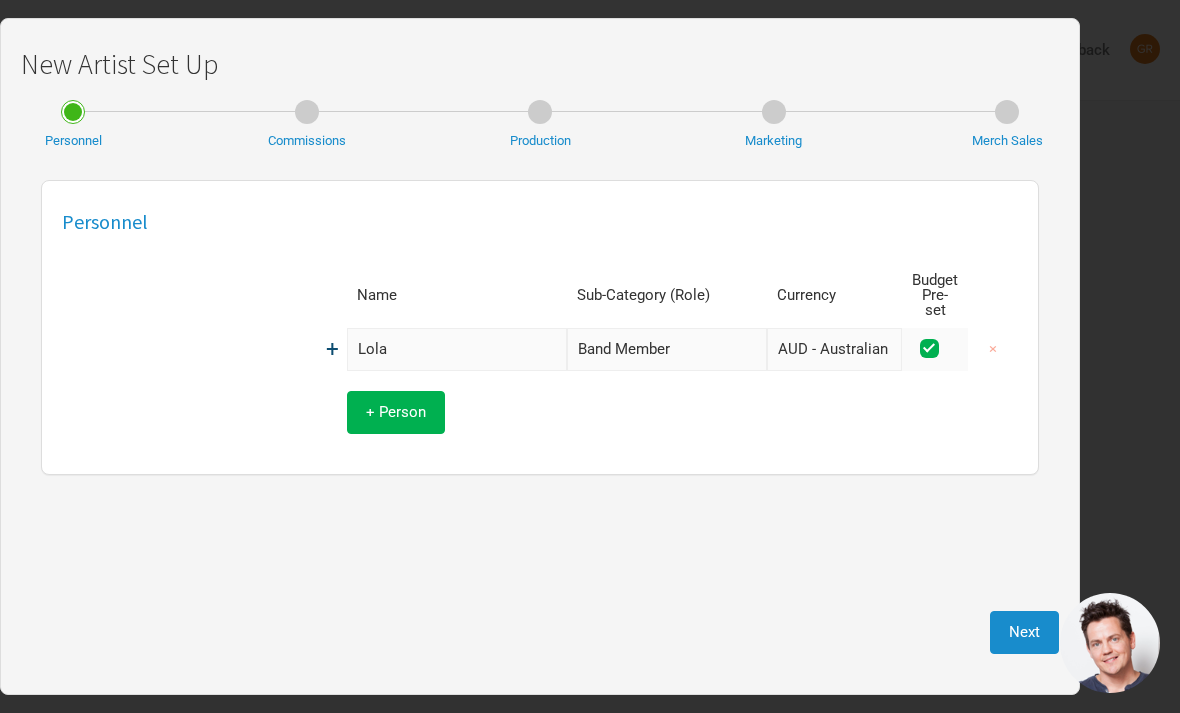 click on "+" at bounding box center [332, 349] 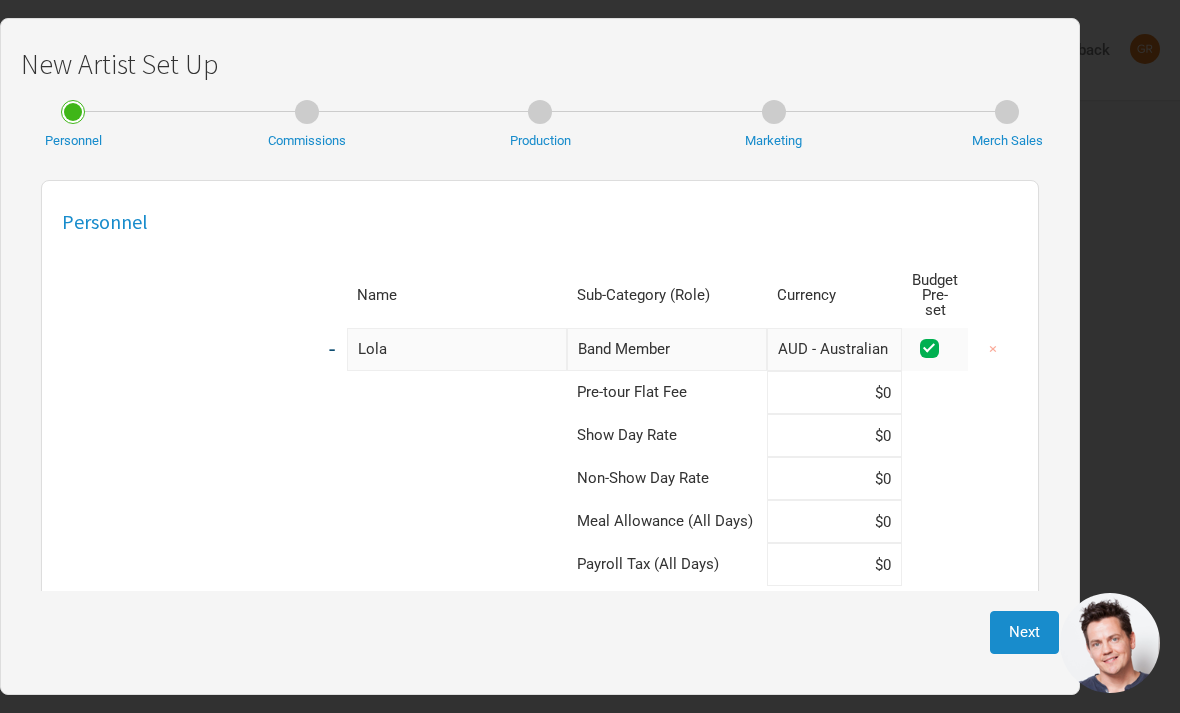 click at bounding box center (935, 349) 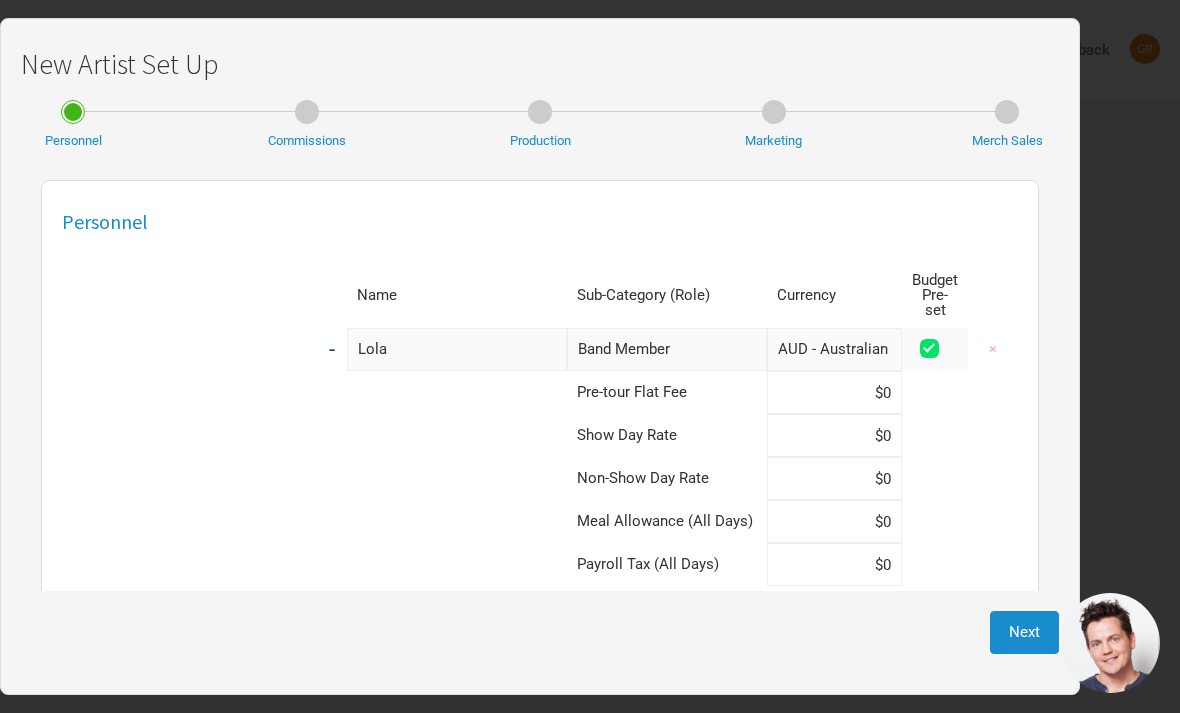 click at bounding box center (929, 348) 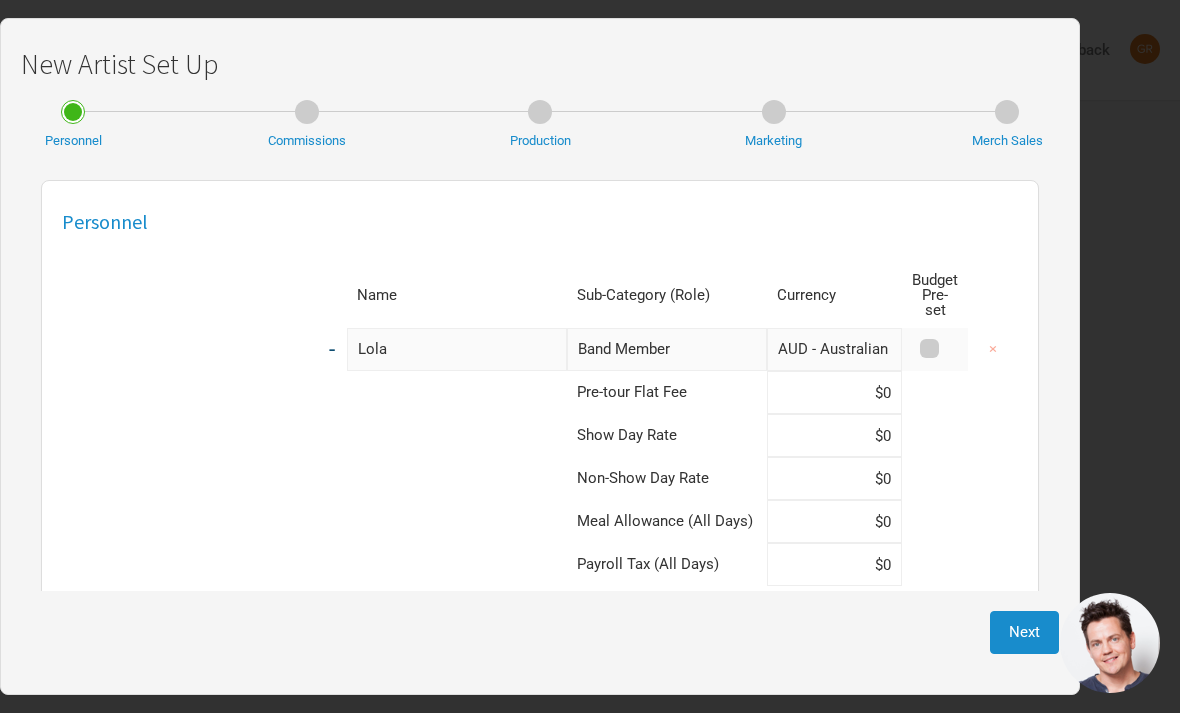 checkbox on "false" 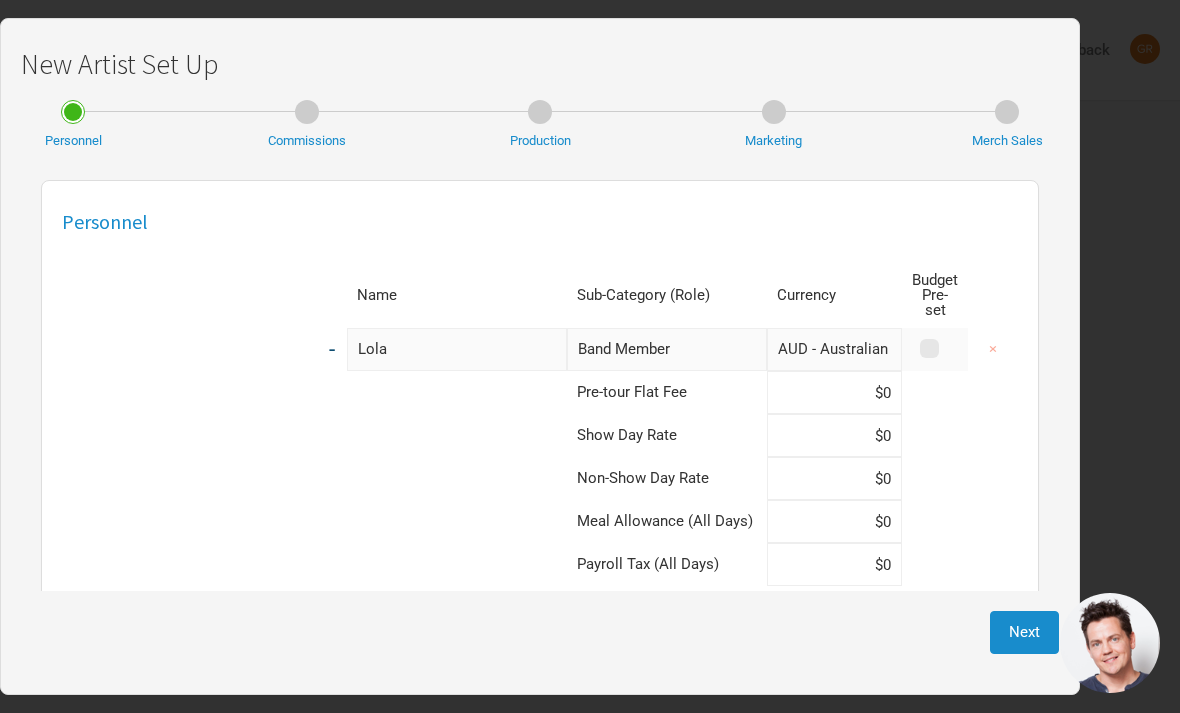 click on "+ Person" at bounding box center (396, 627) 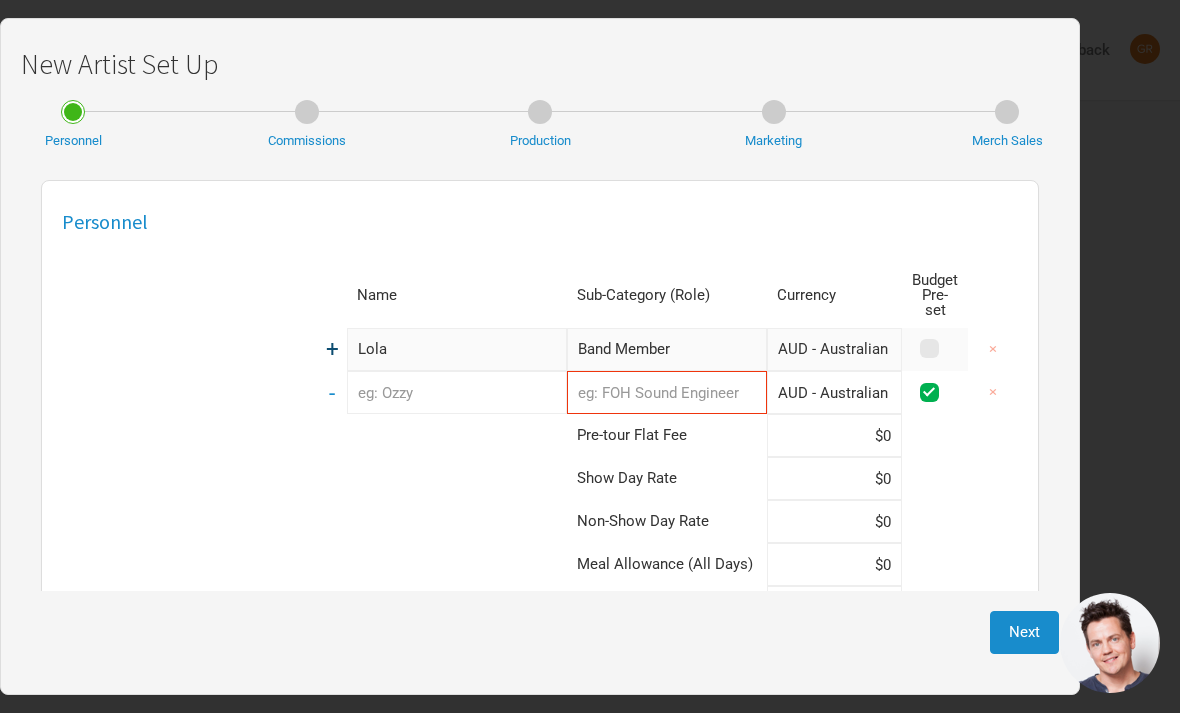 click at bounding box center [457, 392] 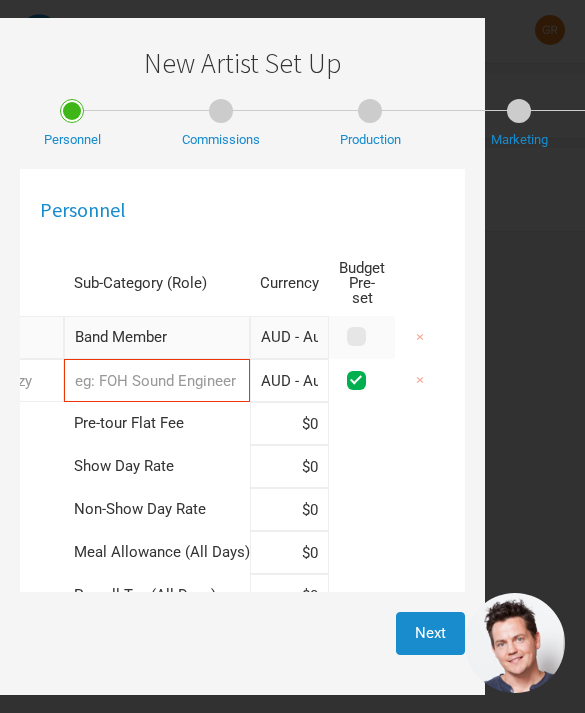 click on "Band Member" at bounding box center (157, 337) 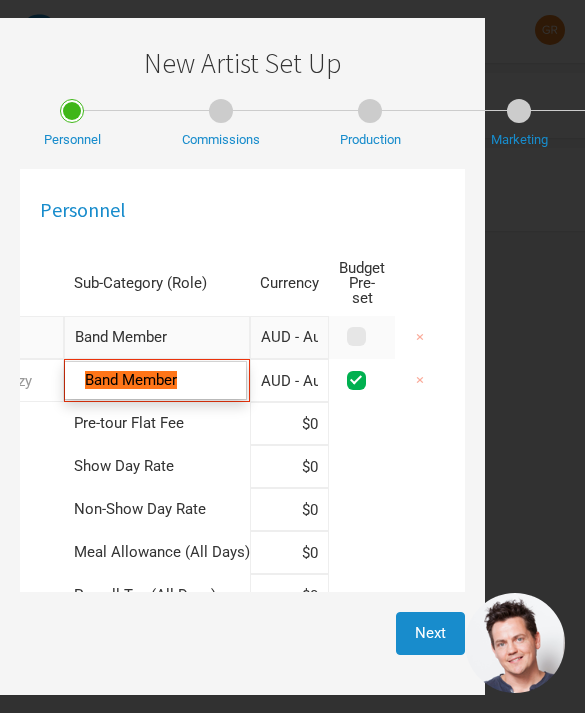 type on "Band Membe" 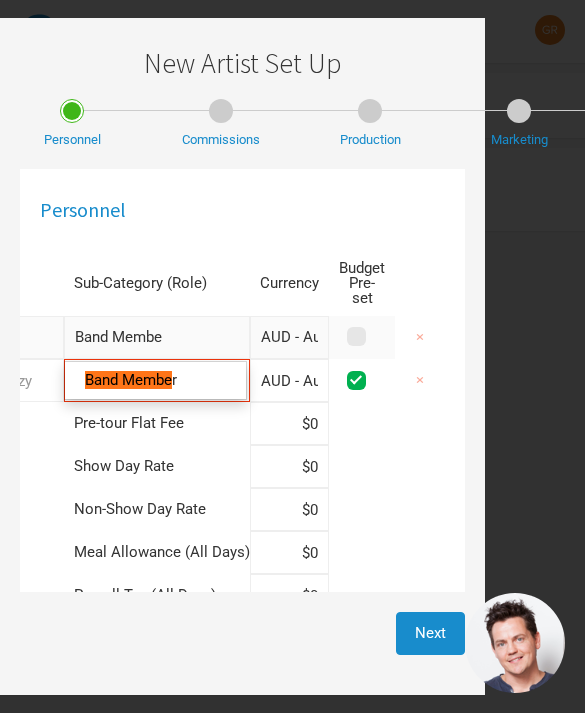 type on "Band Memb" 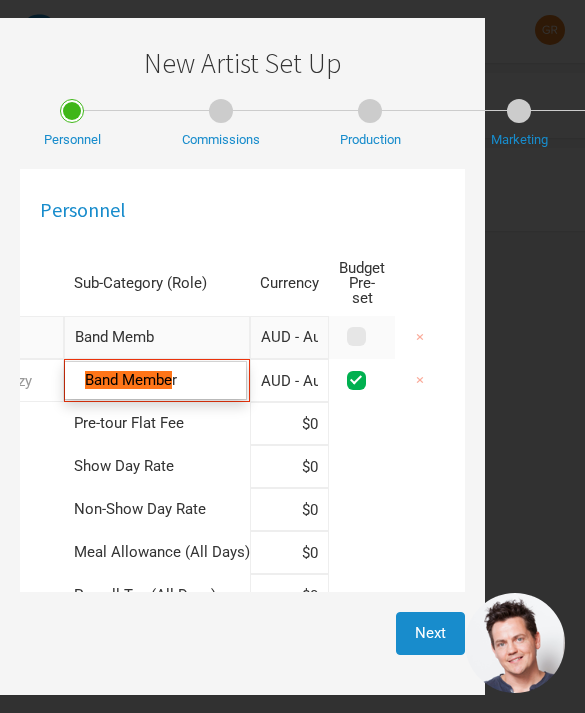 type on "Band Mem" 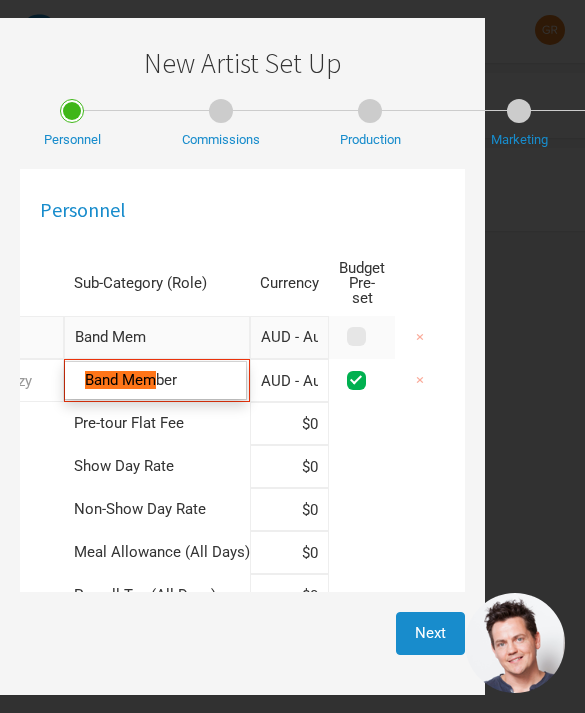 type on "Band Me" 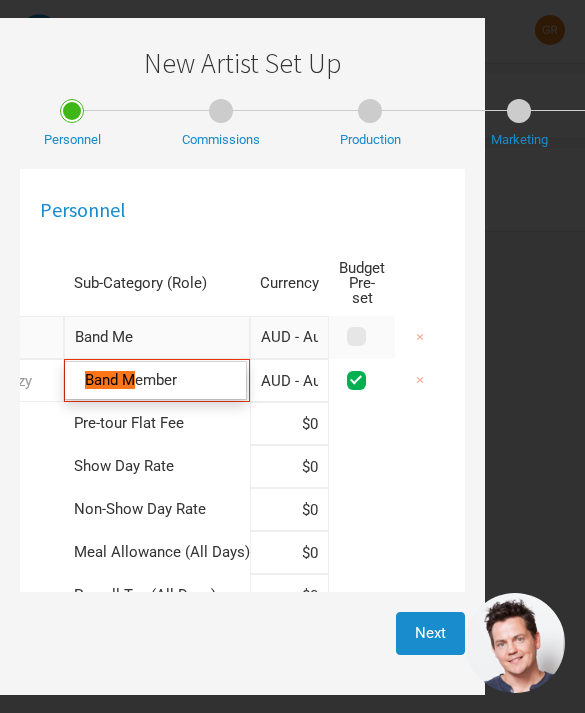 type on "Band M" 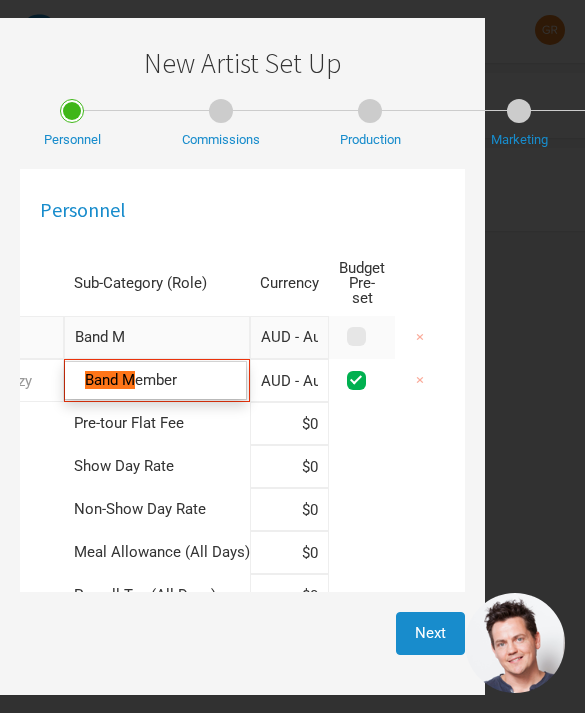type on "Band" 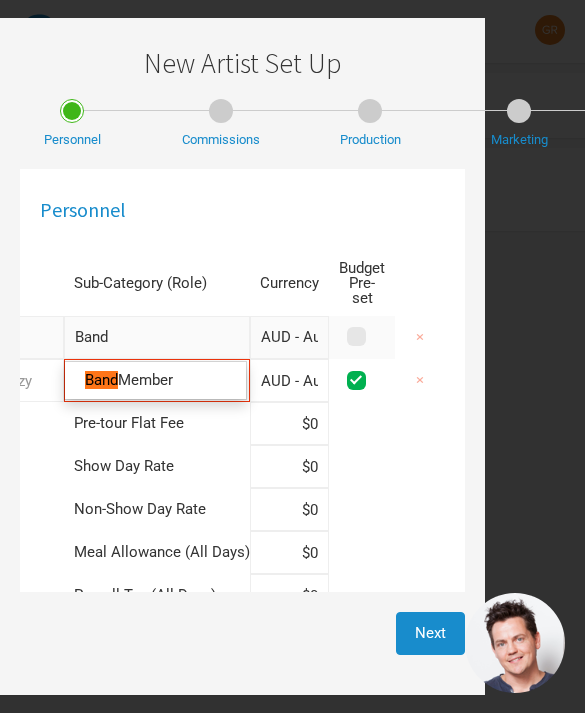 type on "Band" 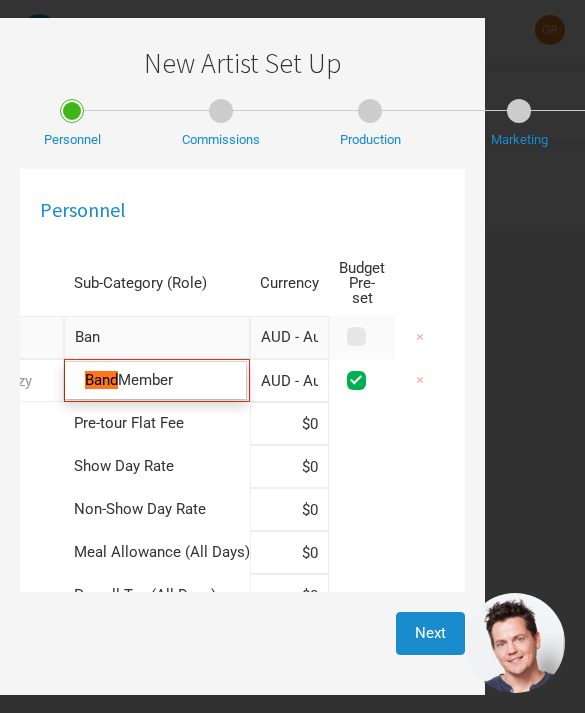 type on "Ba" 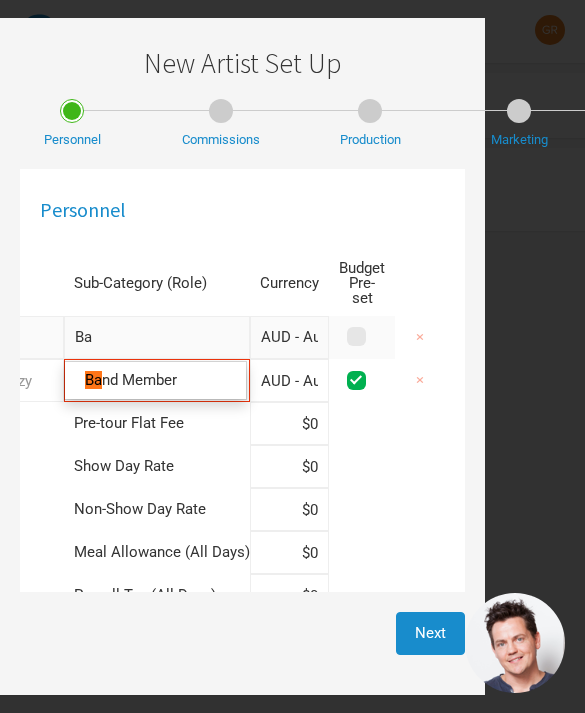 type on "B" 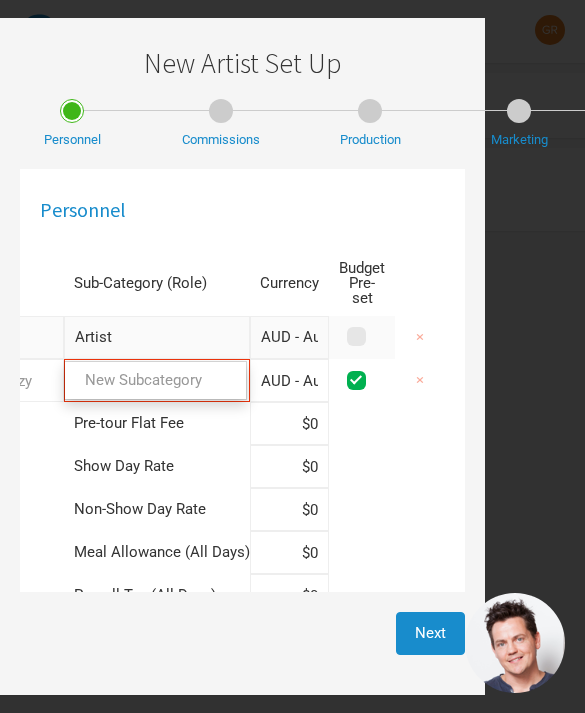 type on "Artist" 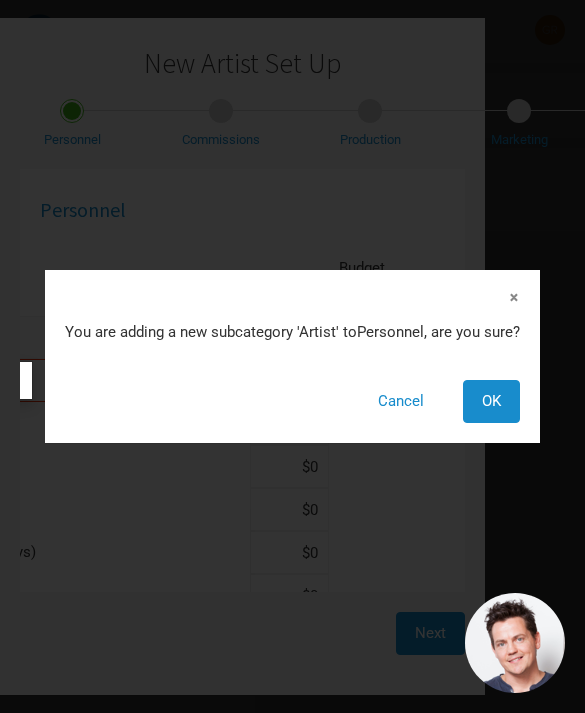 click on "+ [PERSON_NAME] Artist New Subcategory New Subcategory × You are adding a new subcategory ' Artist  ' to  Personnel , are you sure? Cancel OK AUD - Australian Dollar 1 selection × - 0 selections AUD - Australian Dollar 1 selection × Pre-tour Flat Fee $0 Show Day Rate $0 Non-Show Day Rate $0 Meal Allowance (All Days) $0 Payroll Tax (All Days) $0 + Person" at bounding box center [88, 508] 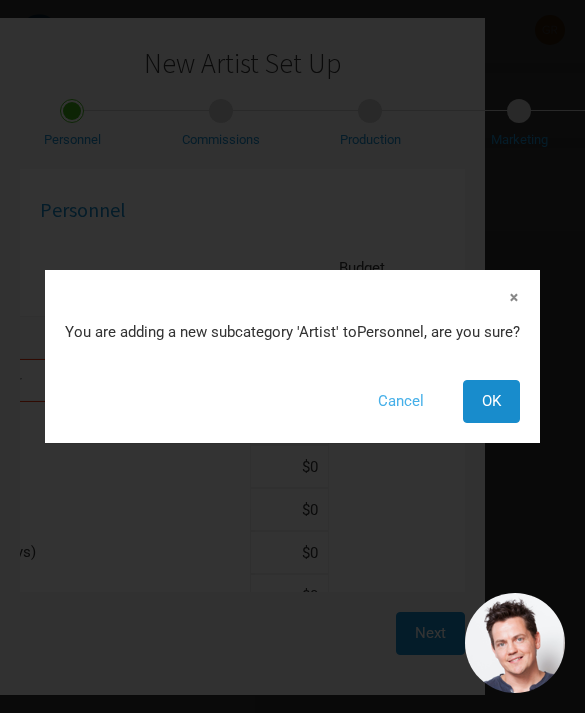 click on "Cancel" at bounding box center (401, 401) 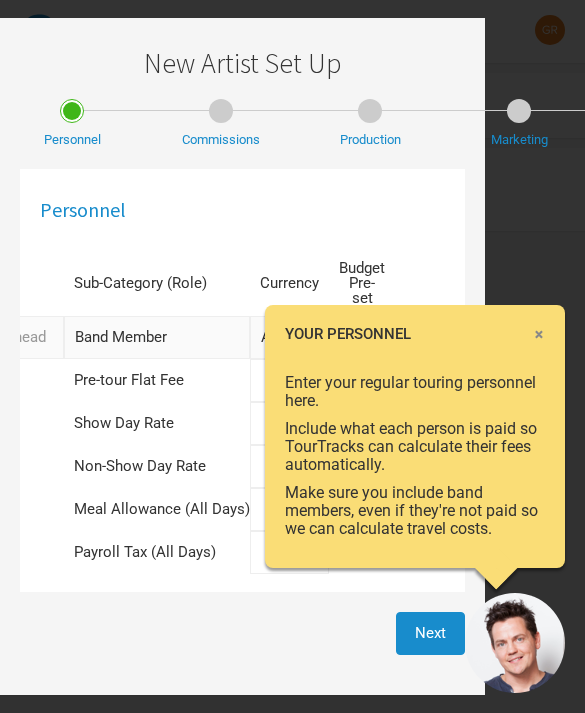 click on "×" at bounding box center (539, 334) 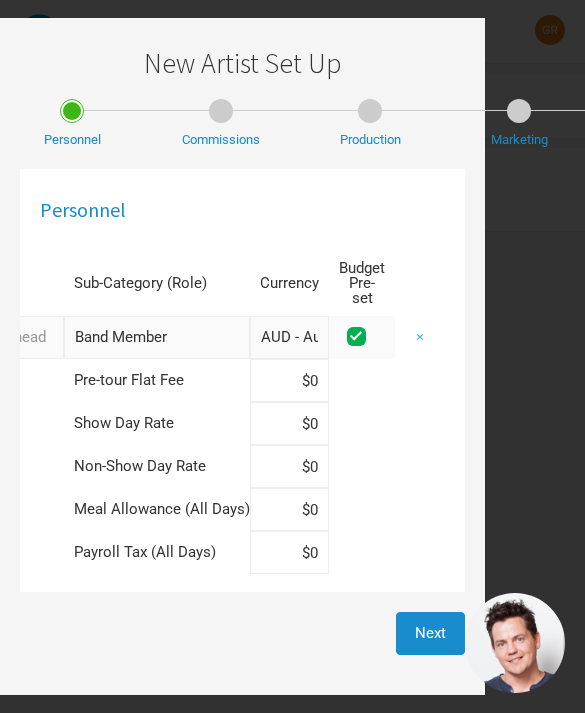 click on "×" at bounding box center (420, 337) 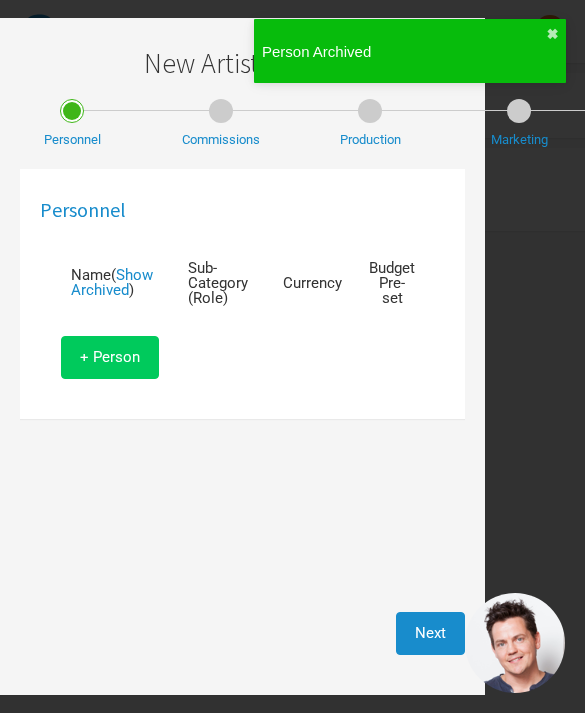 click on "+ Person" at bounding box center (110, 357) 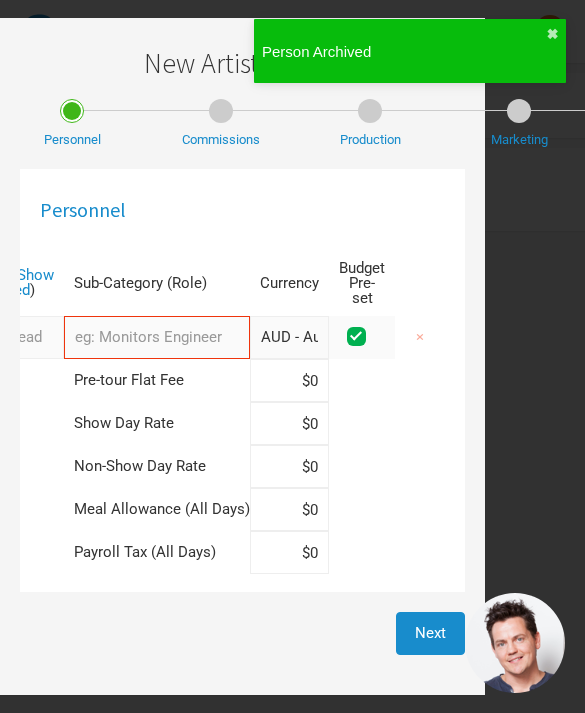 click on "+ Person" at bounding box center [11, 615] 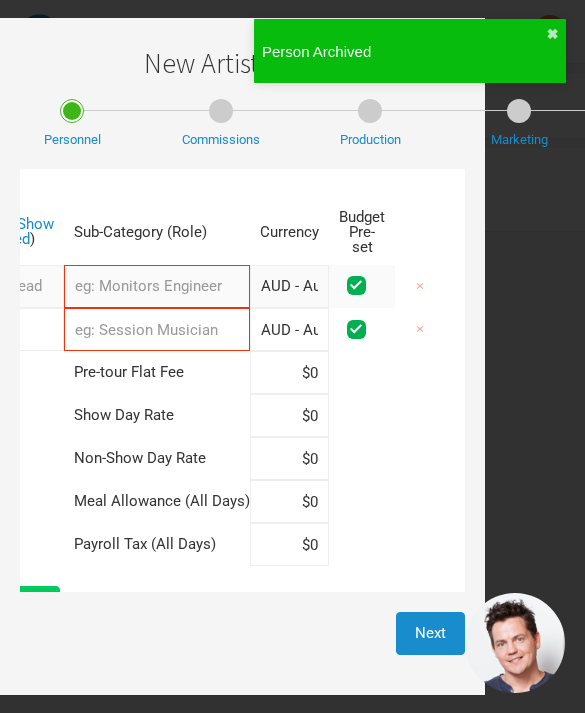 scroll, scrollTop: 51, scrollLeft: 0, axis: vertical 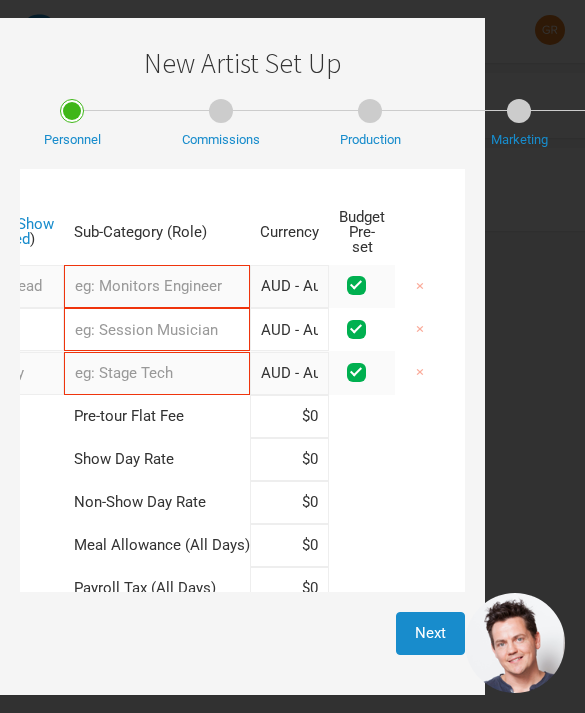click on "+ Person" at bounding box center (13, 651) 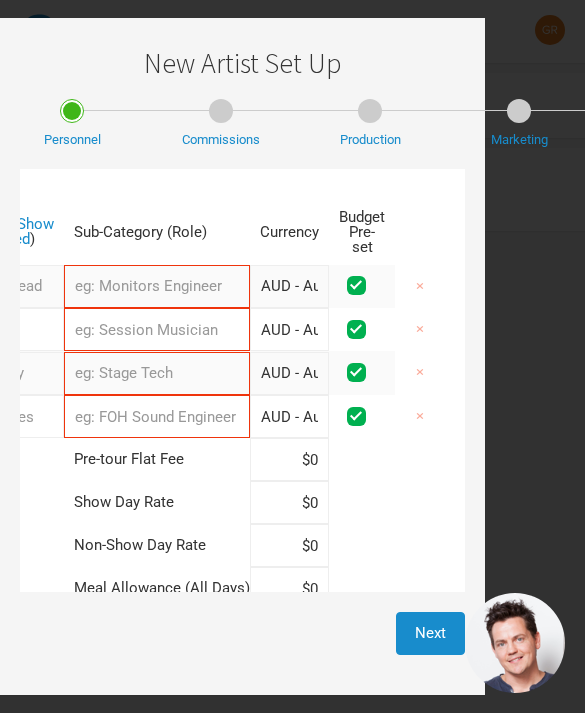 click on "+ Person" at bounding box center [13, 694] 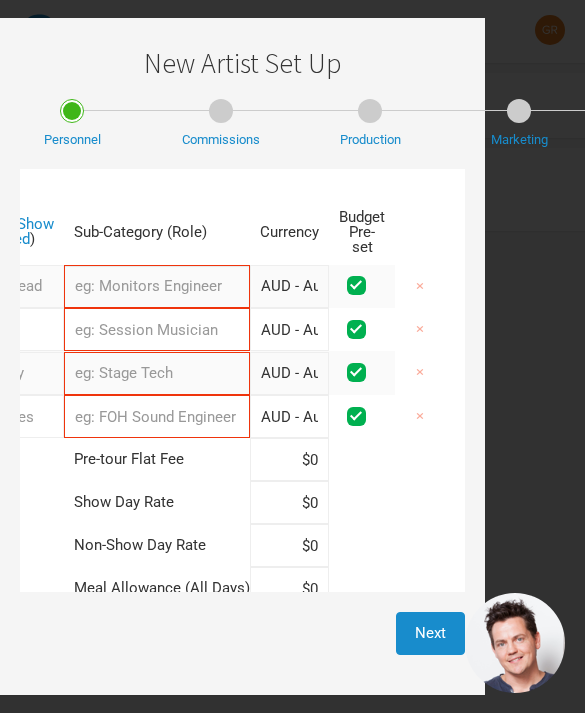 click at bounding box center (157, 286) 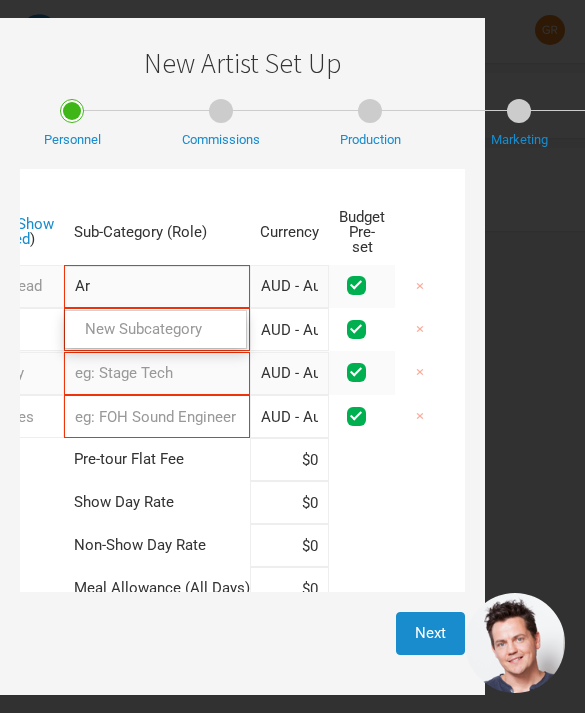 type on "A" 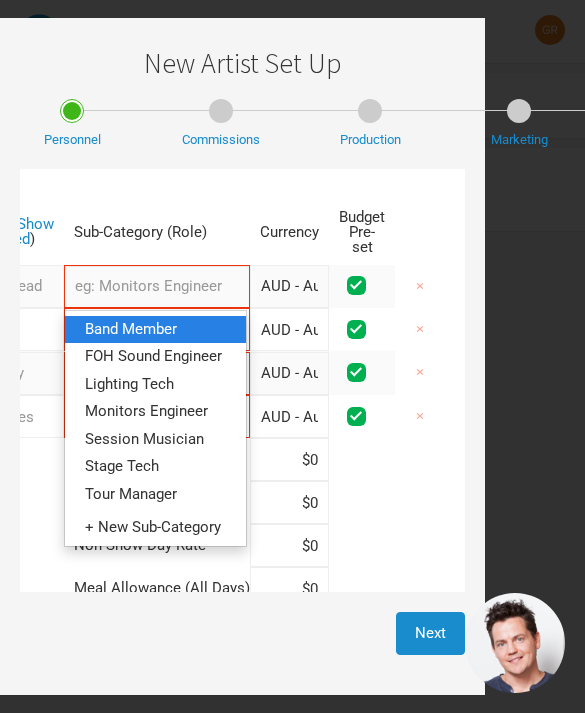 click on "Band Member" at bounding box center [131, 329] 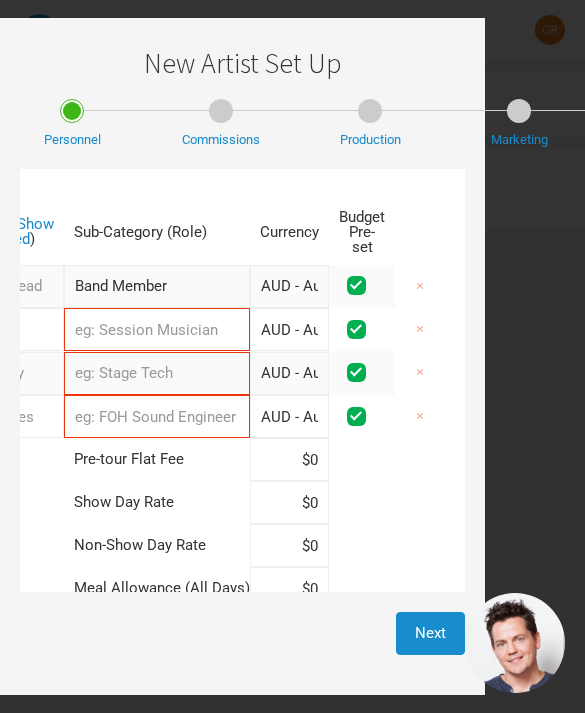 click at bounding box center [13, 286] 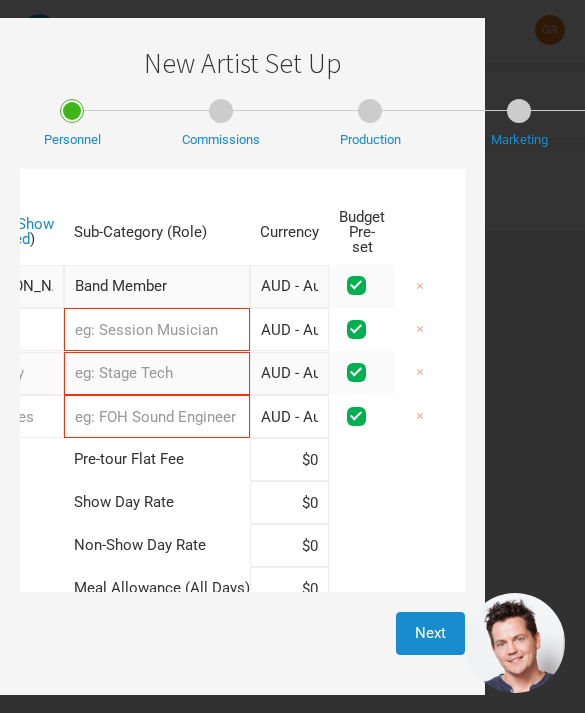 type on "[PERSON_NAME]" 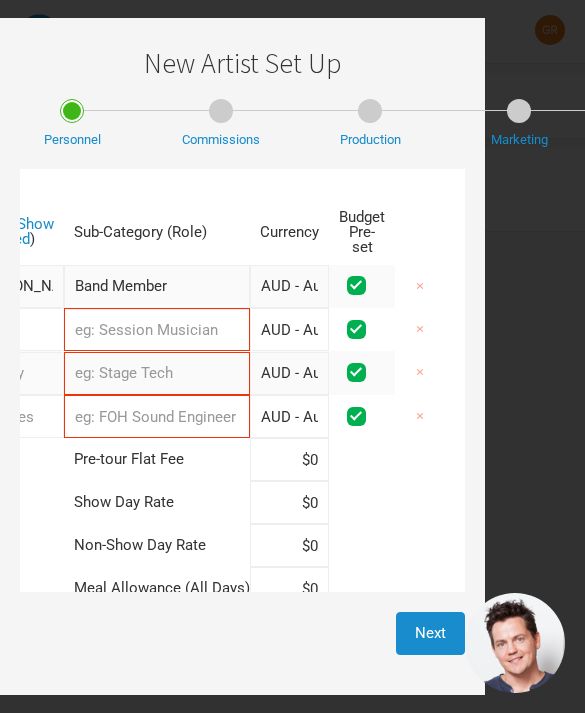 click at bounding box center (157, 329) 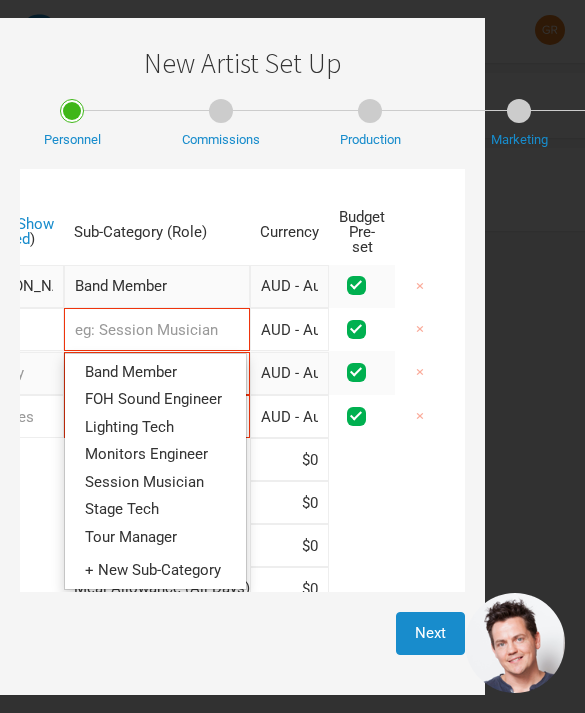 click at bounding box center (13, 329) 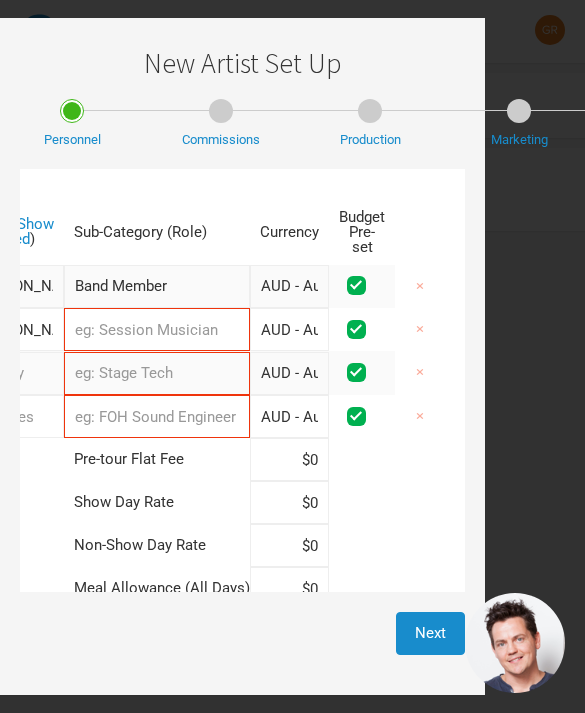 type on "[PERSON_NAME]" 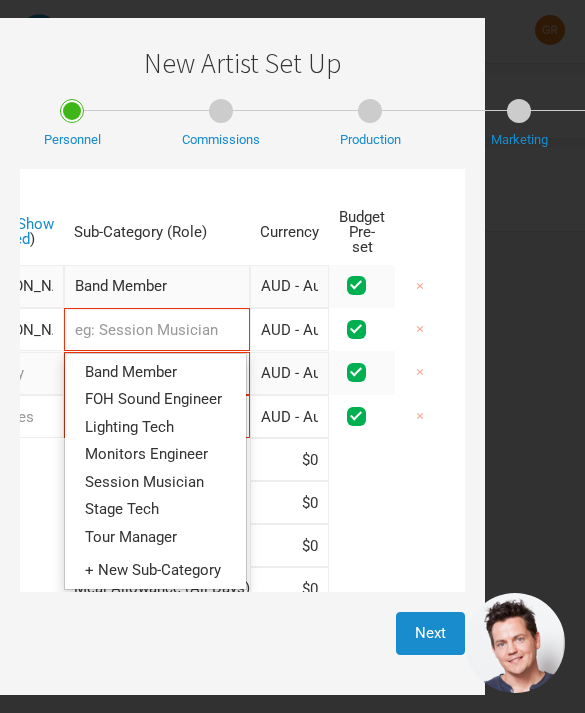 click at bounding box center (157, 329) 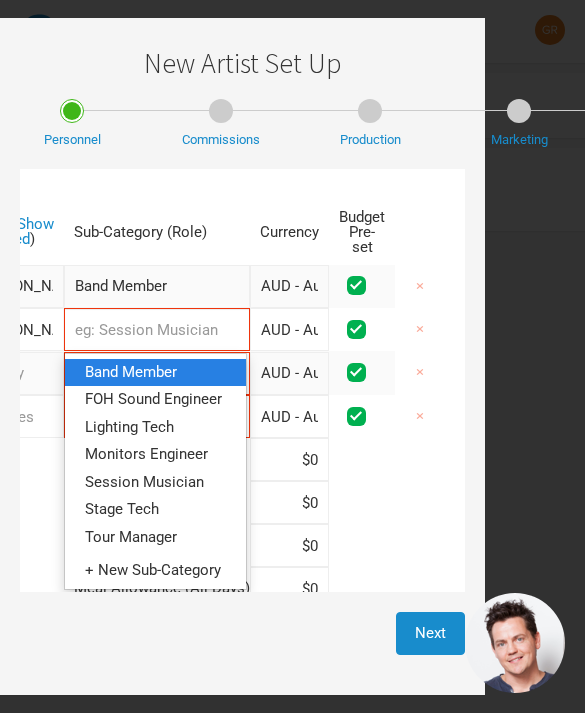 click on "Band Member" at bounding box center (155, 372) 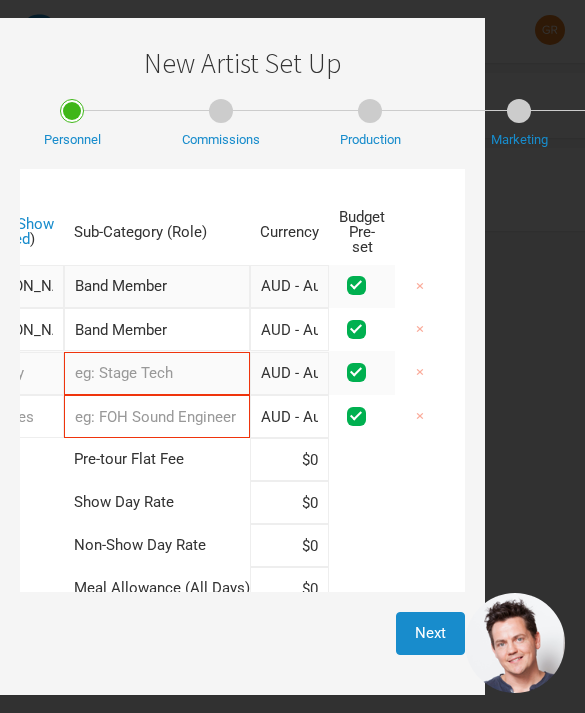 click at bounding box center (13, 373) 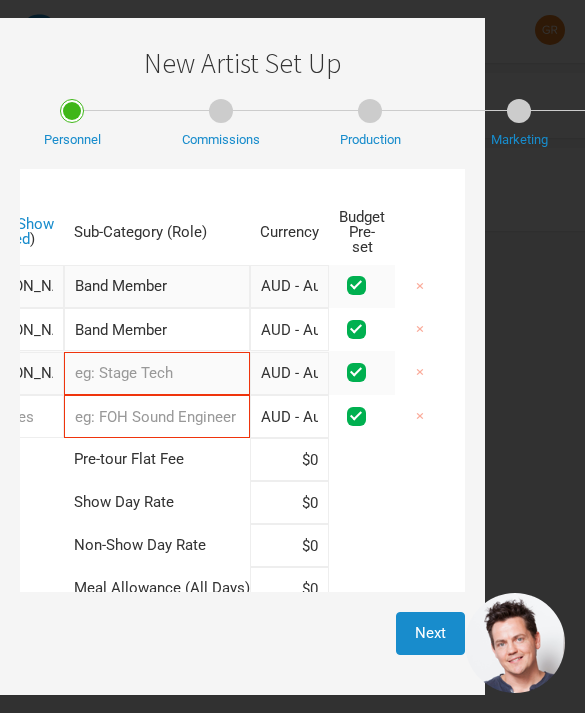 type on "[PERSON_NAME]" 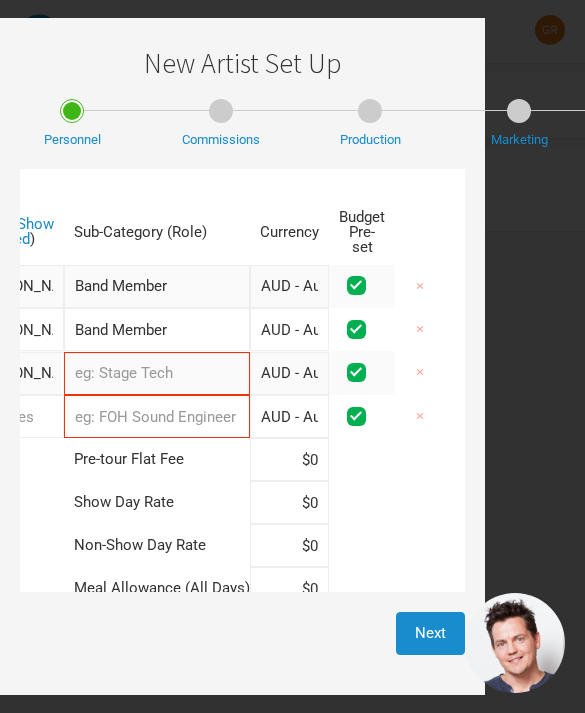 click at bounding box center [157, 373] 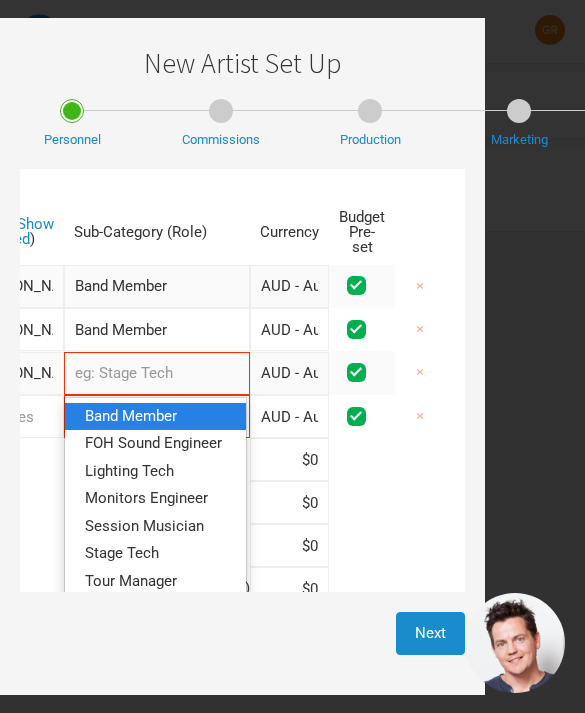 click on "Band Member" at bounding box center (131, 416) 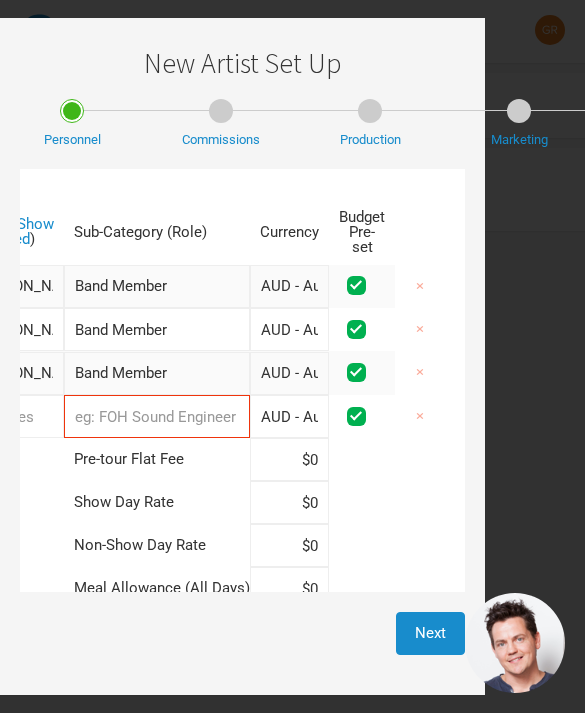 click at bounding box center [13, 416] 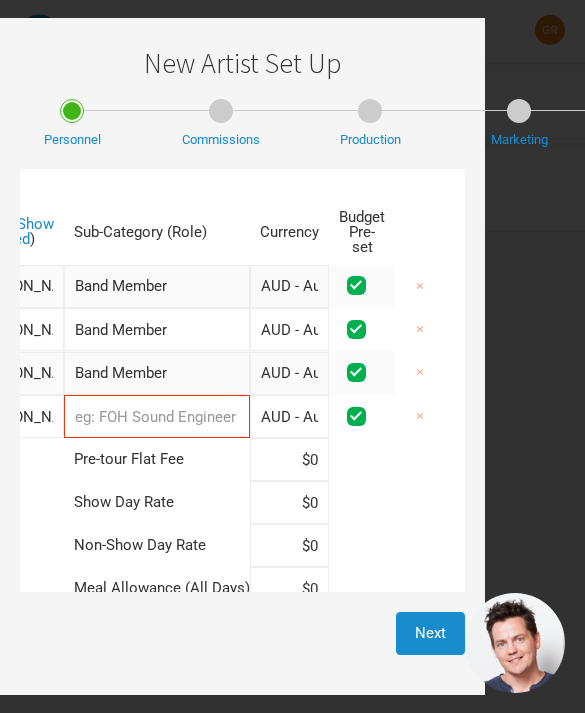 type on "[PERSON_NAME] shield" 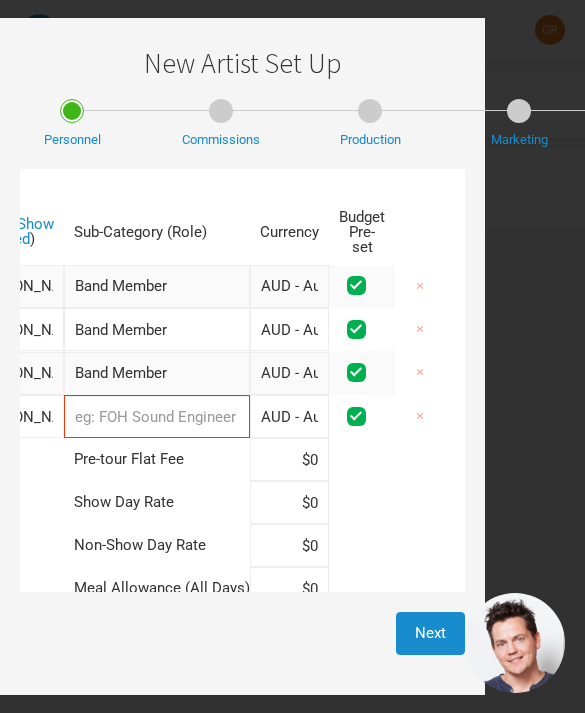 click at bounding box center [157, 416] 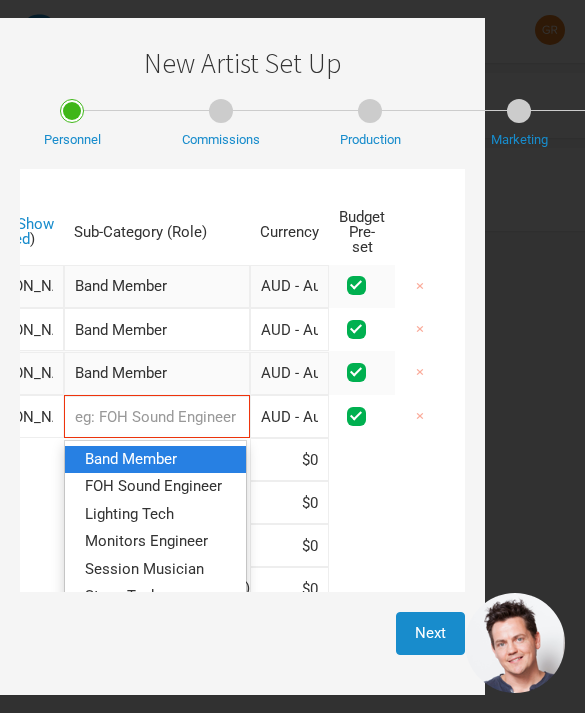 click on "Band Member" at bounding box center [131, 459] 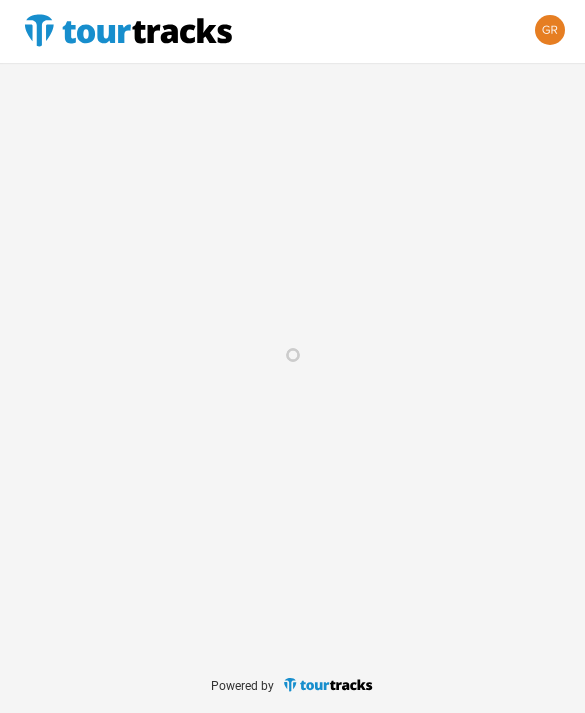 scroll, scrollTop: 0, scrollLeft: 0, axis: both 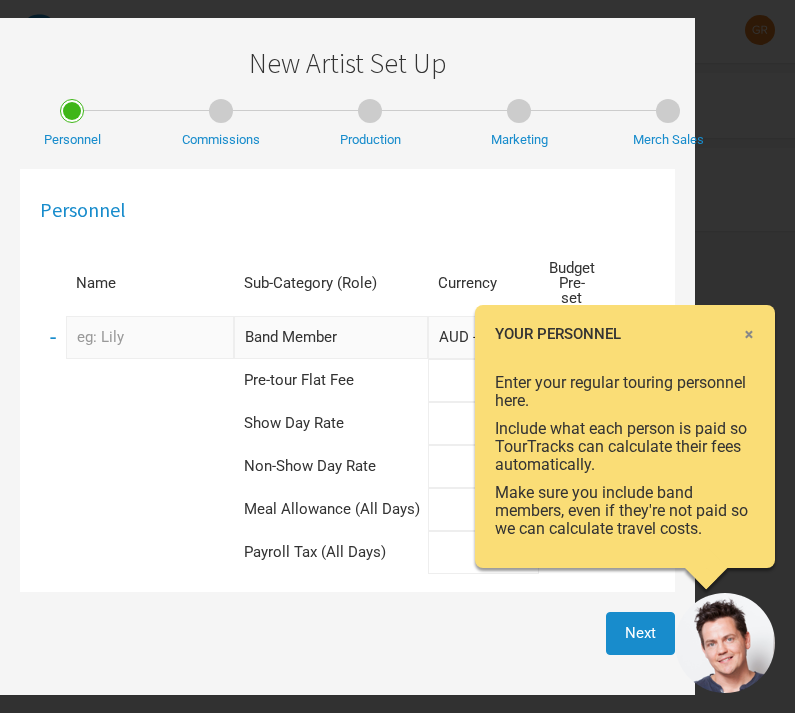 click on "×" at bounding box center (749, 334) 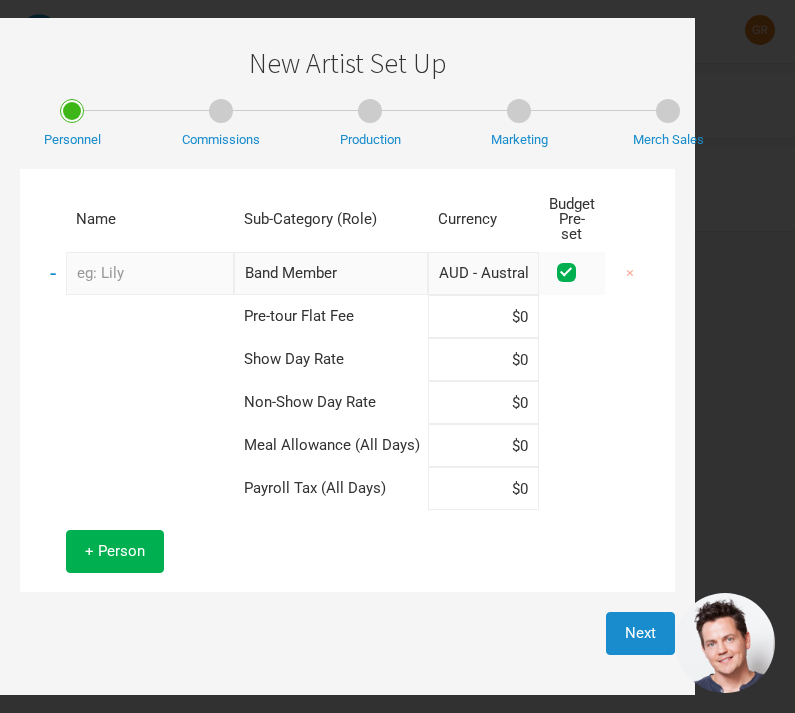 scroll, scrollTop: 25, scrollLeft: 0, axis: vertical 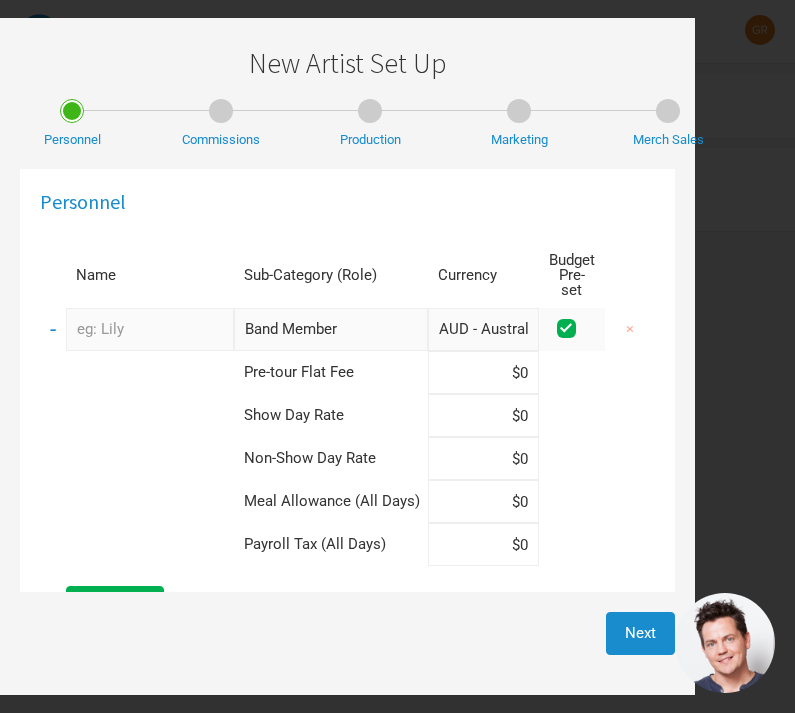 click at bounding box center [150, 329] 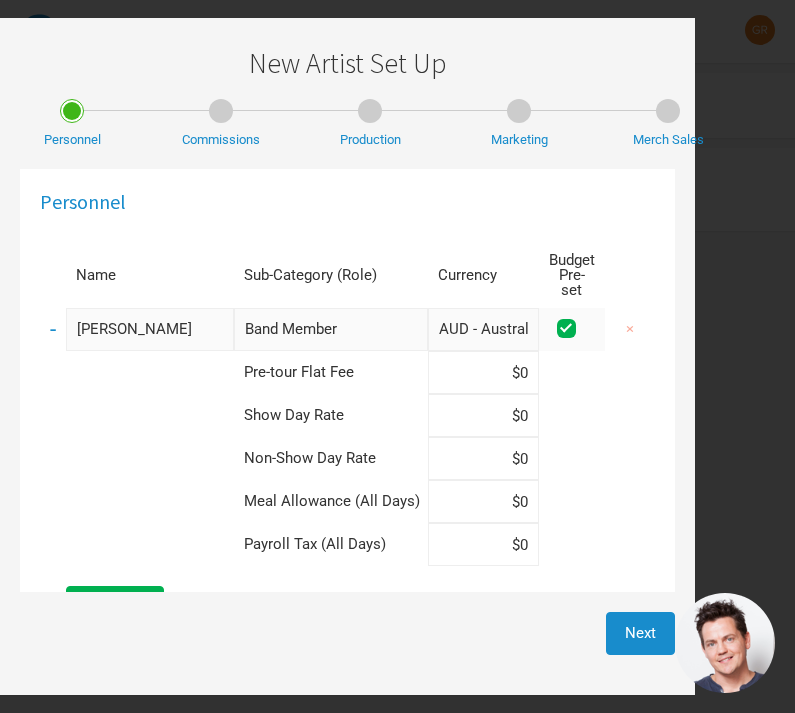type on "[PERSON_NAME]" 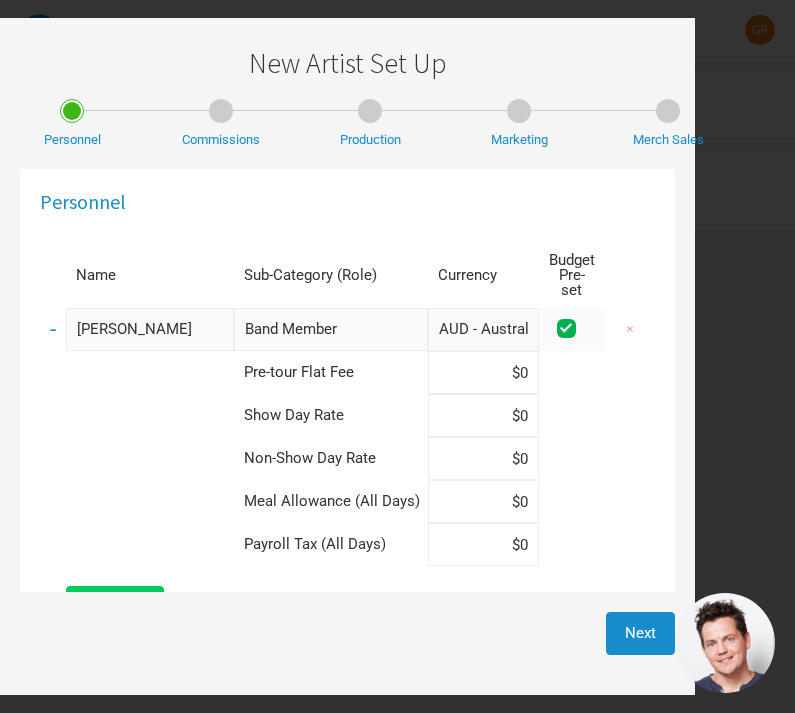 click on "+ Person" at bounding box center (115, 607) 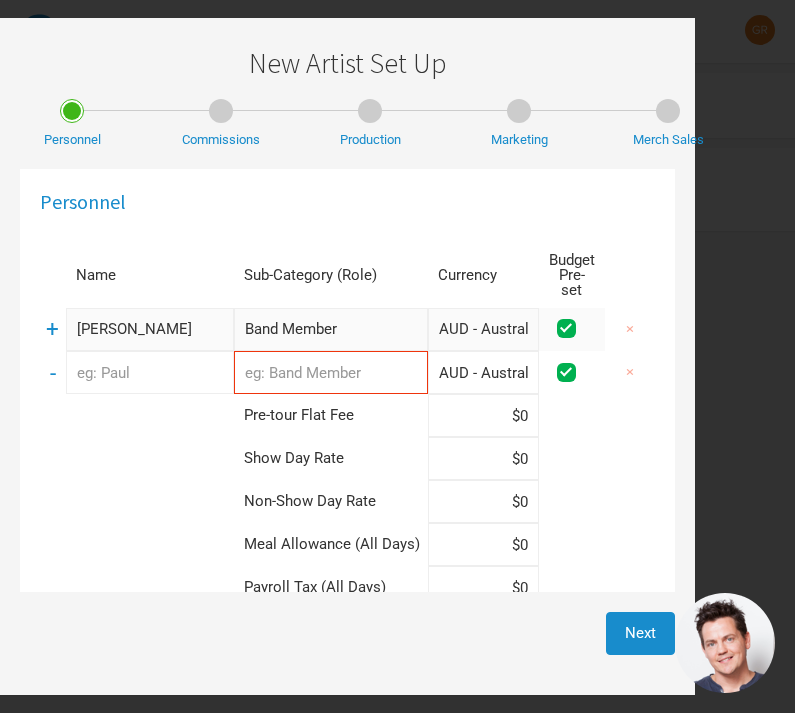 click at bounding box center [150, 372] 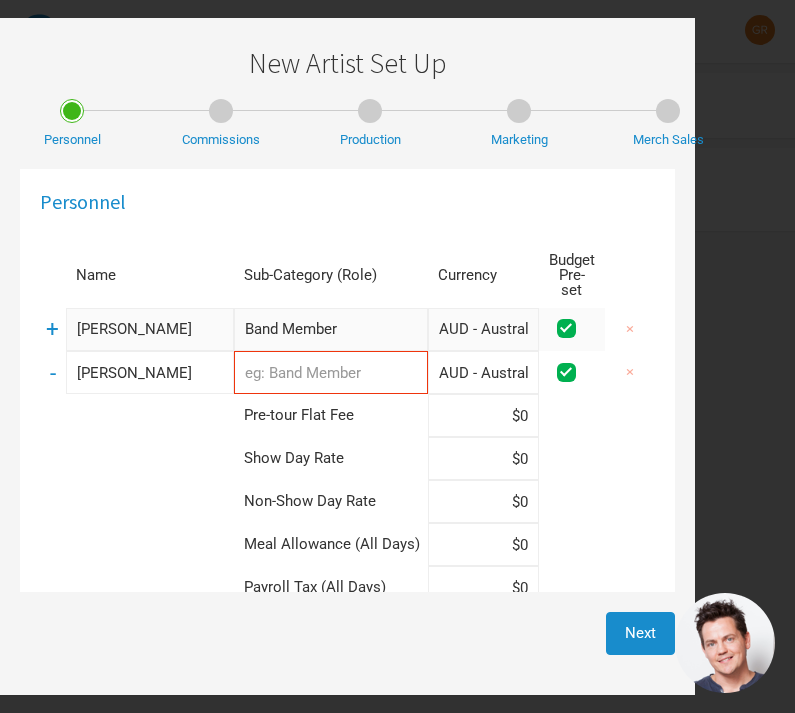 type on "[PERSON_NAME]" 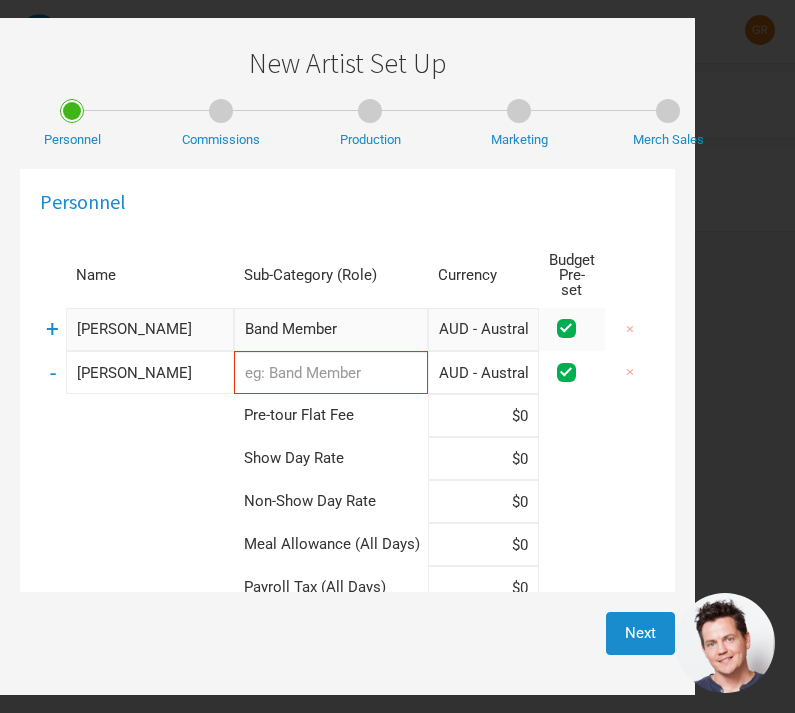 click at bounding box center (331, 372) 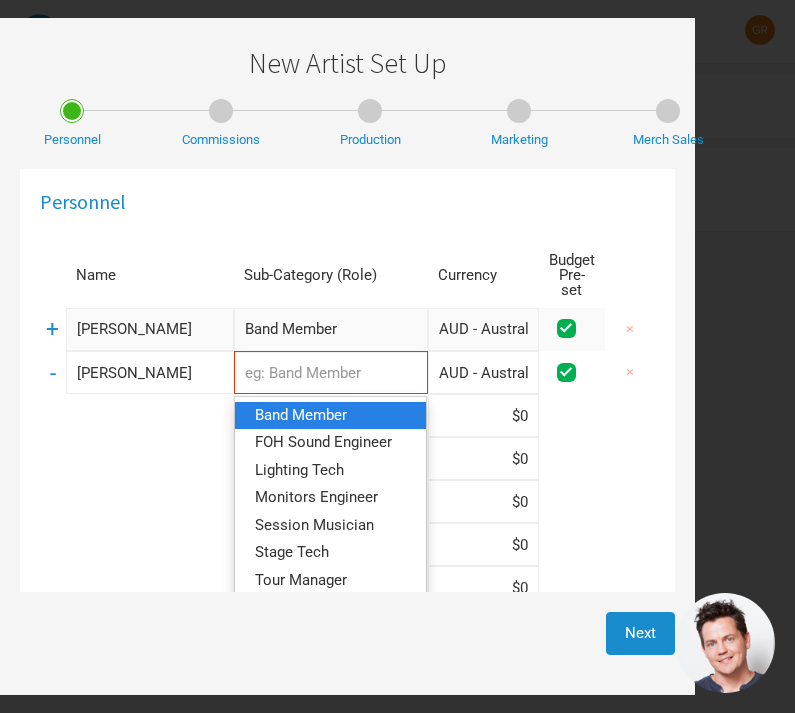 click on "Band Member" at bounding box center [301, 415] 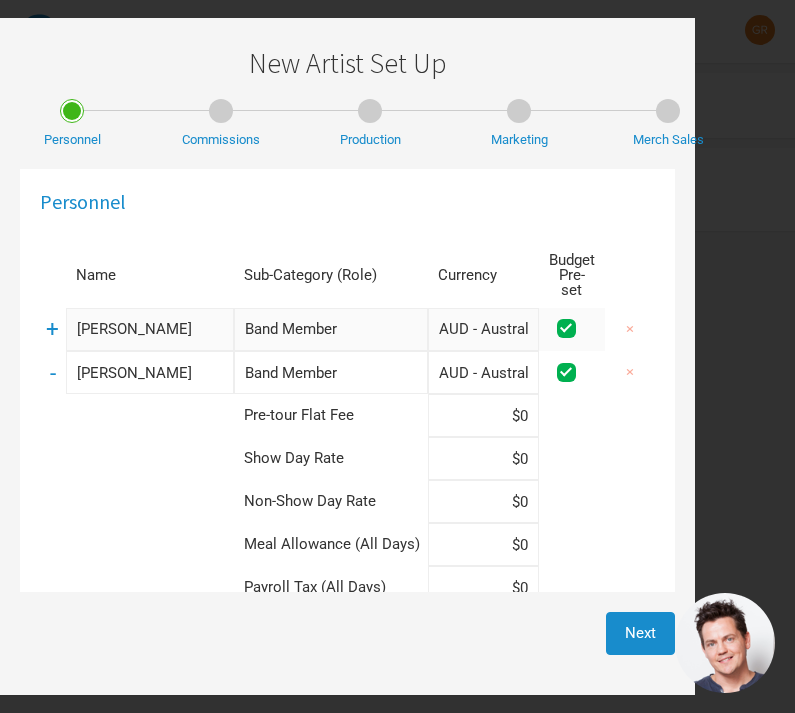 click on "+ Person" at bounding box center [115, 650] 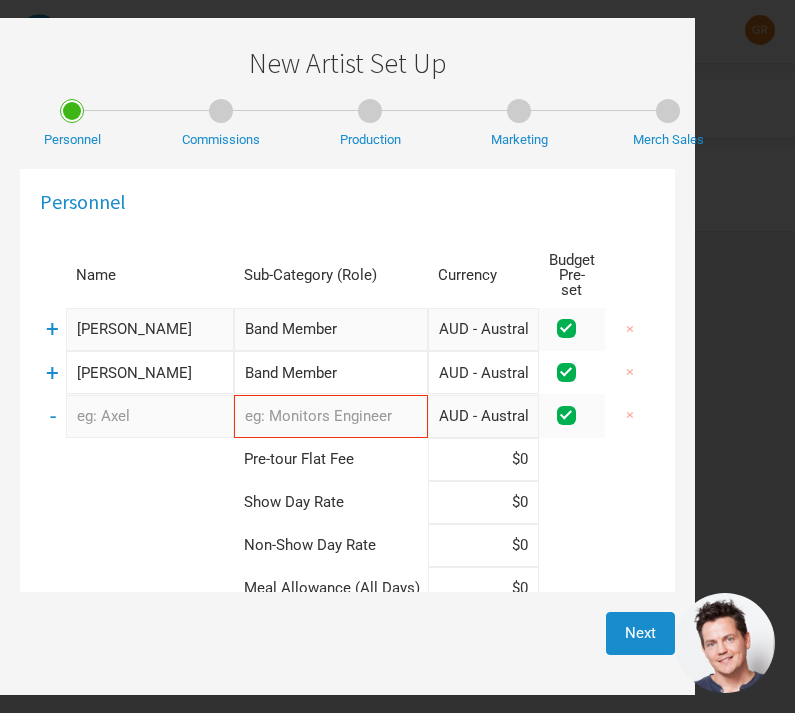 click at bounding box center (150, 416) 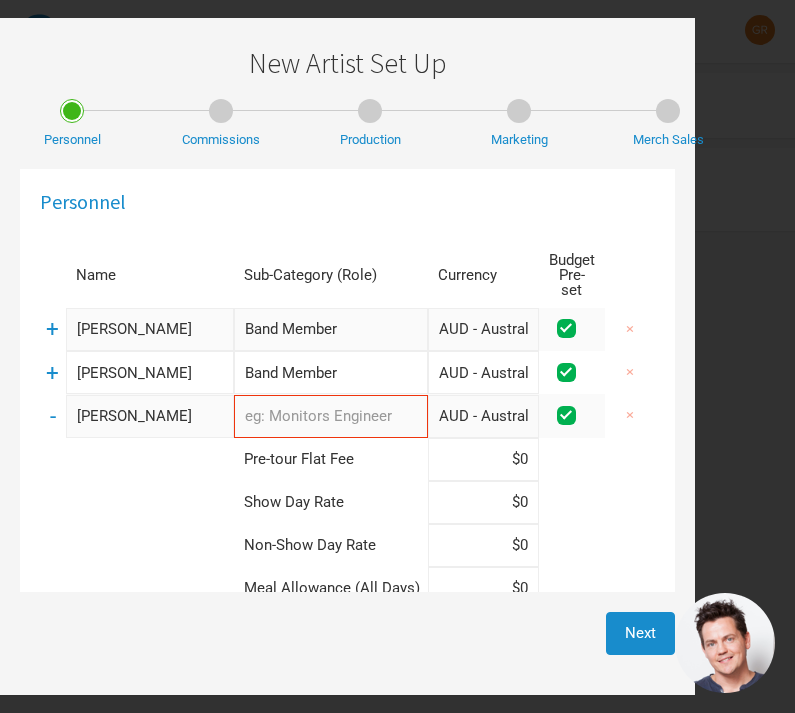 type on "[PERSON_NAME]" 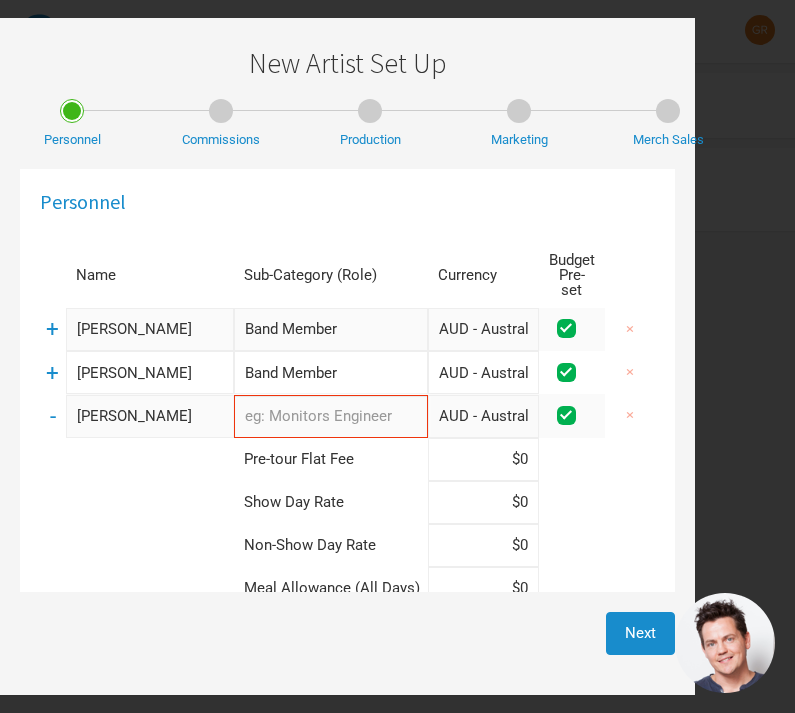 click at bounding box center (331, 416) 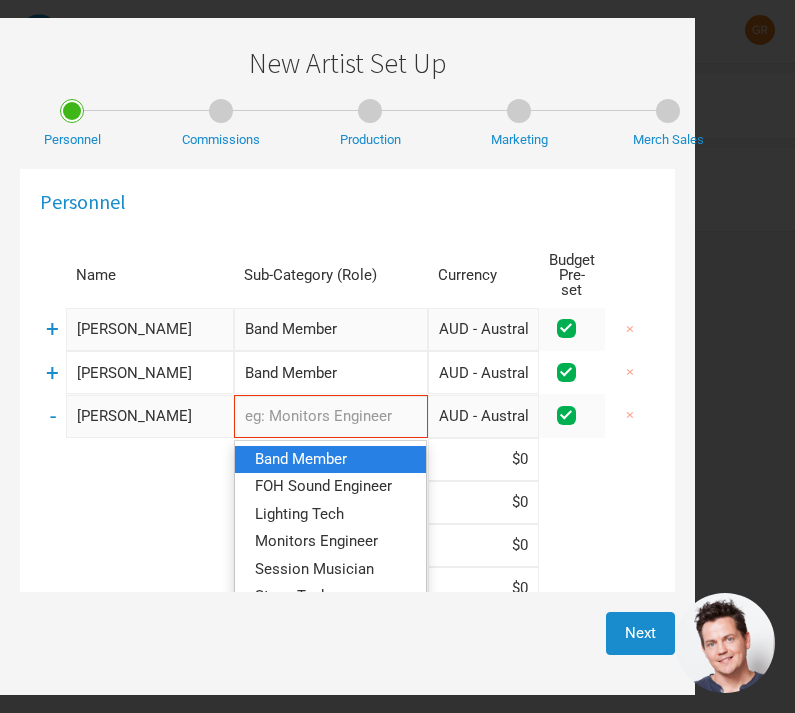 click on "Band Member" at bounding box center [301, 459] 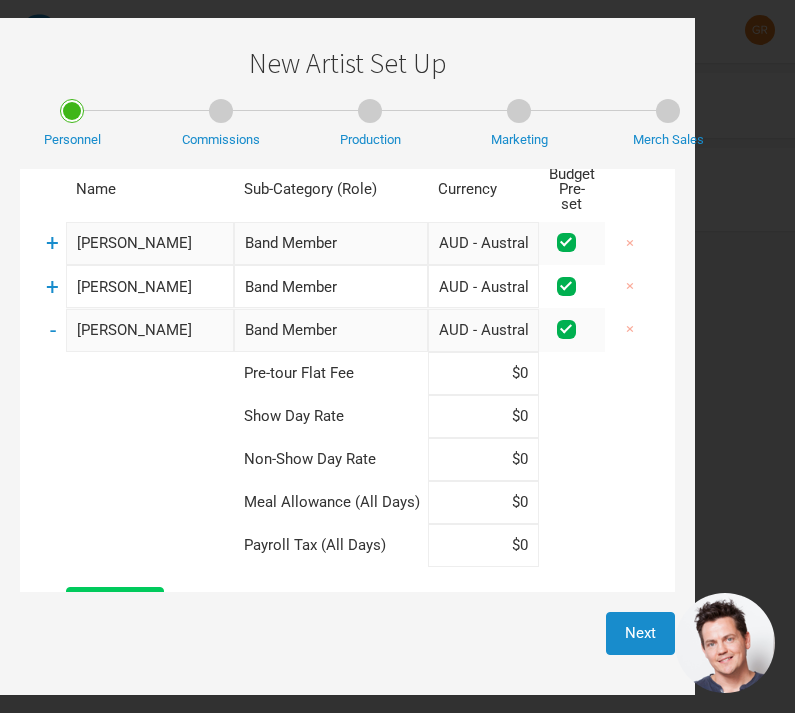 scroll, scrollTop: 94, scrollLeft: 0, axis: vertical 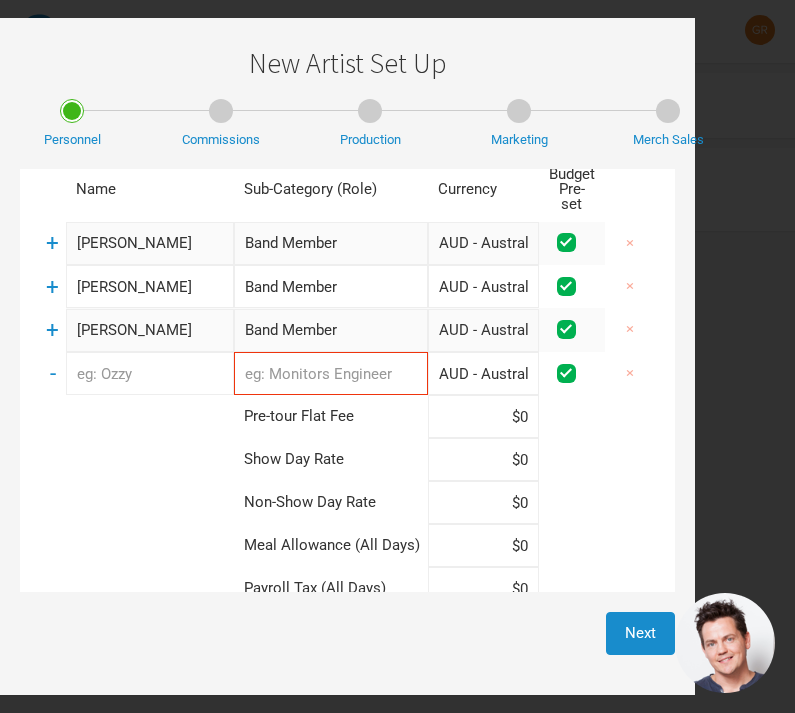 click at bounding box center (150, 373) 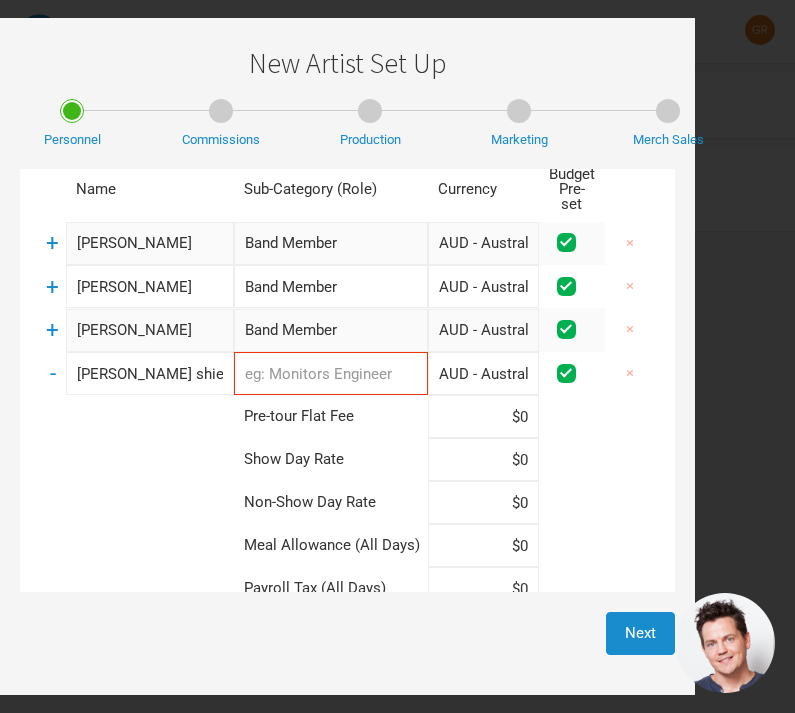 type on "[PERSON_NAME] shield" 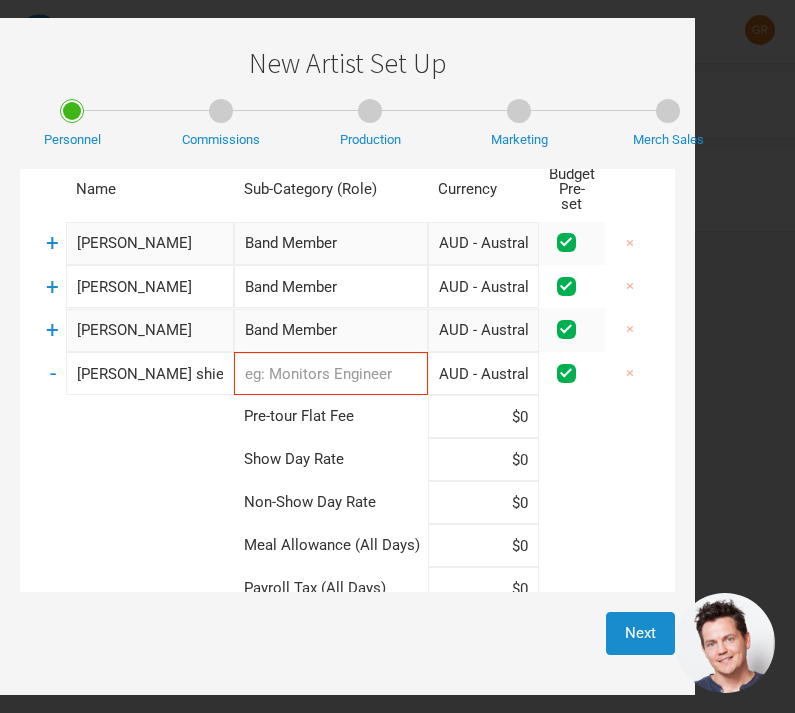 click at bounding box center (331, 373) 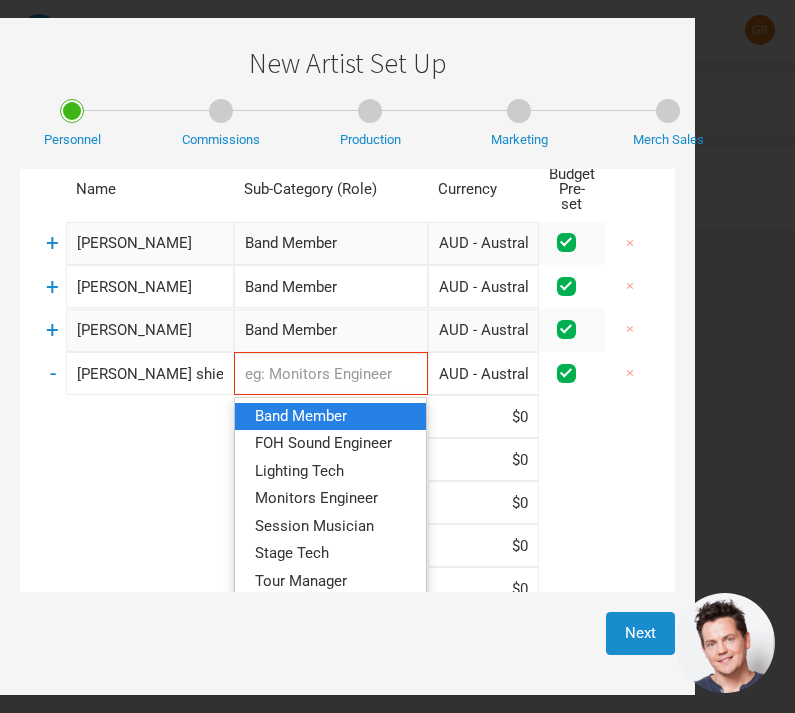 click on "Band Member" at bounding box center (301, 416) 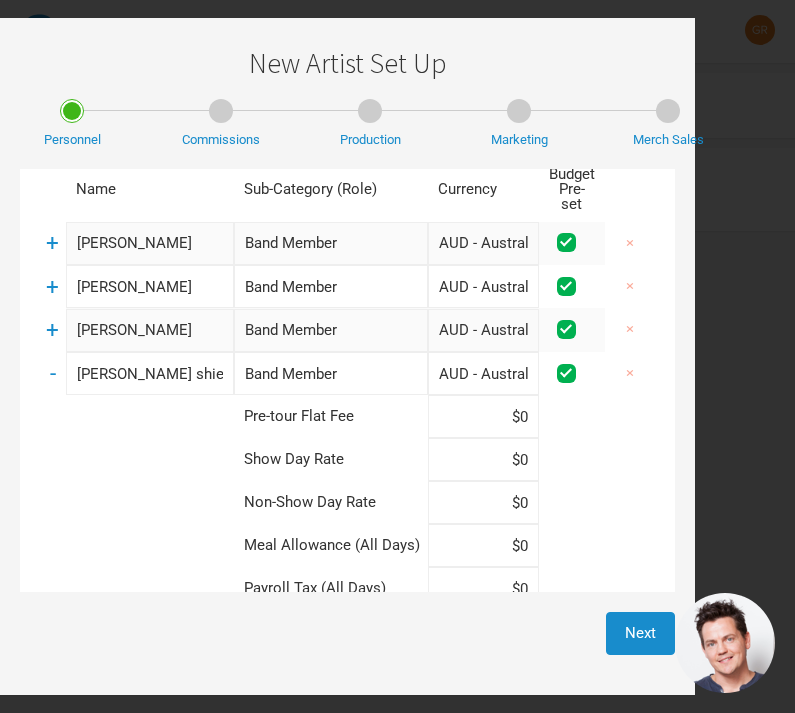 click on "+ Person" at bounding box center [115, 651] 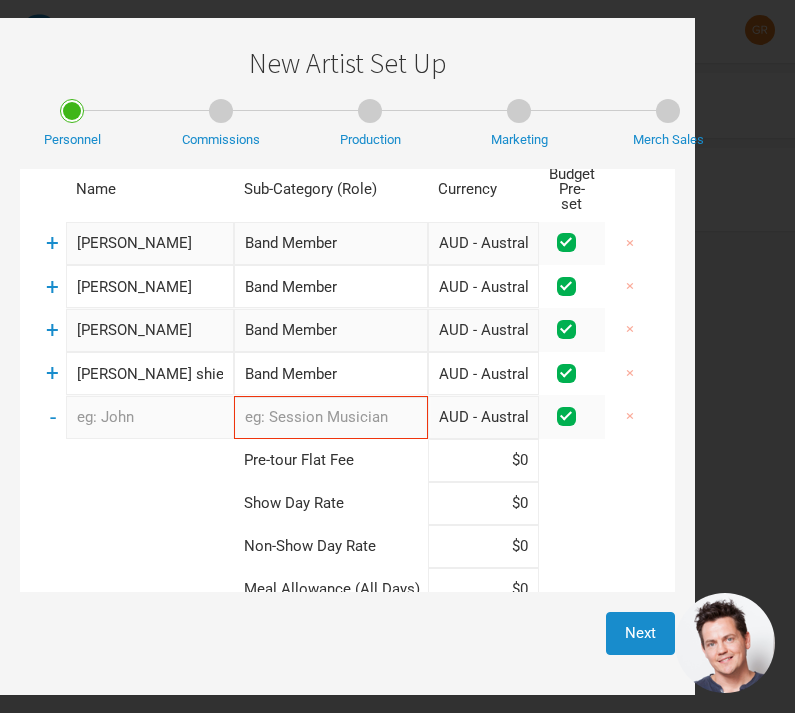 click at bounding box center [331, 417] 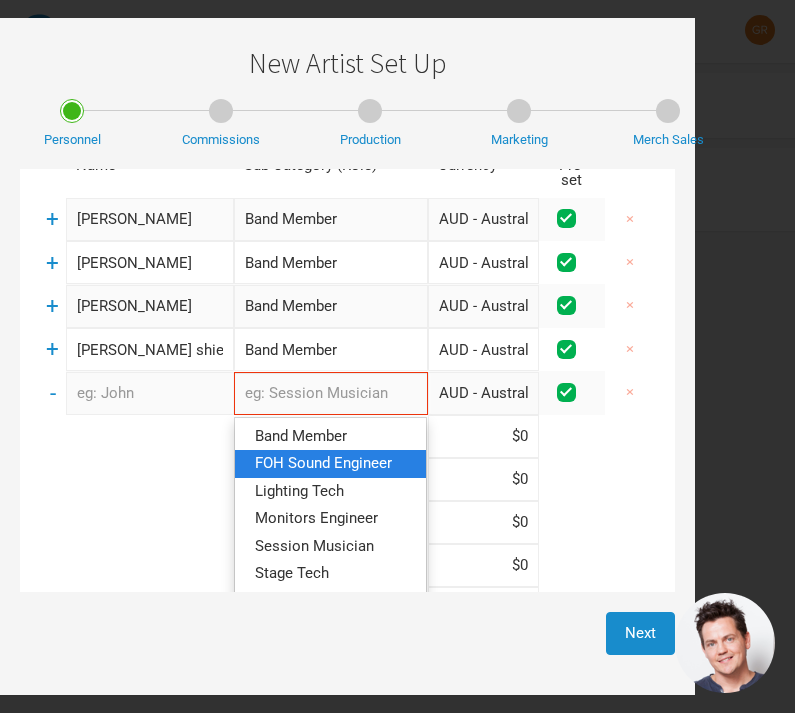 scroll, scrollTop: 122, scrollLeft: 0, axis: vertical 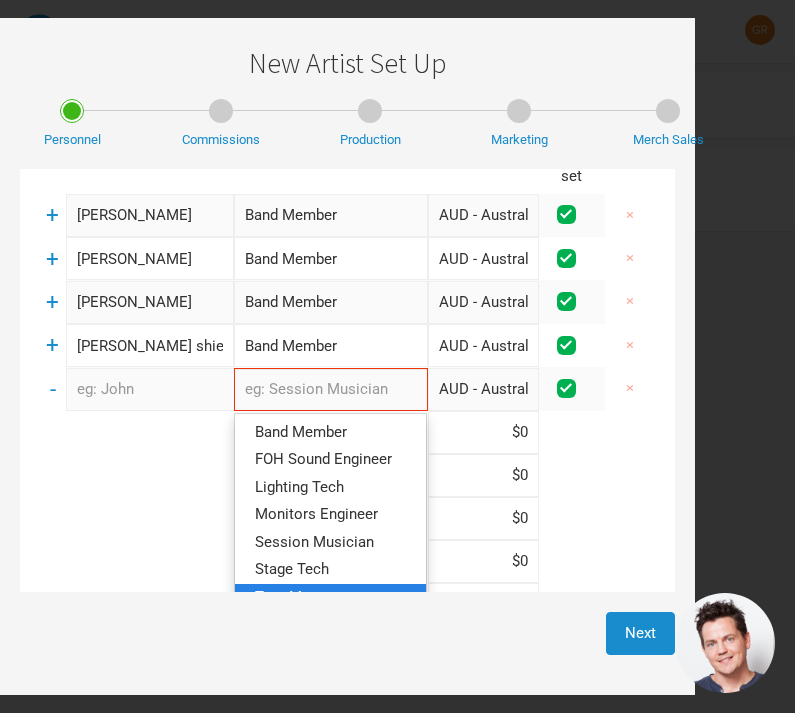 click on "Tour Manager" at bounding box center (301, 596) 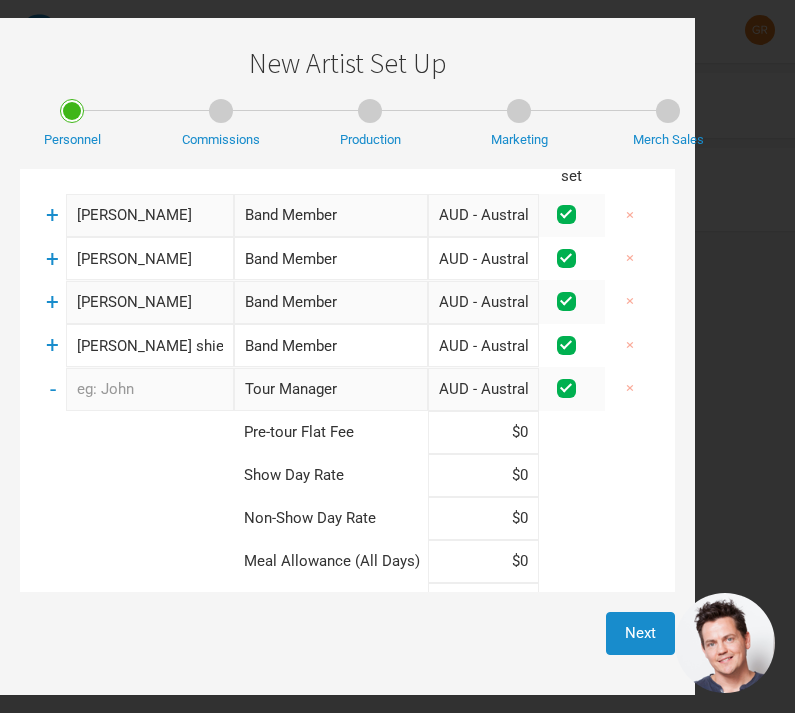 click at bounding box center (150, 389) 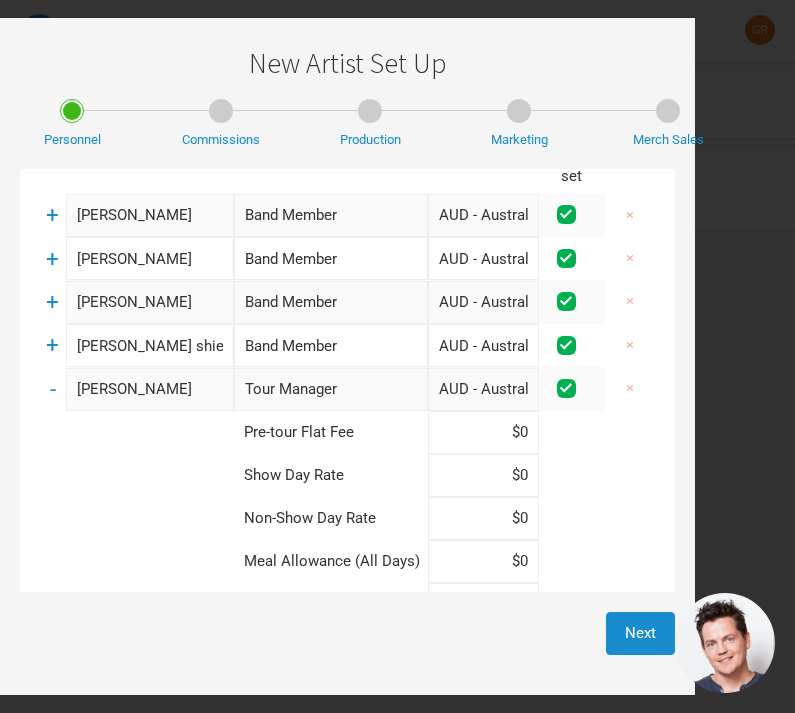 type on "[PERSON_NAME]" 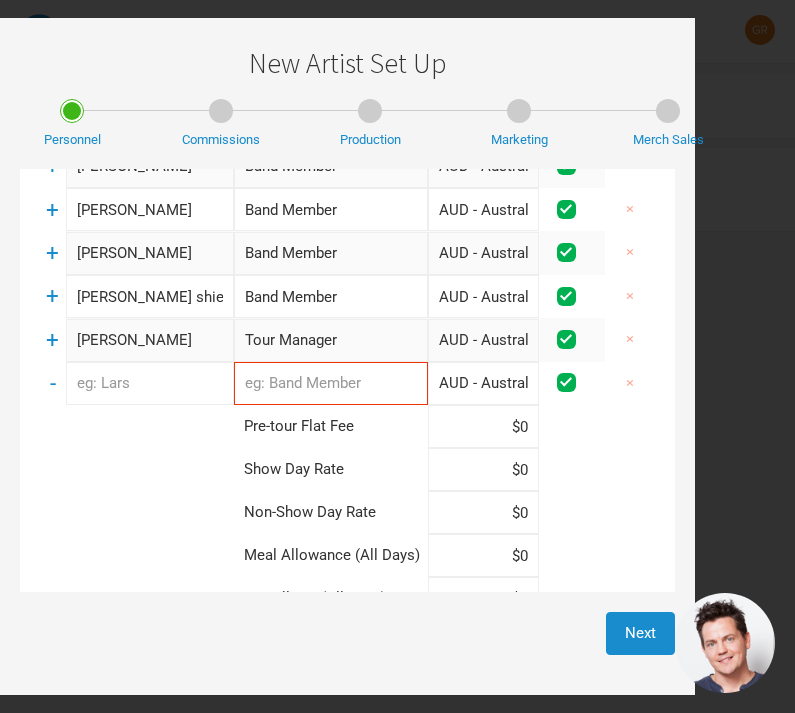scroll, scrollTop: 180, scrollLeft: 0, axis: vertical 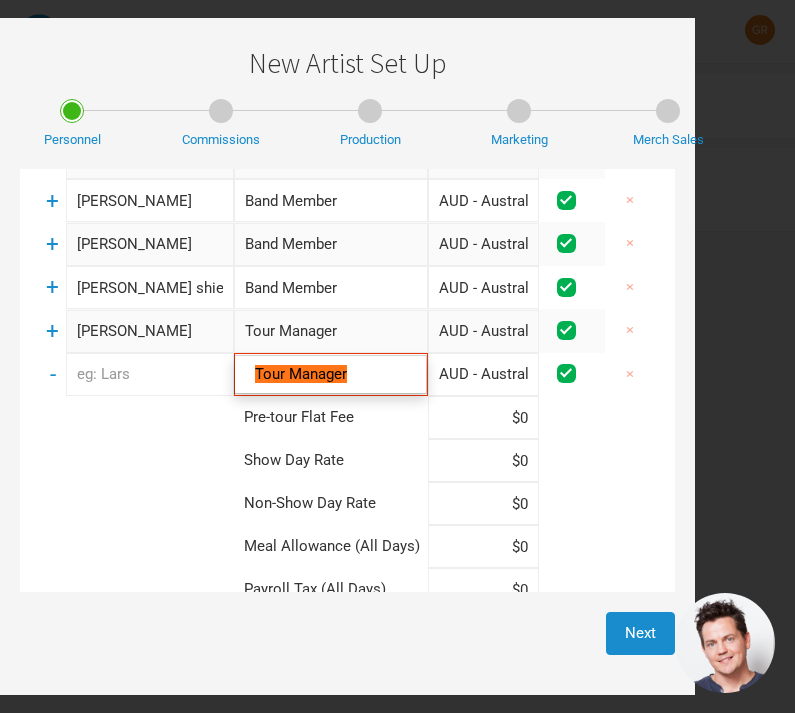 click on "Tour Manager" at bounding box center [331, 331] 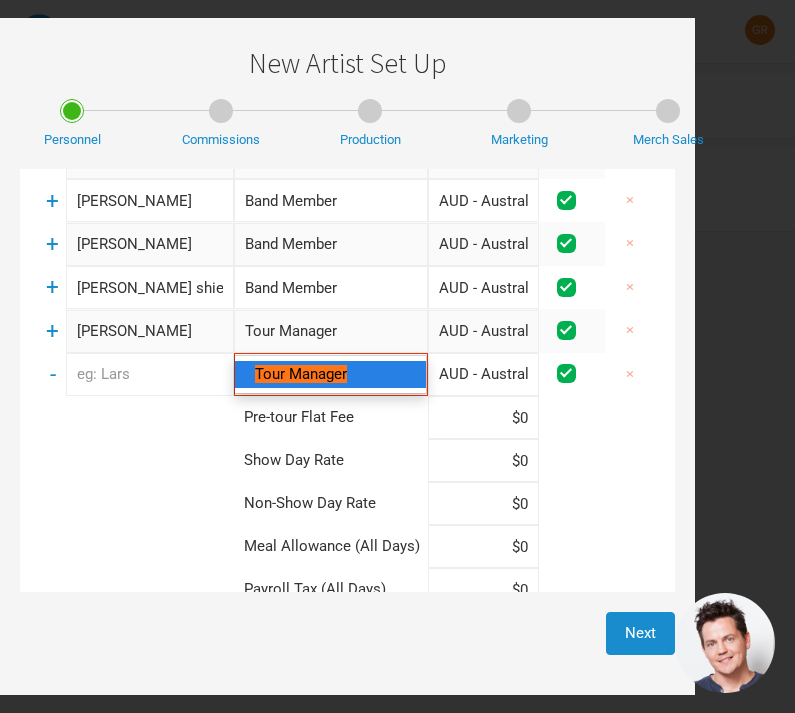 click on "Tour Manager" at bounding box center [330, 374] 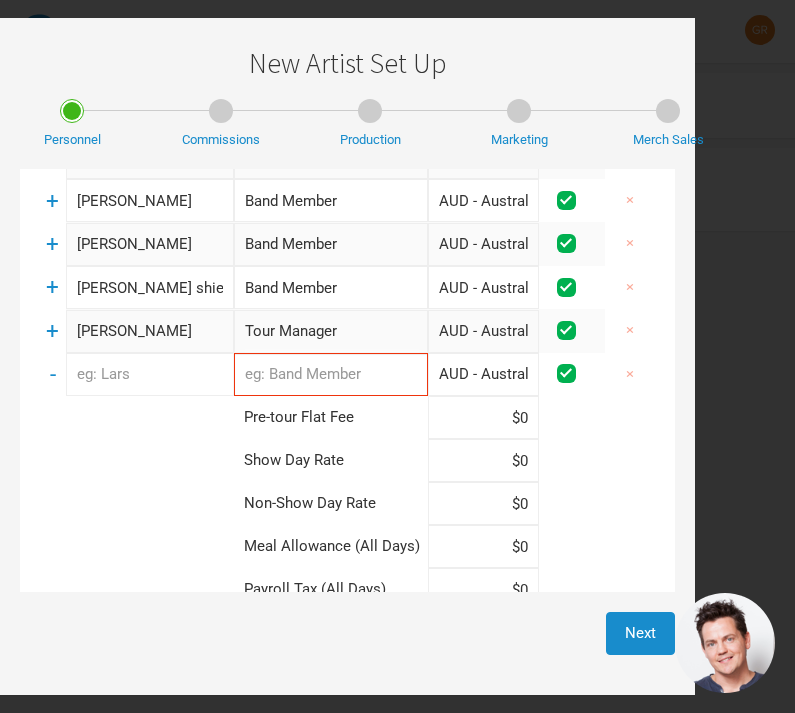 click at bounding box center (331, 374) 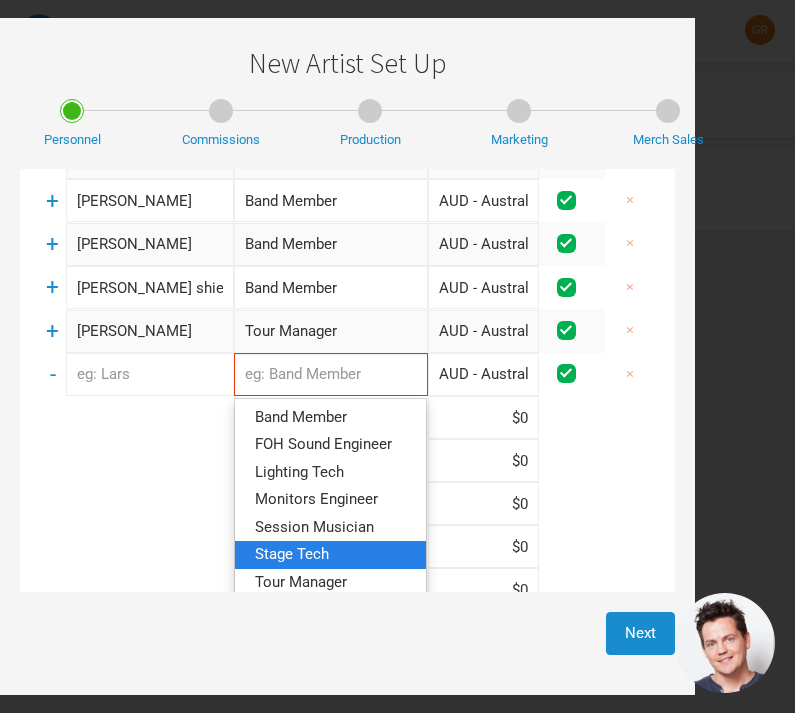 scroll, scrollTop: 185, scrollLeft: 0, axis: vertical 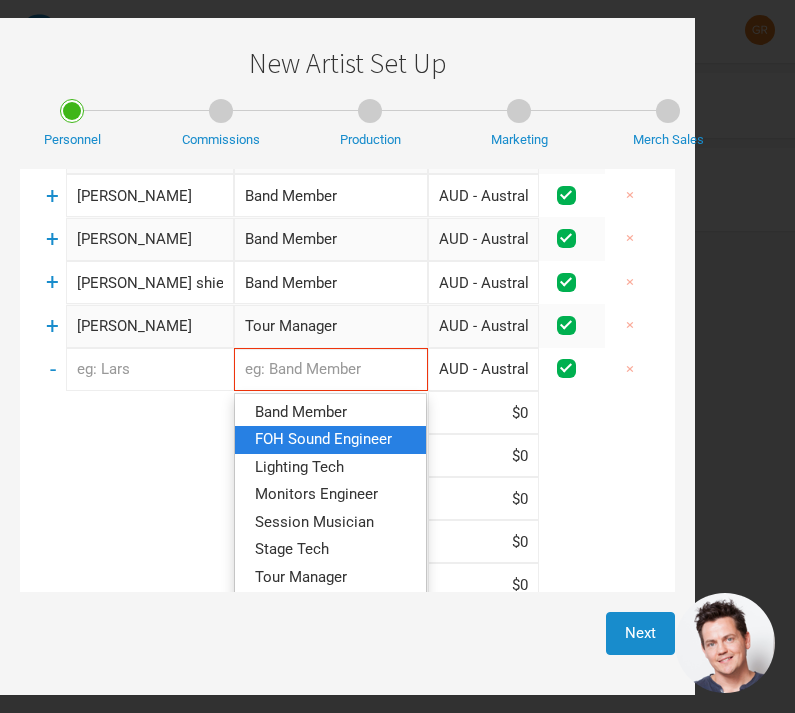 click on "FOH Sound Engineer" at bounding box center [323, 439] 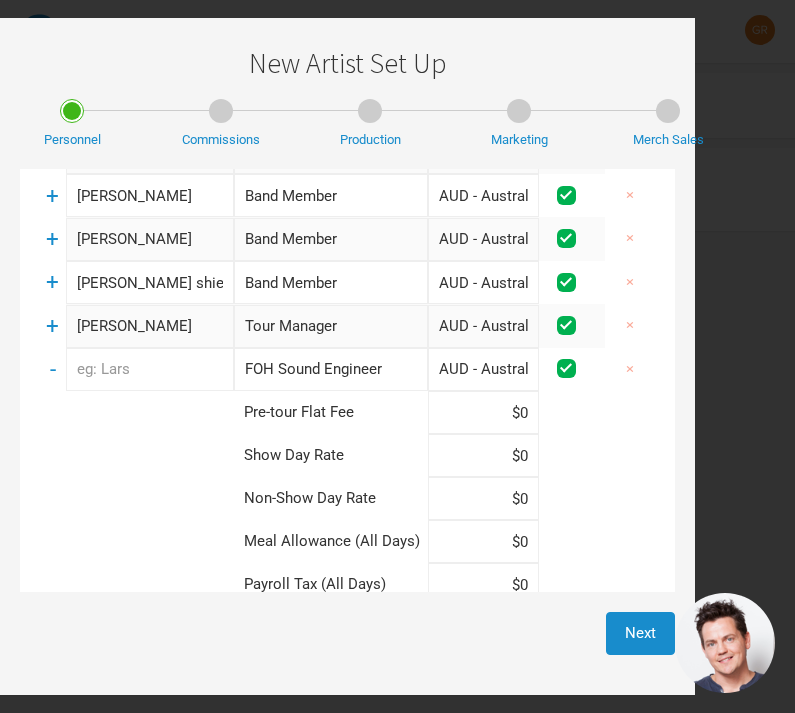 click at bounding box center (150, 369) 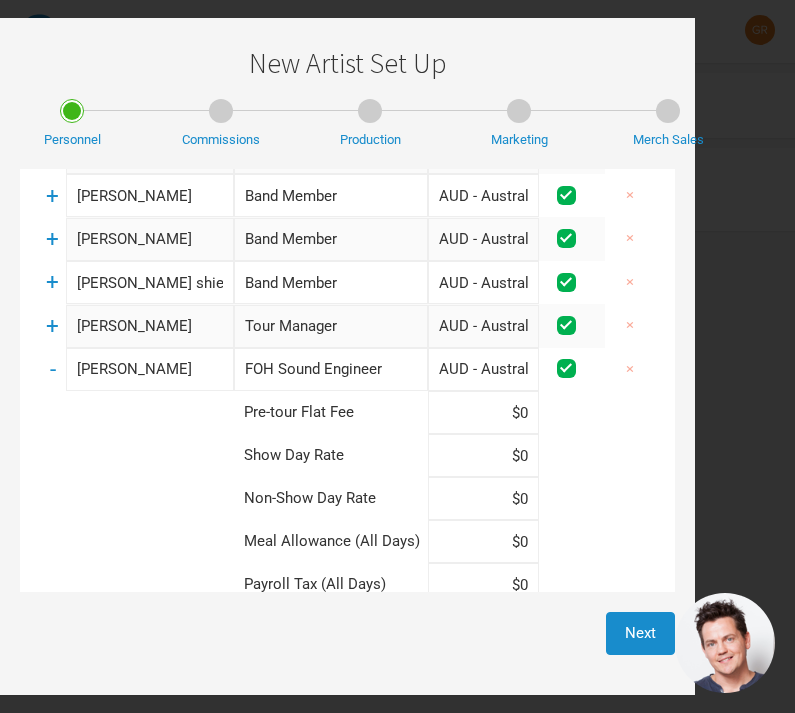 type on "[PERSON_NAME]" 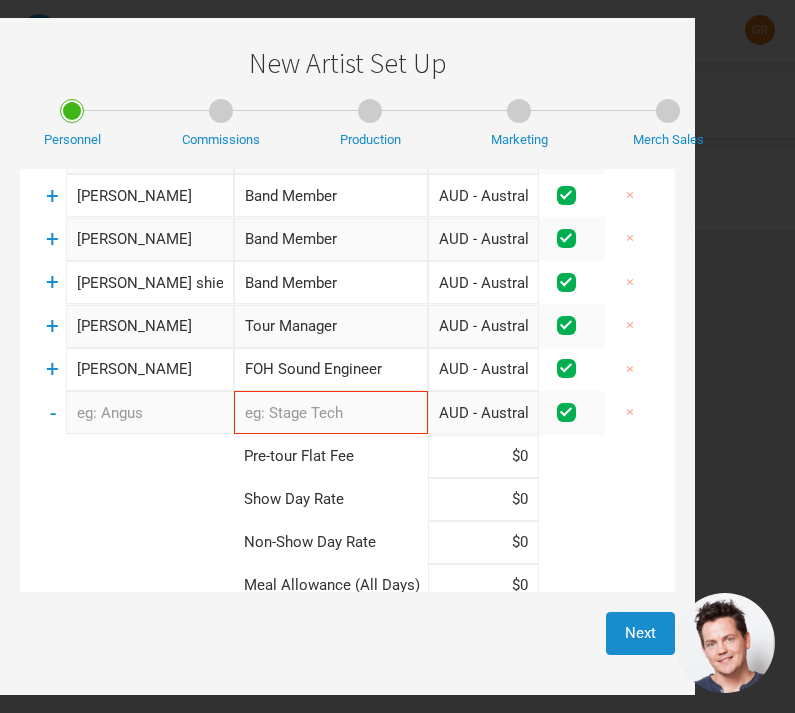 click at bounding box center [150, 412] 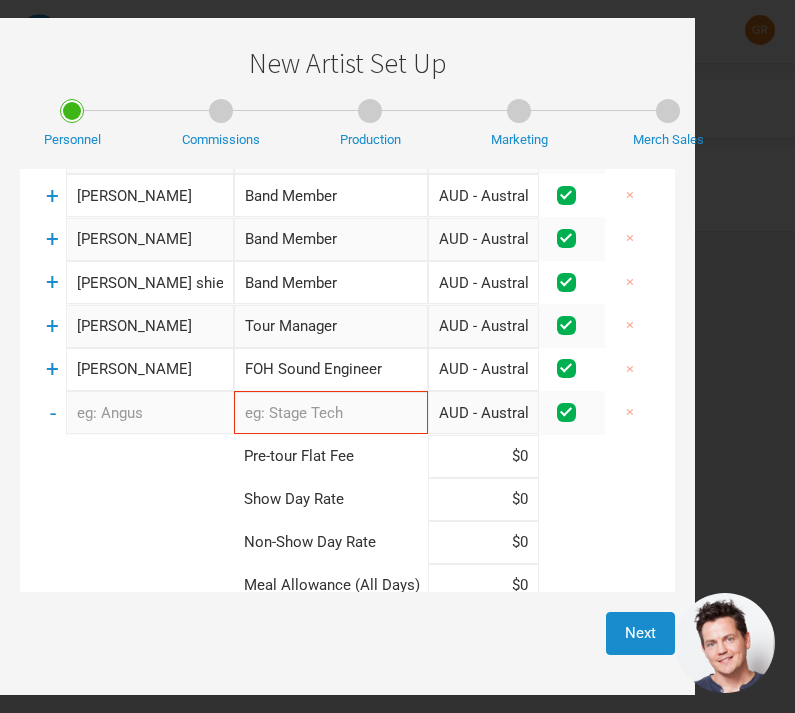 click at bounding box center [331, 412] 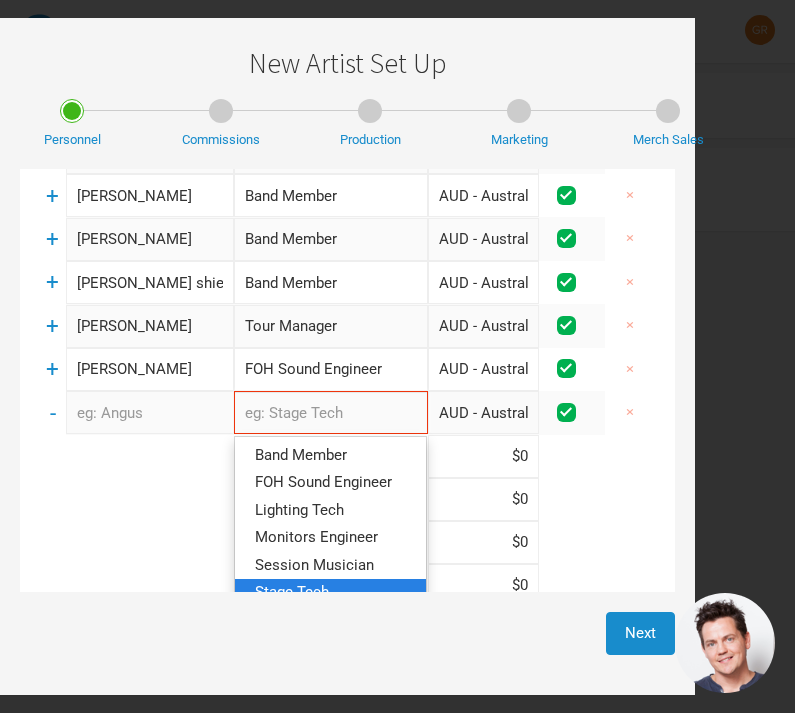 click on "Stage Tech" at bounding box center [292, 592] 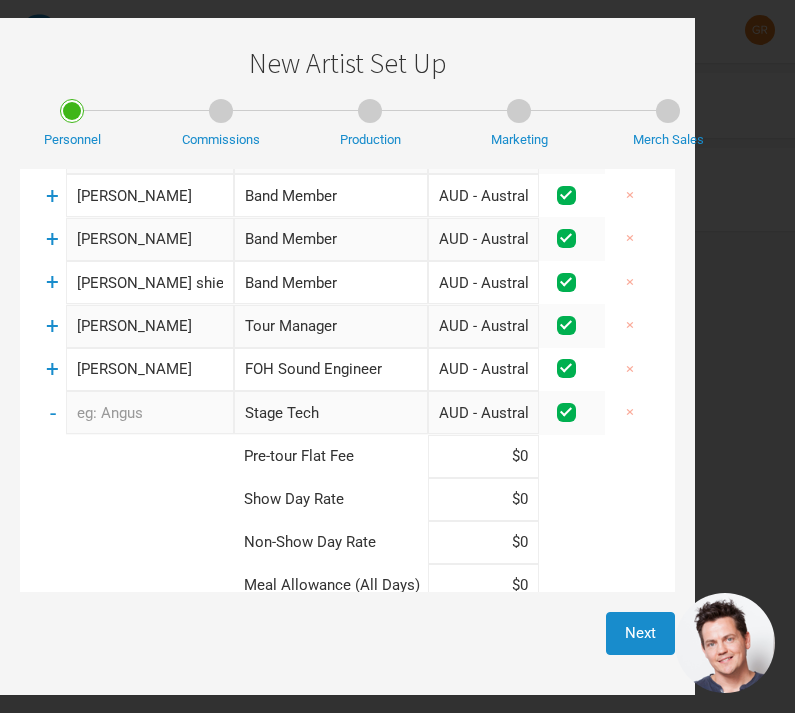 click at bounding box center (150, 412) 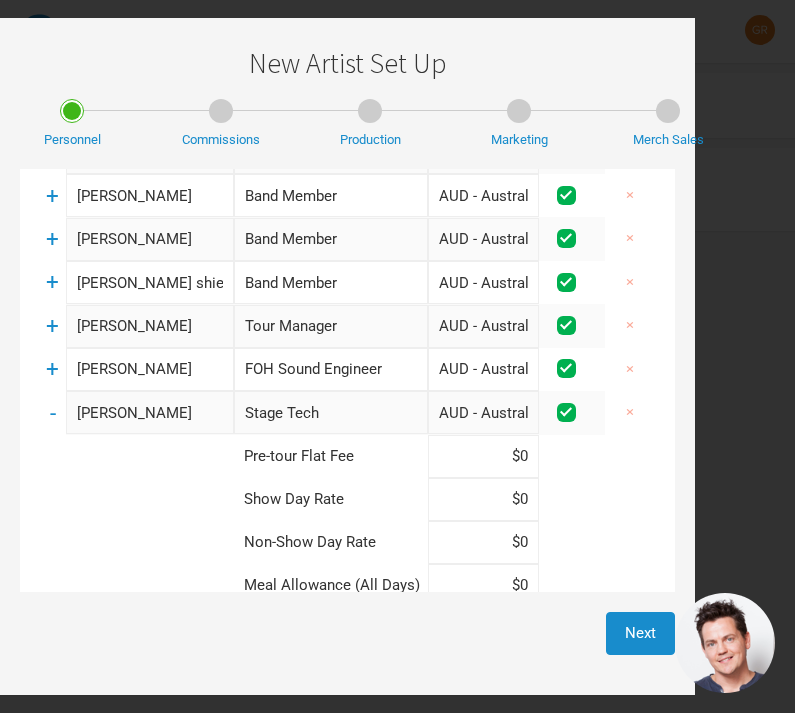 type on "[PERSON_NAME]" 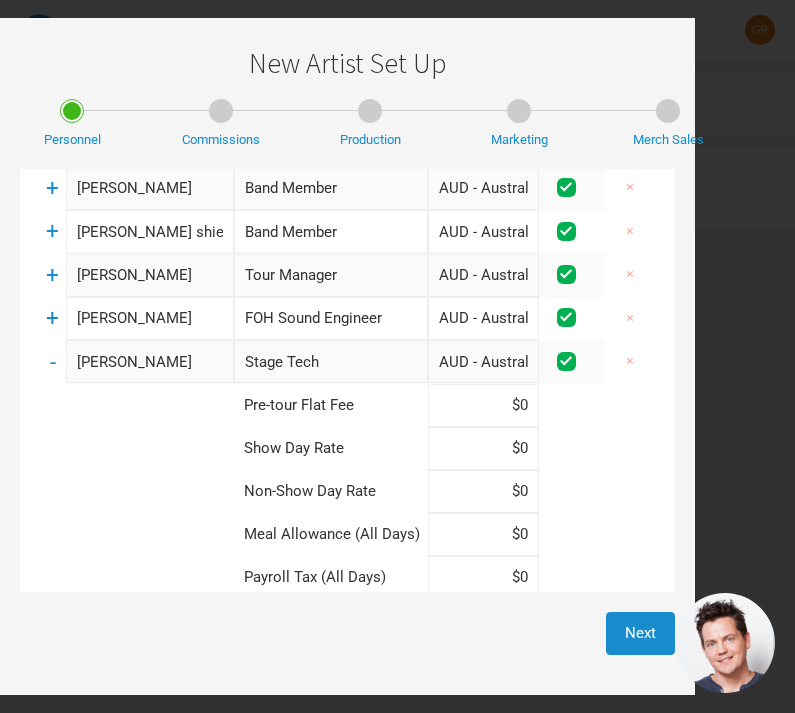 scroll, scrollTop: 237, scrollLeft: 0, axis: vertical 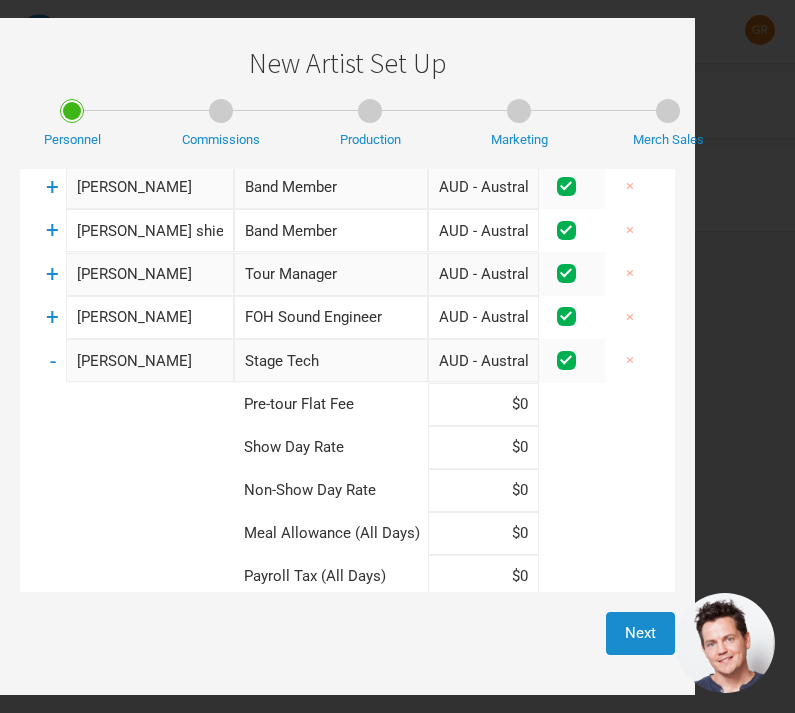 click on "+ Person" at bounding box center [115, 639] 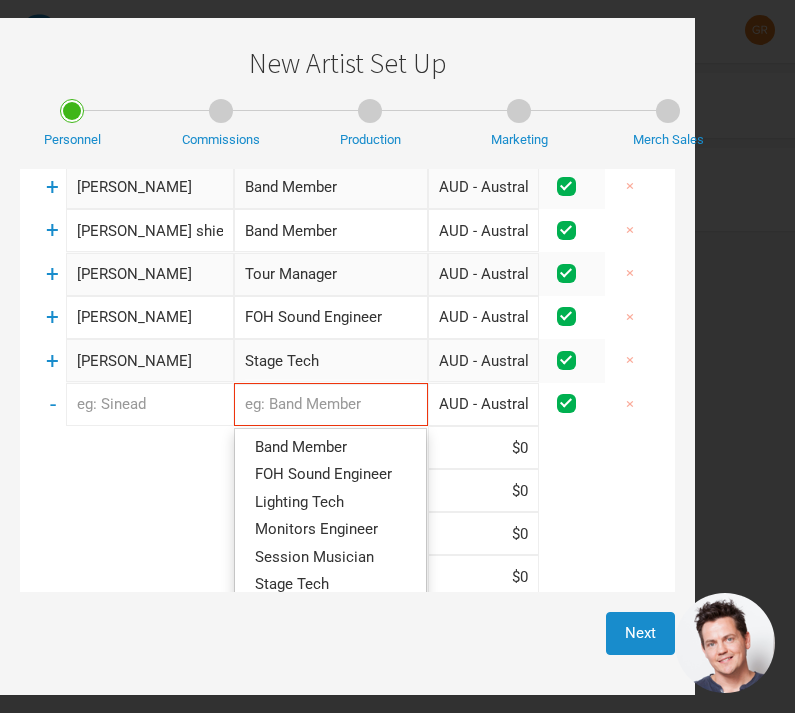 click at bounding box center [331, 404] 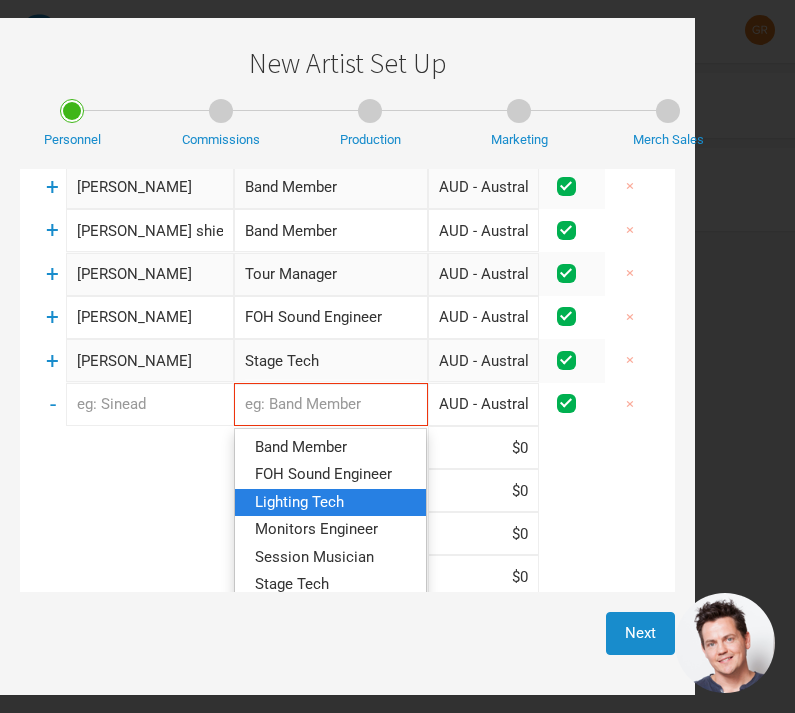 click on "Lighting Tech" at bounding box center (299, 502) 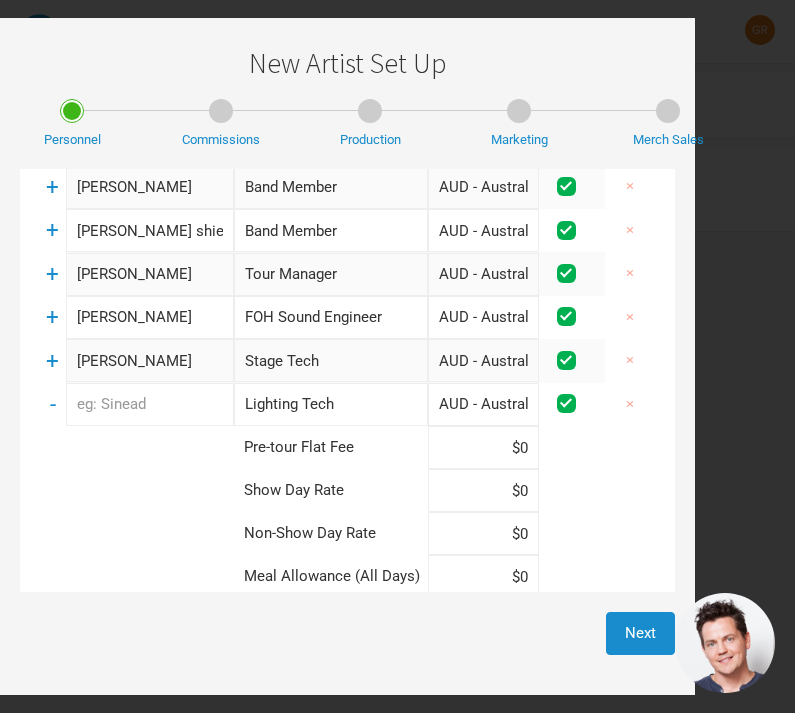click at bounding box center (150, 404) 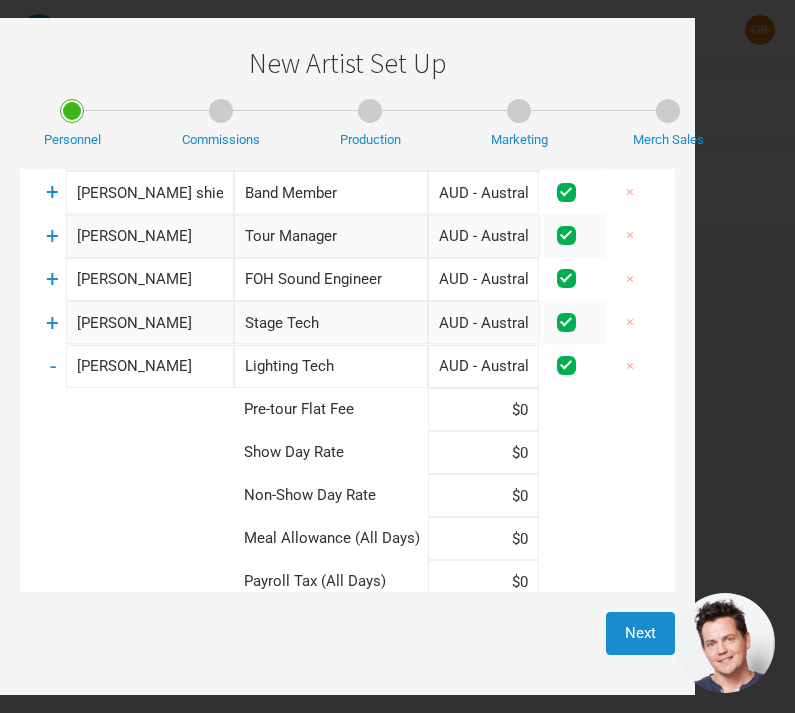 scroll, scrollTop: 298, scrollLeft: 0, axis: vertical 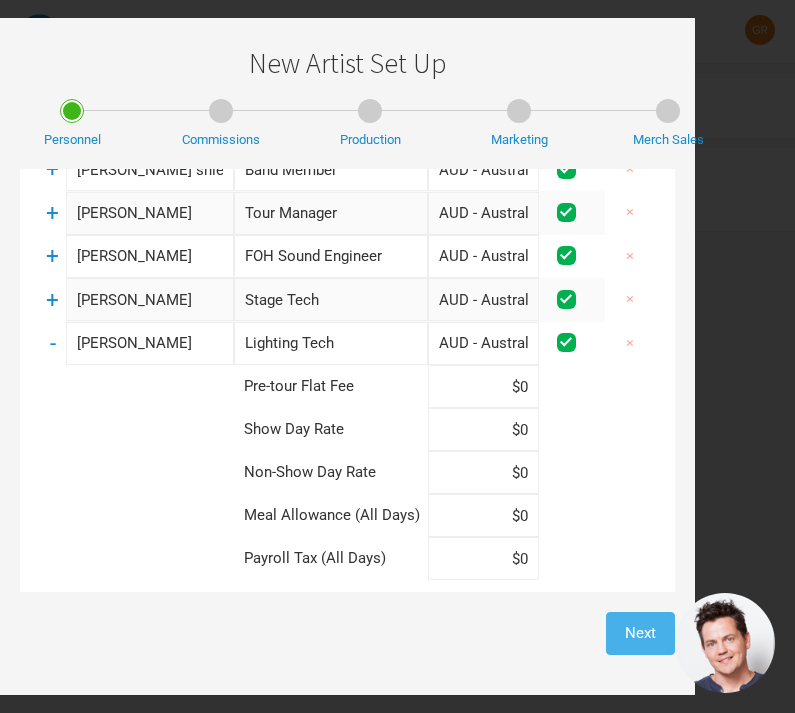 type on "[PERSON_NAME]" 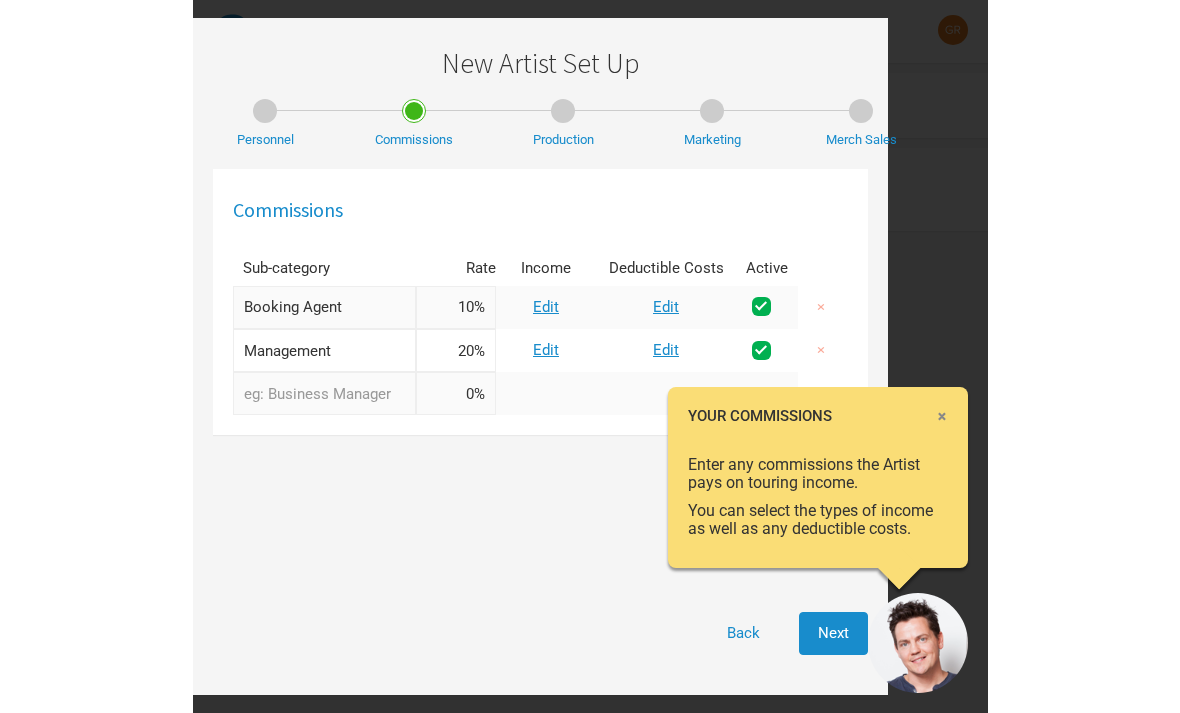 scroll, scrollTop: 37, scrollLeft: 0, axis: vertical 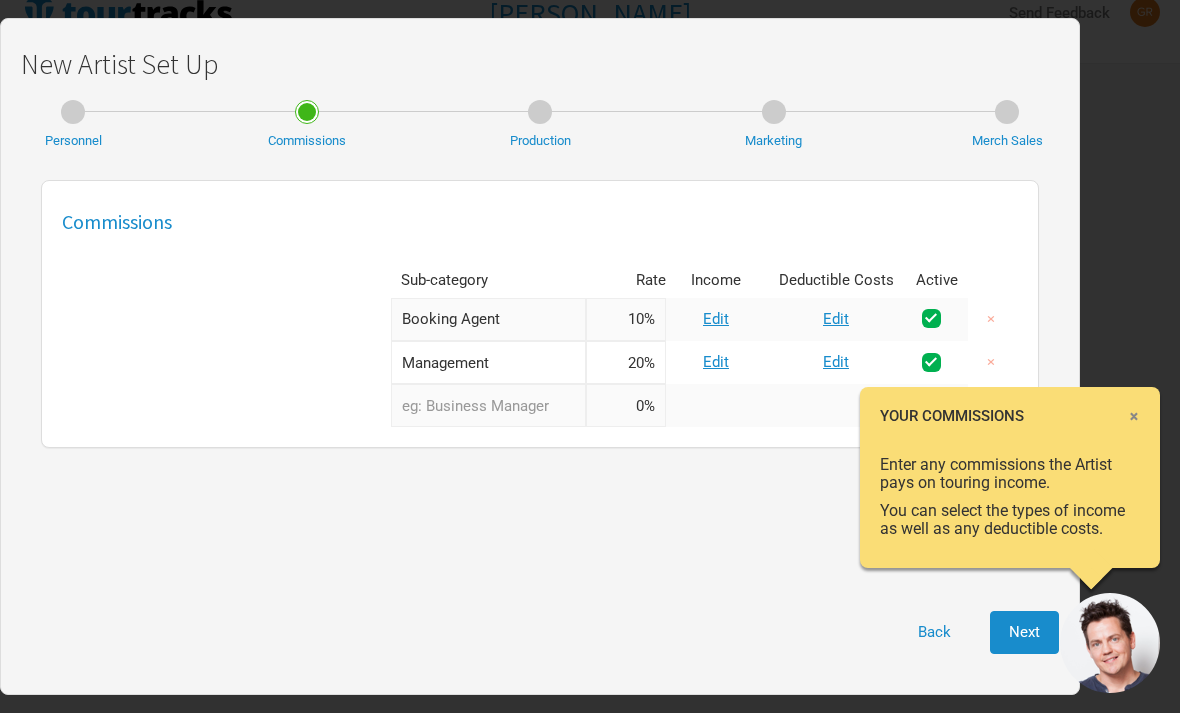 click on "×" at bounding box center [1134, 416] 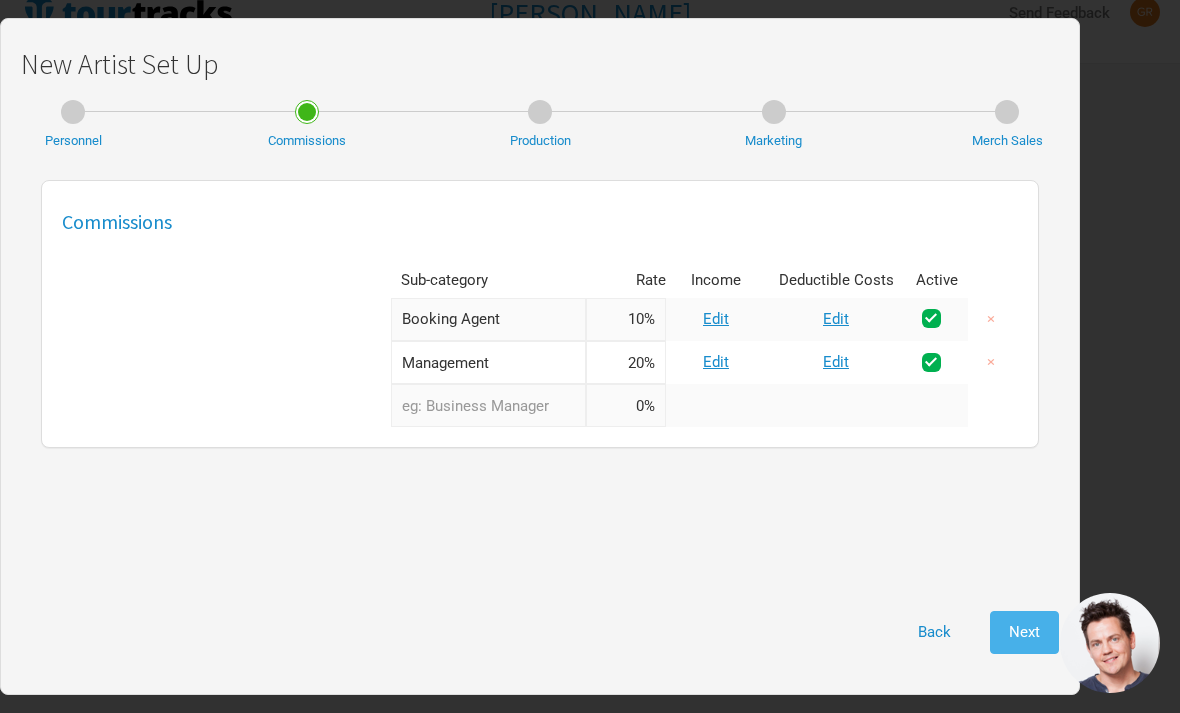 click on "Next" at bounding box center (1024, 632) 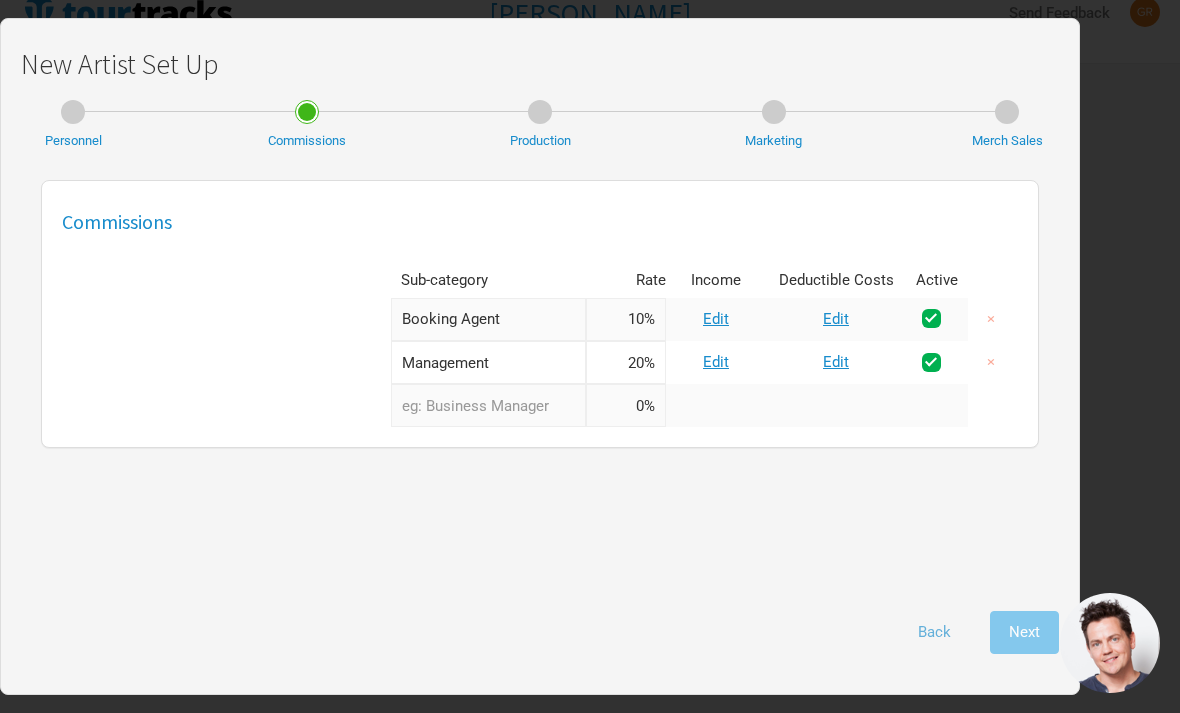 select on "Show Days" 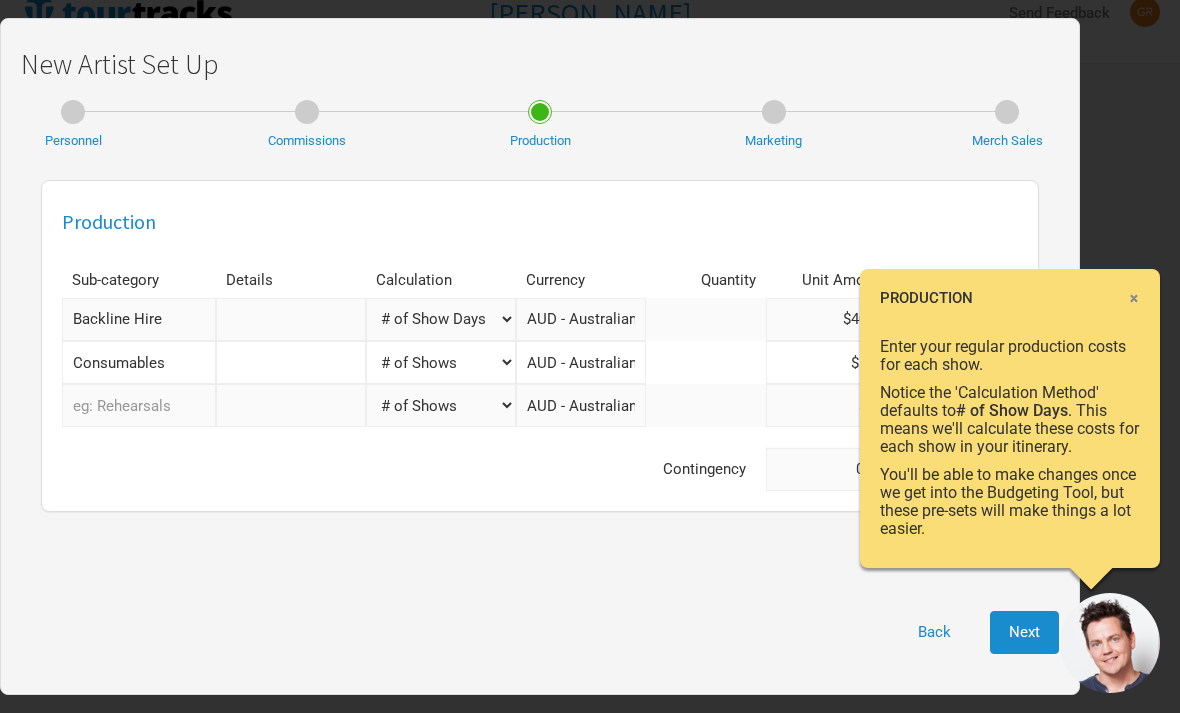 click on "×" at bounding box center [1134, 298] 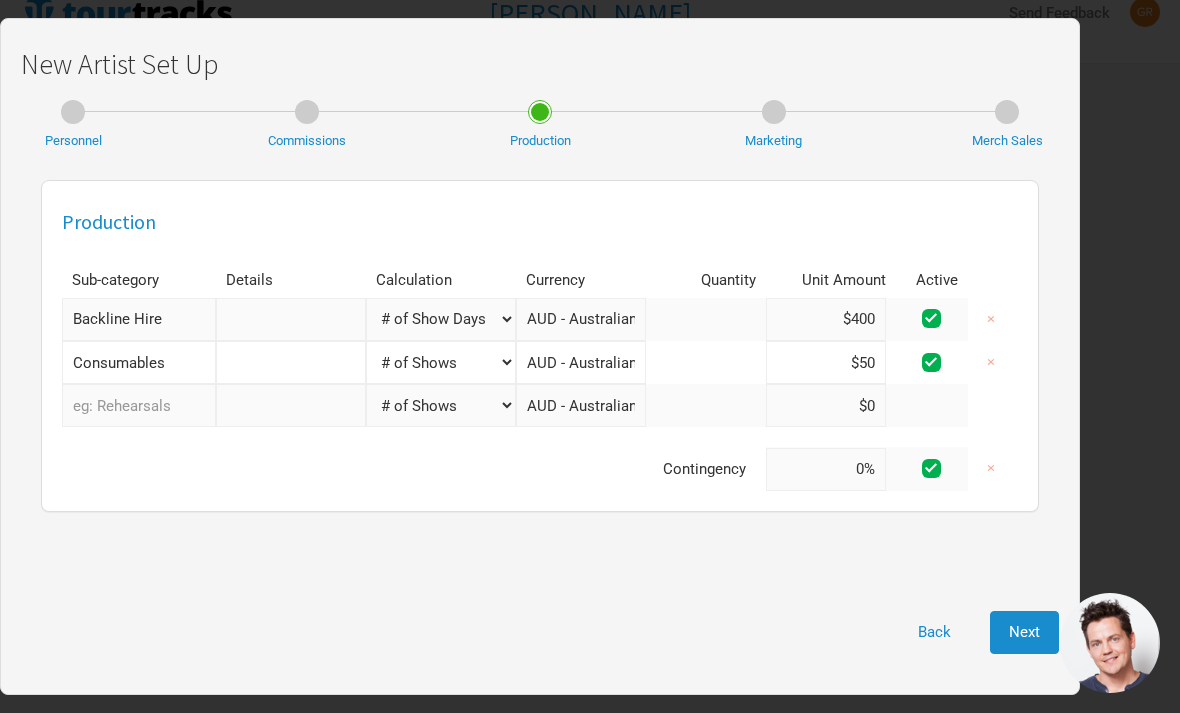 click on "Manual # of Shows # of Show Days # of Non-Show Days # of Days # of Tickets Sold % of Tour Income" at bounding box center (441, 319) 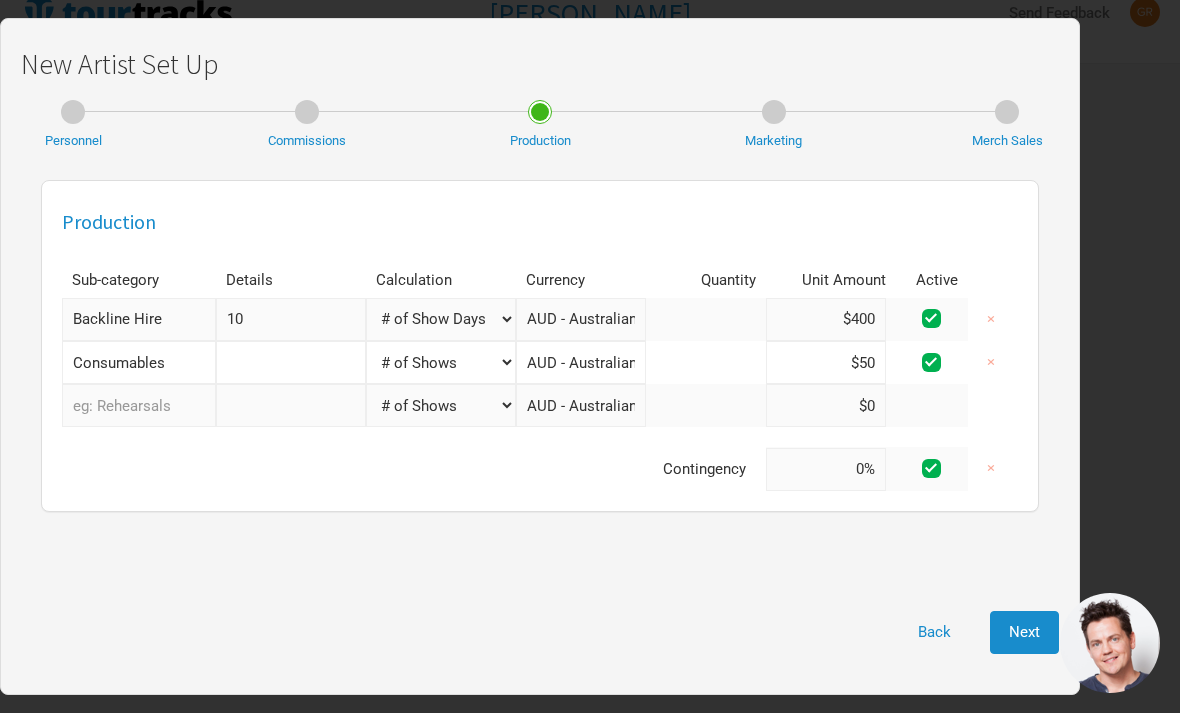 type on "10" 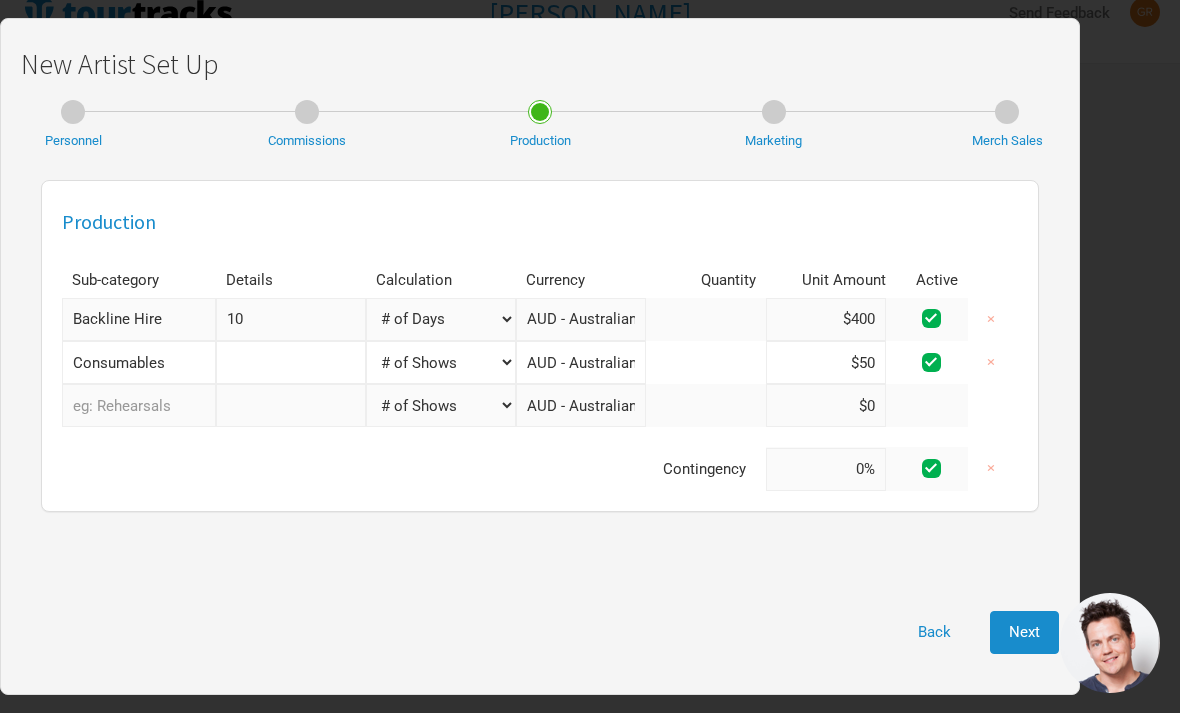 select on "Show Days" 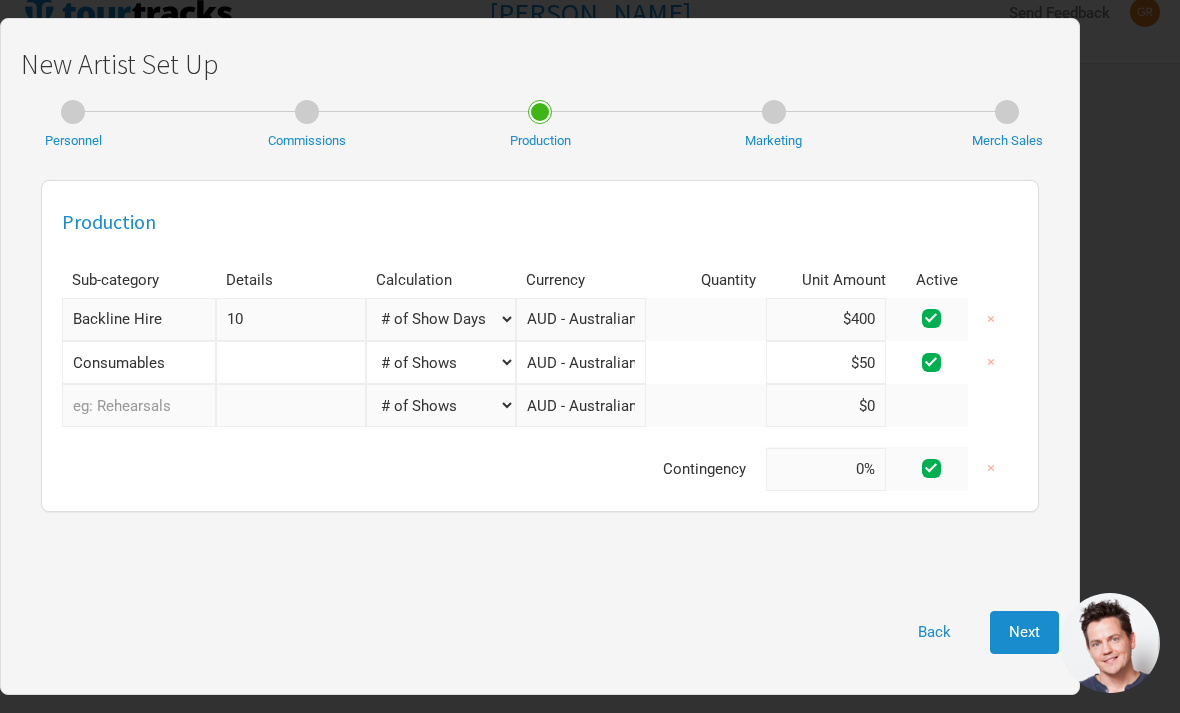 click at bounding box center (291, 362) 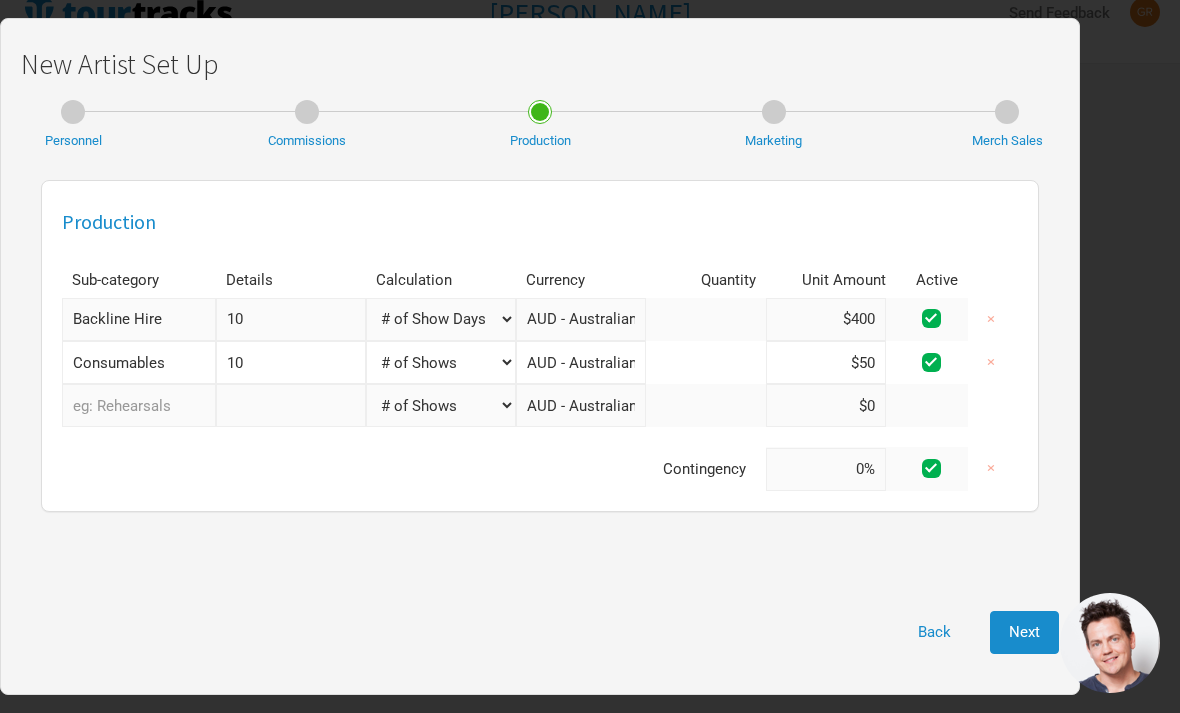 type on "10" 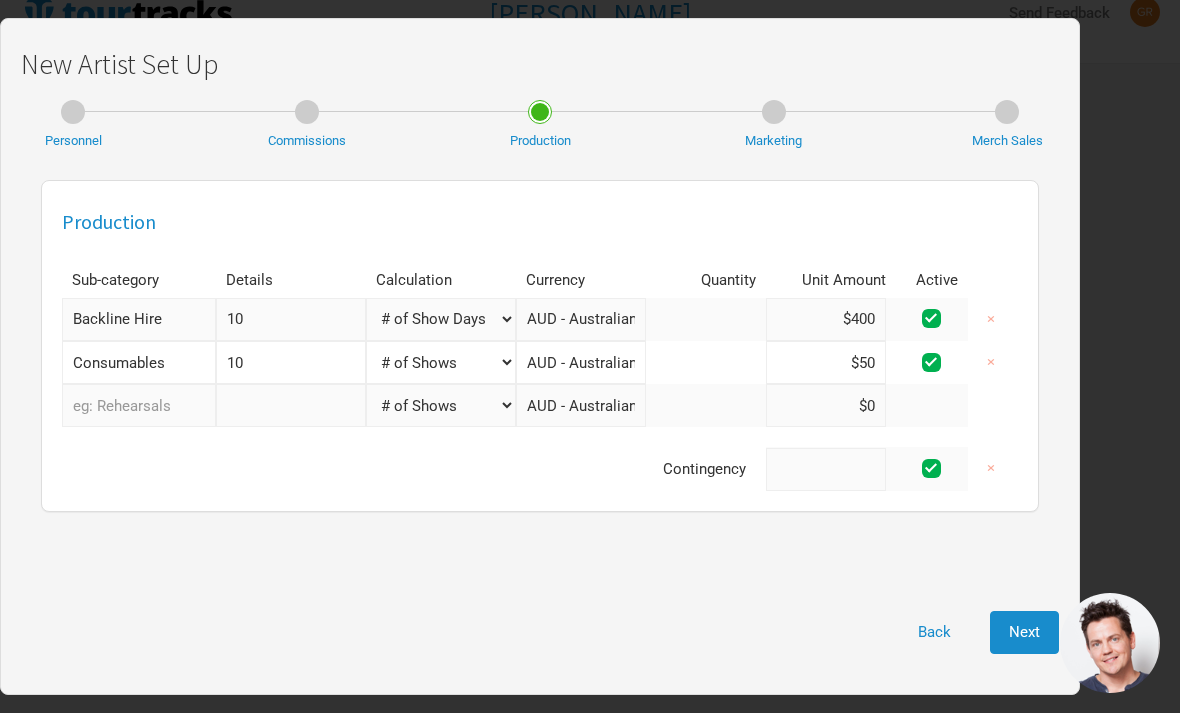 click at bounding box center (826, 469) 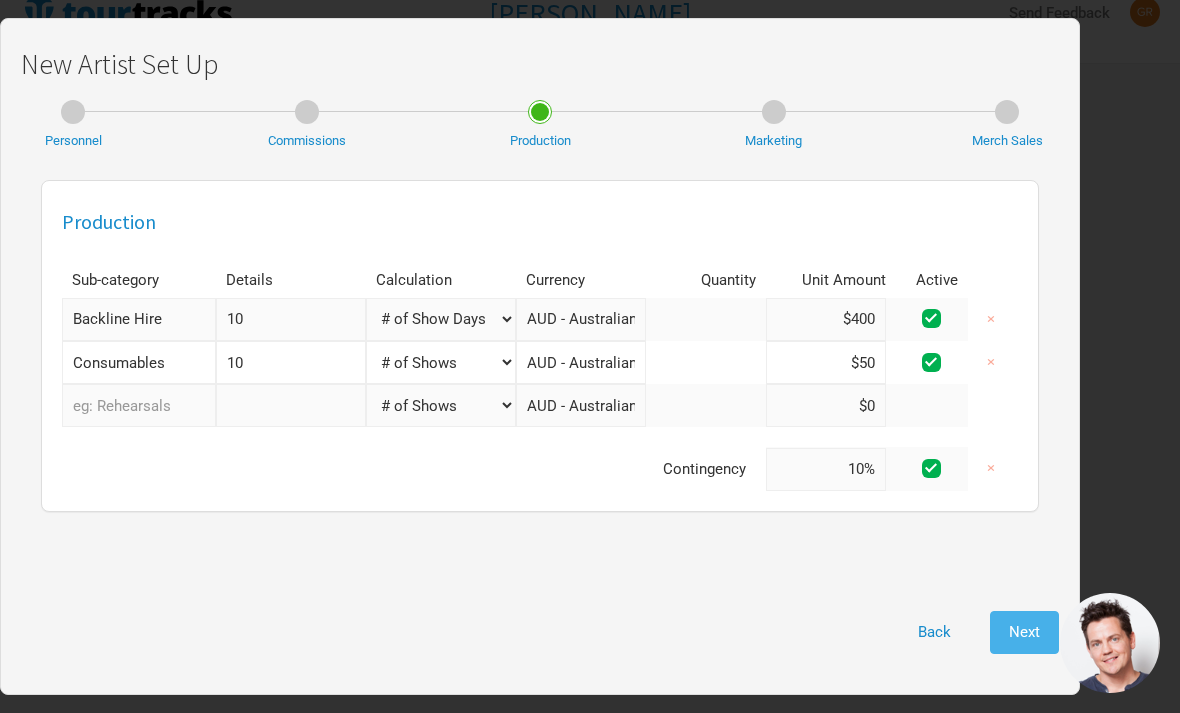 type on "10%" 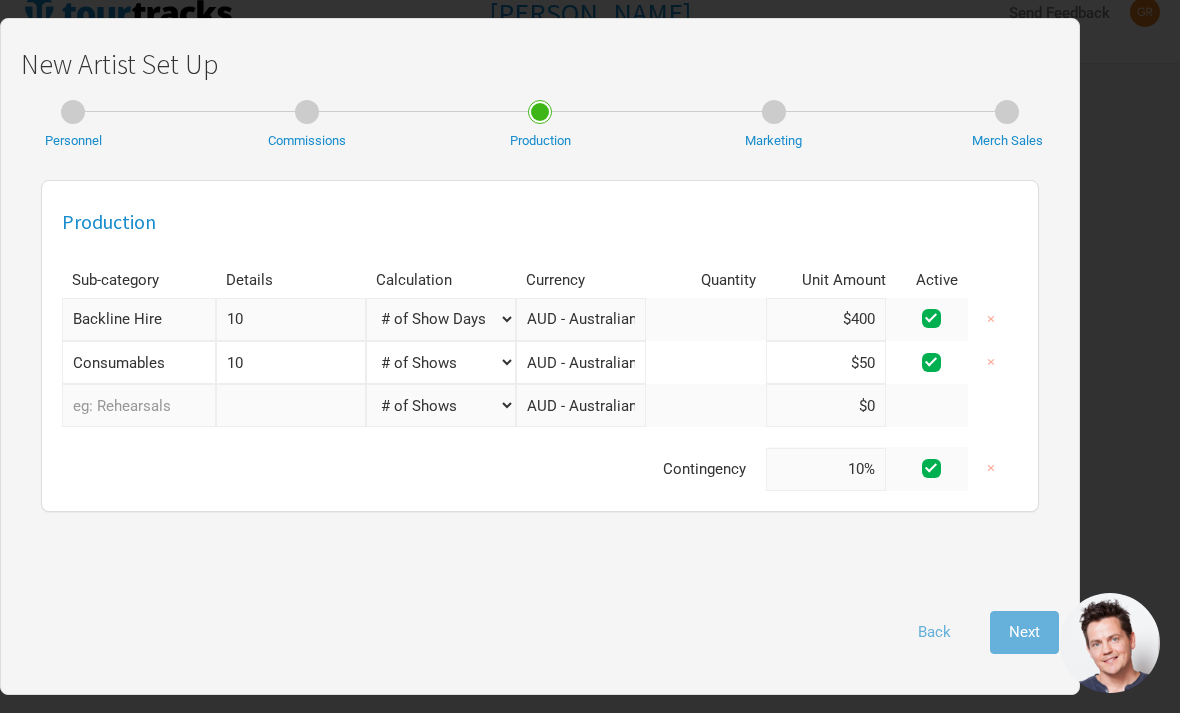 select on "% of Gross" 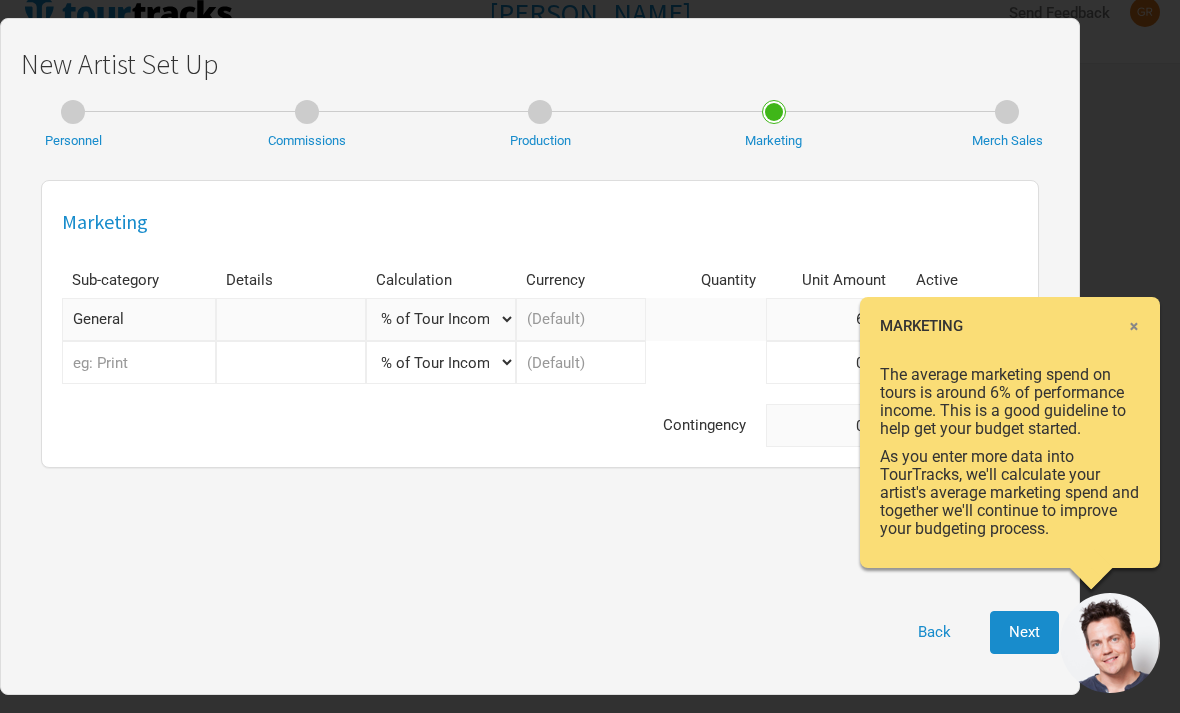 click on "×" at bounding box center [1134, 326] 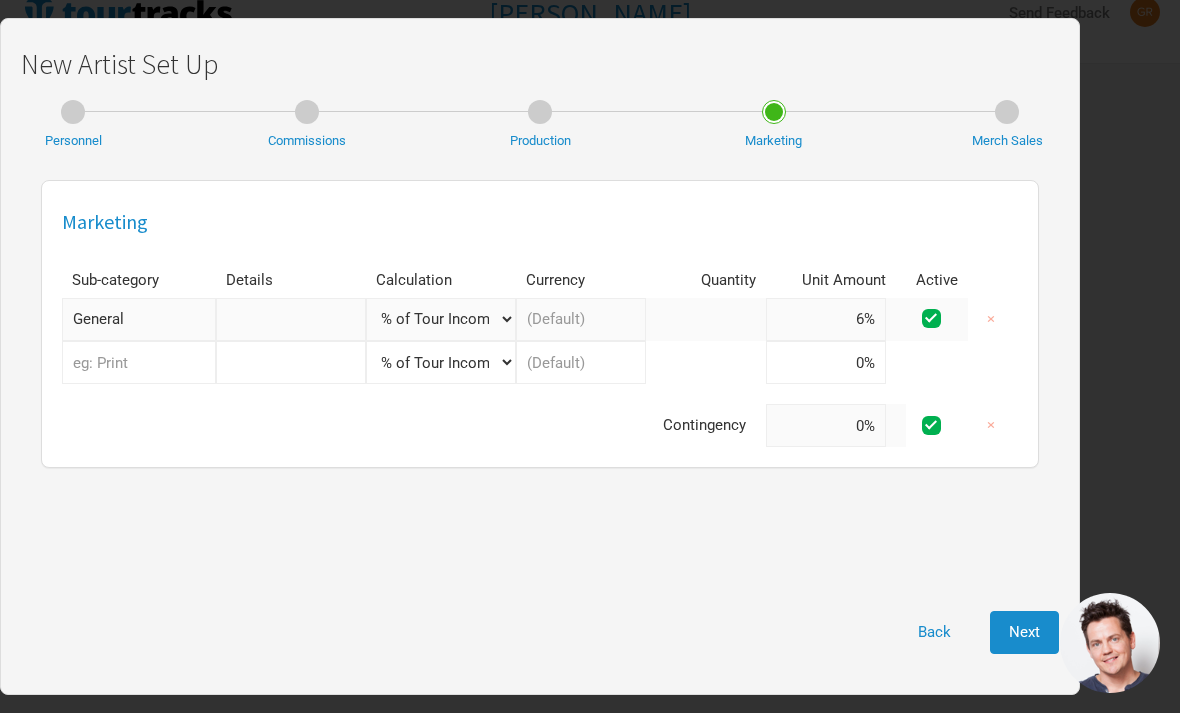 click at bounding box center (291, 319) 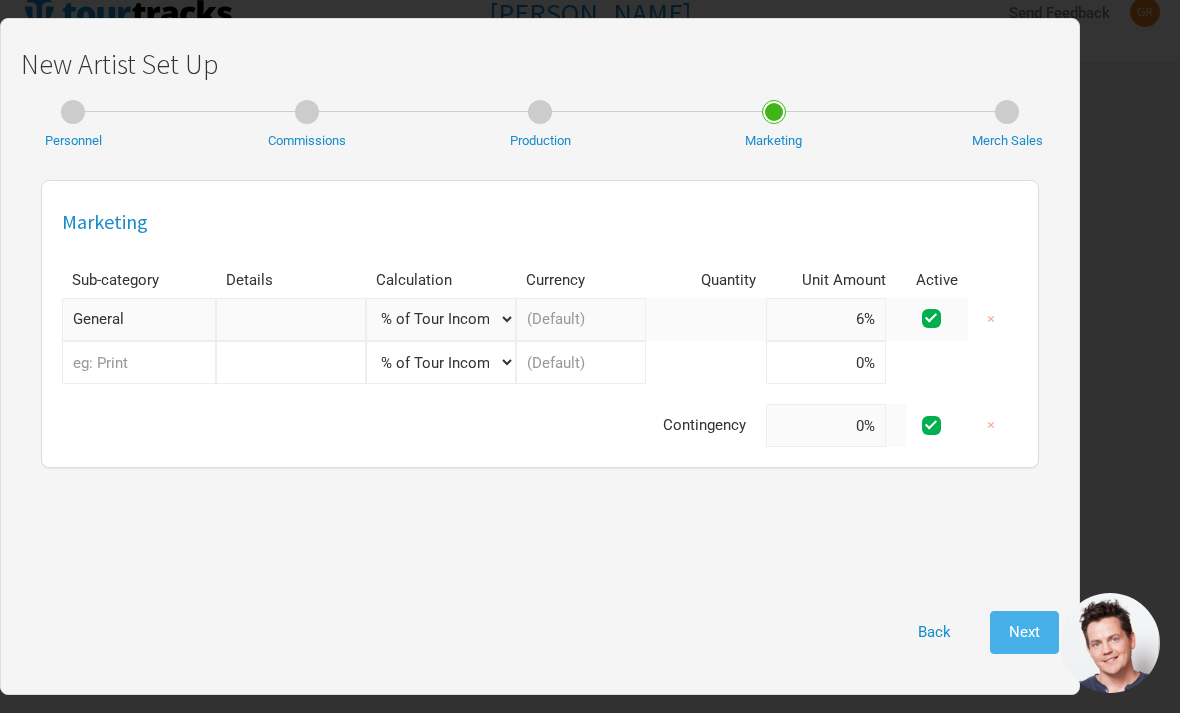 click on "Next" at bounding box center (1024, 632) 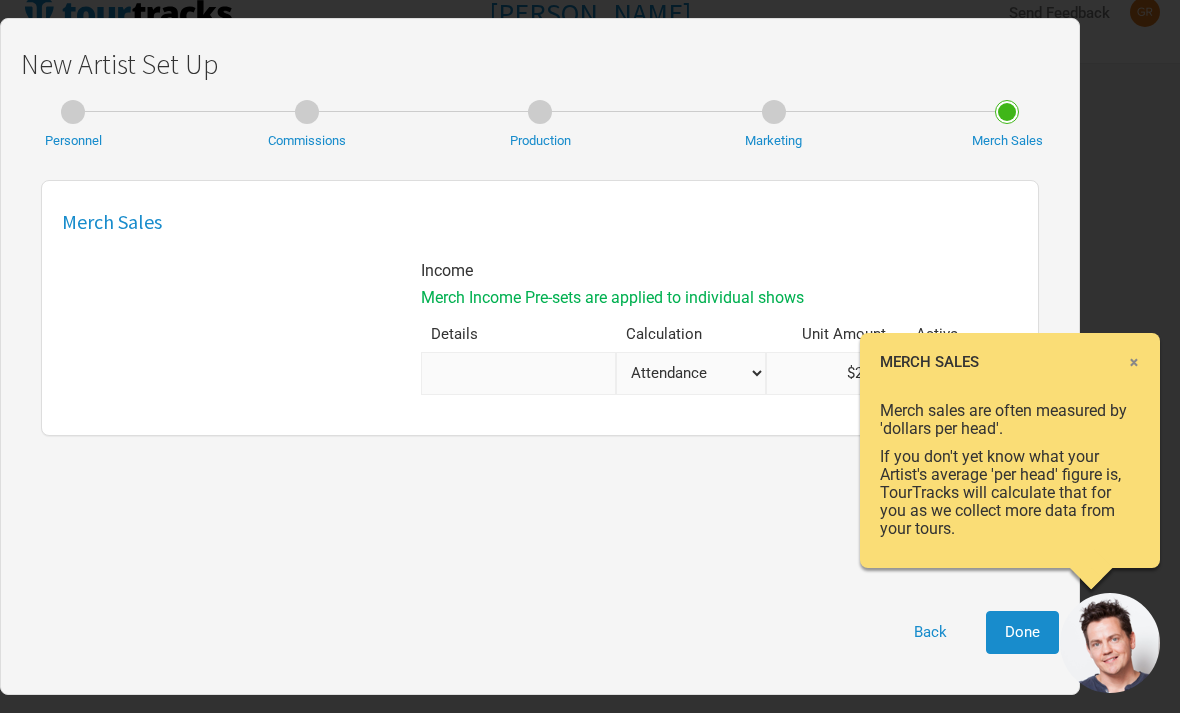 scroll, scrollTop: 64, scrollLeft: 0, axis: vertical 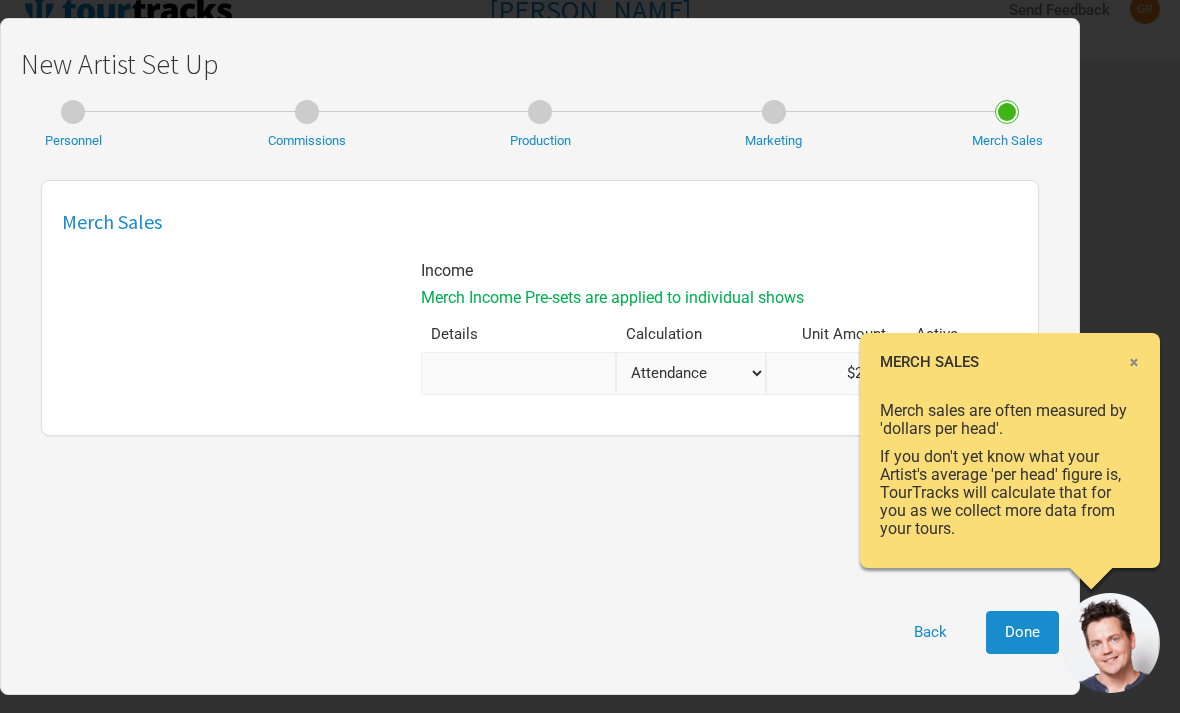 select on "Set Amount" 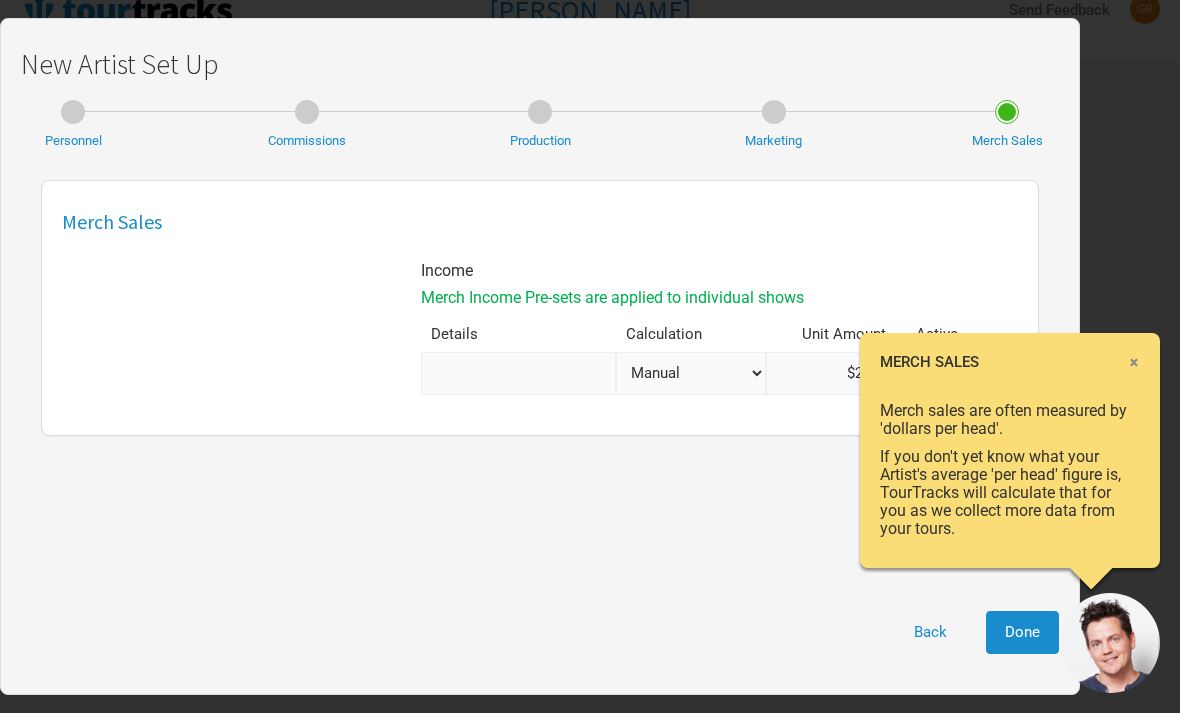 click at bounding box center [518, 373] 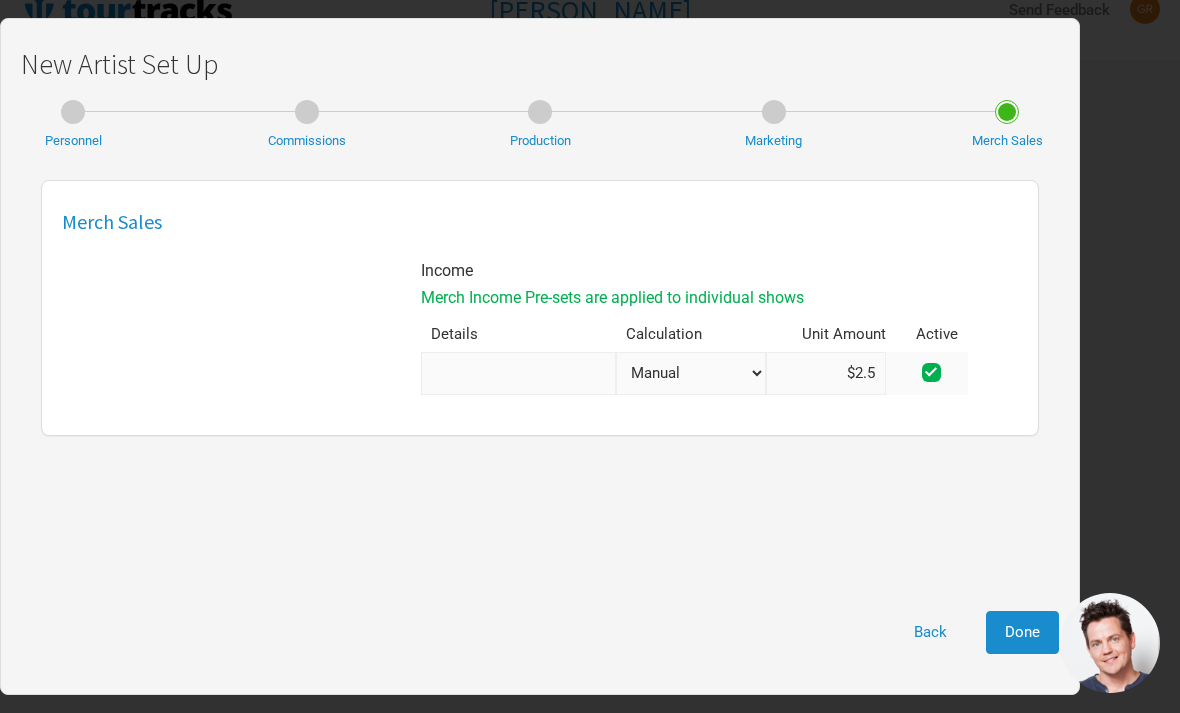 click on "$2.5" at bounding box center (826, 373) 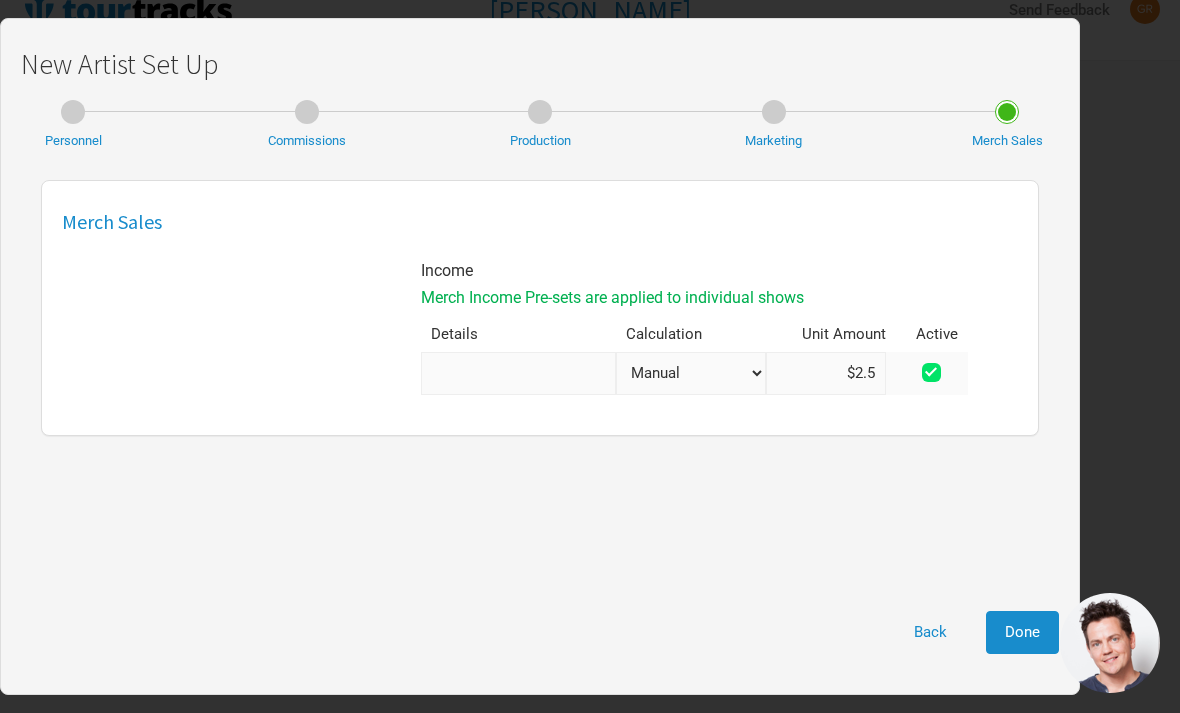drag, startPoint x: 843, startPoint y: 364, endPoint x: 938, endPoint y: 361, distance: 95.047356 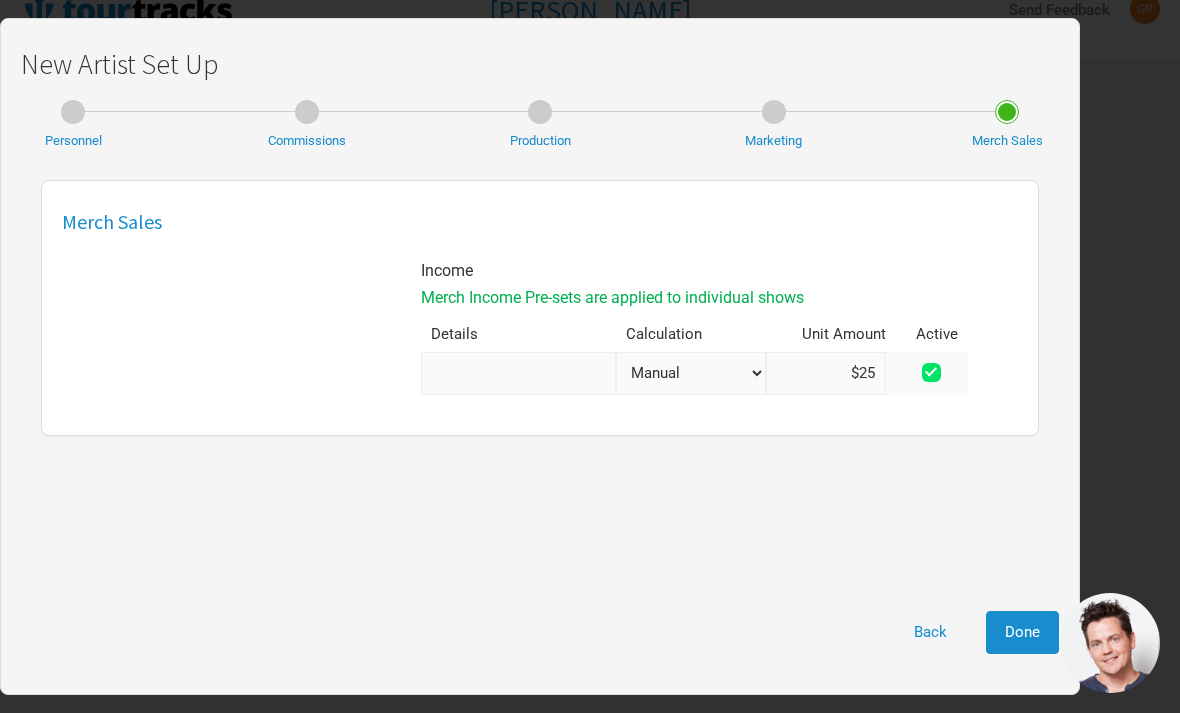 type on "$2" 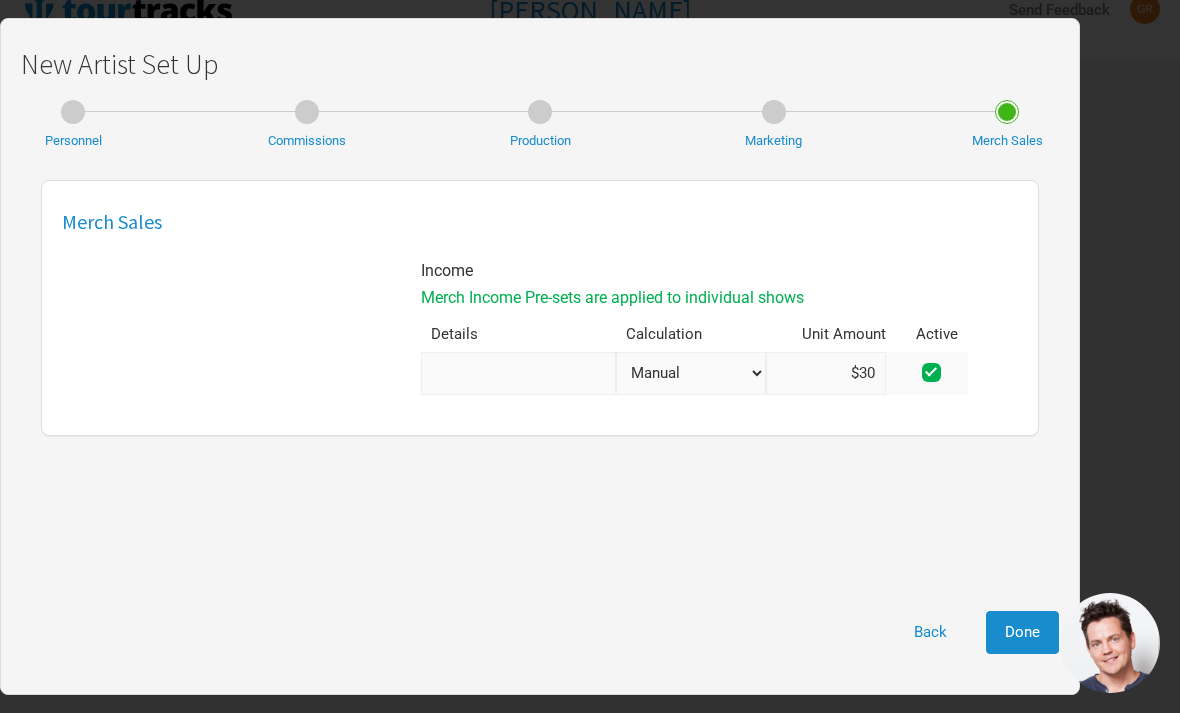 type on "$30" 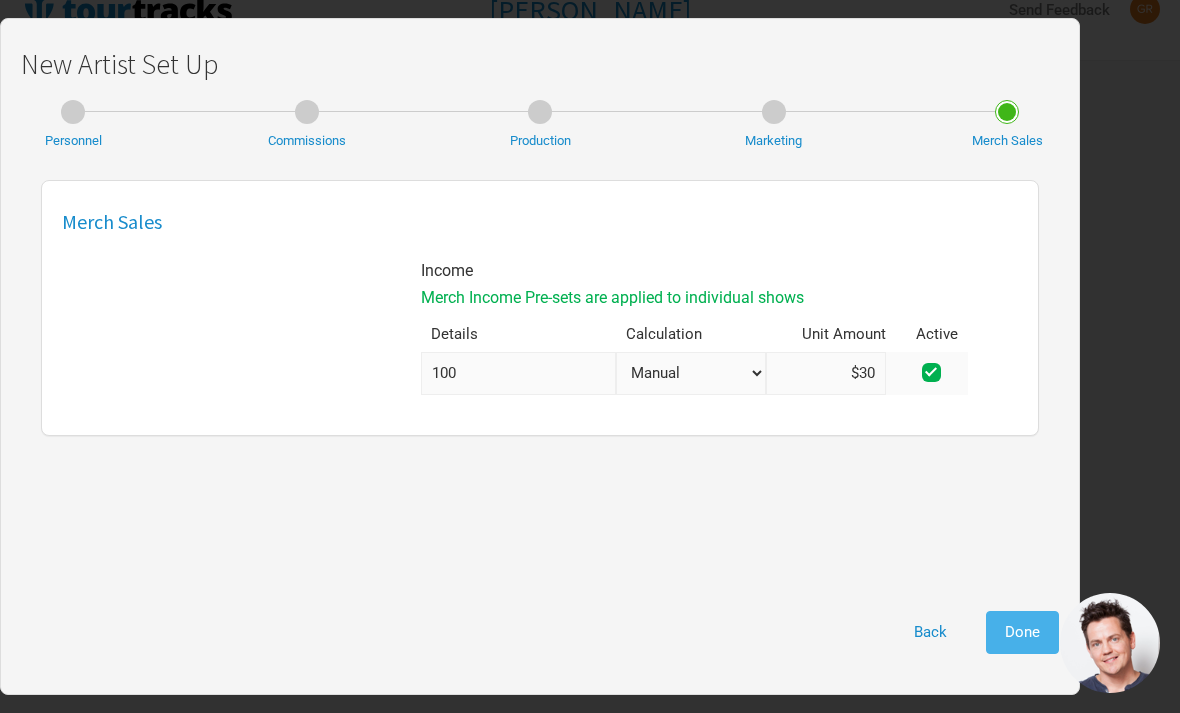 type on "100" 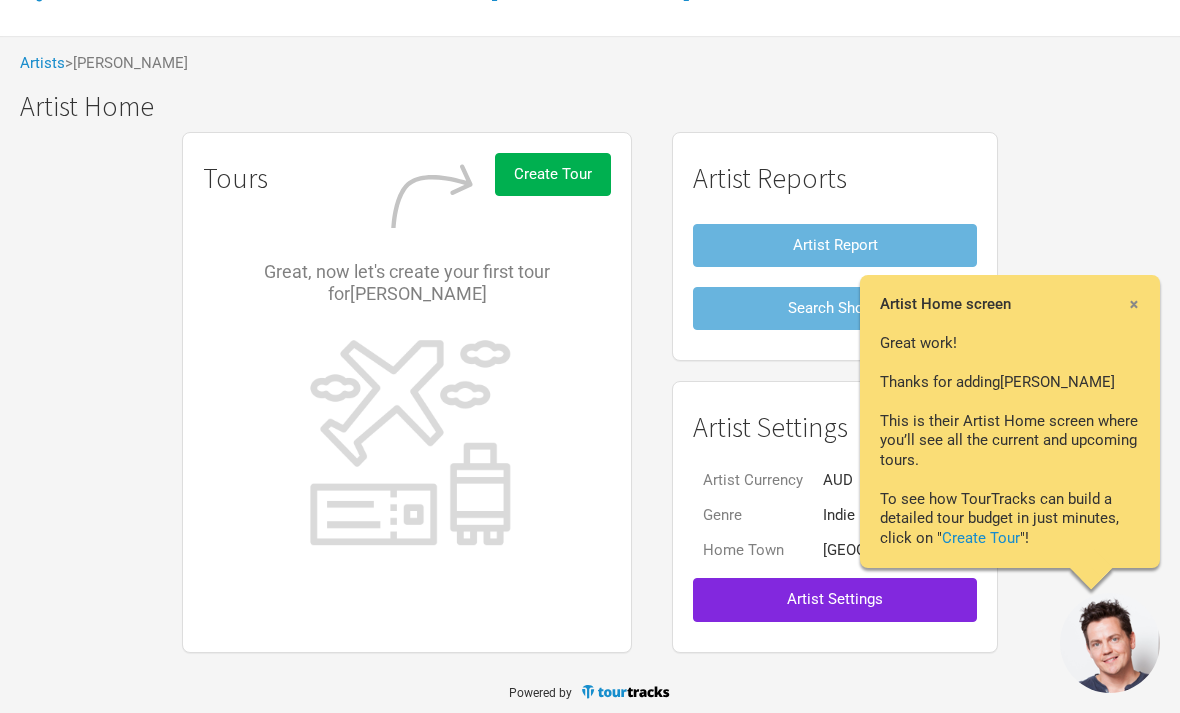 click on "×" at bounding box center (1134, 304) 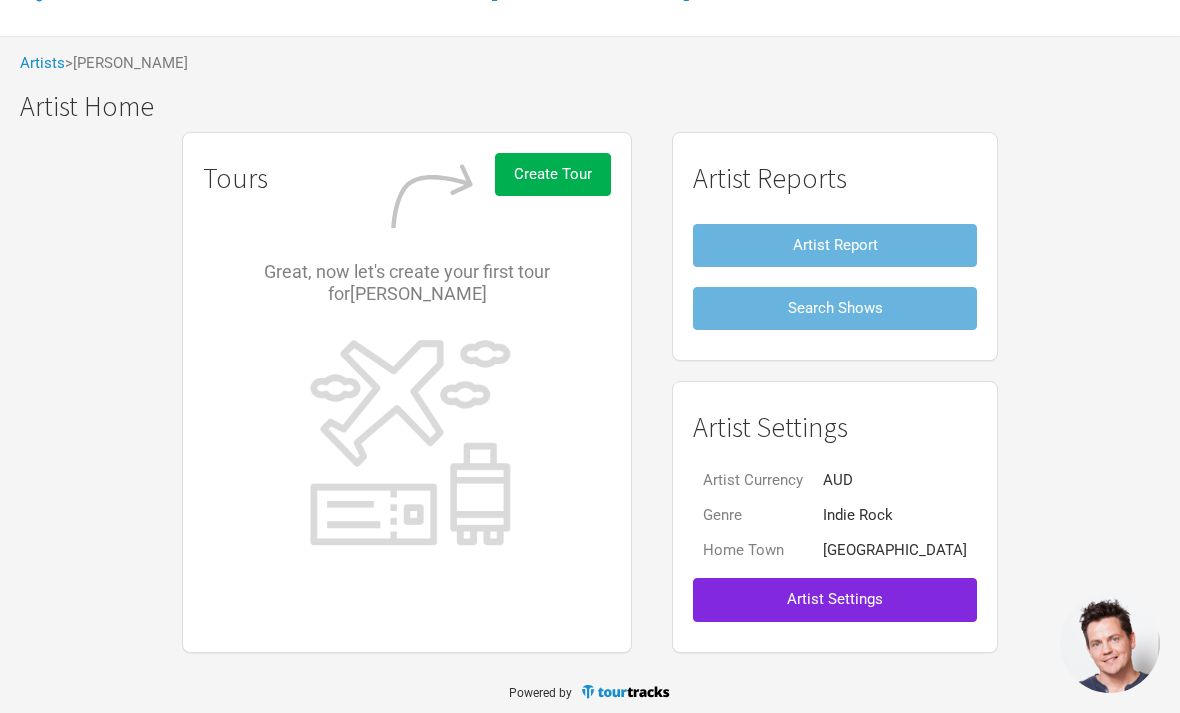 scroll, scrollTop: 67, scrollLeft: 0, axis: vertical 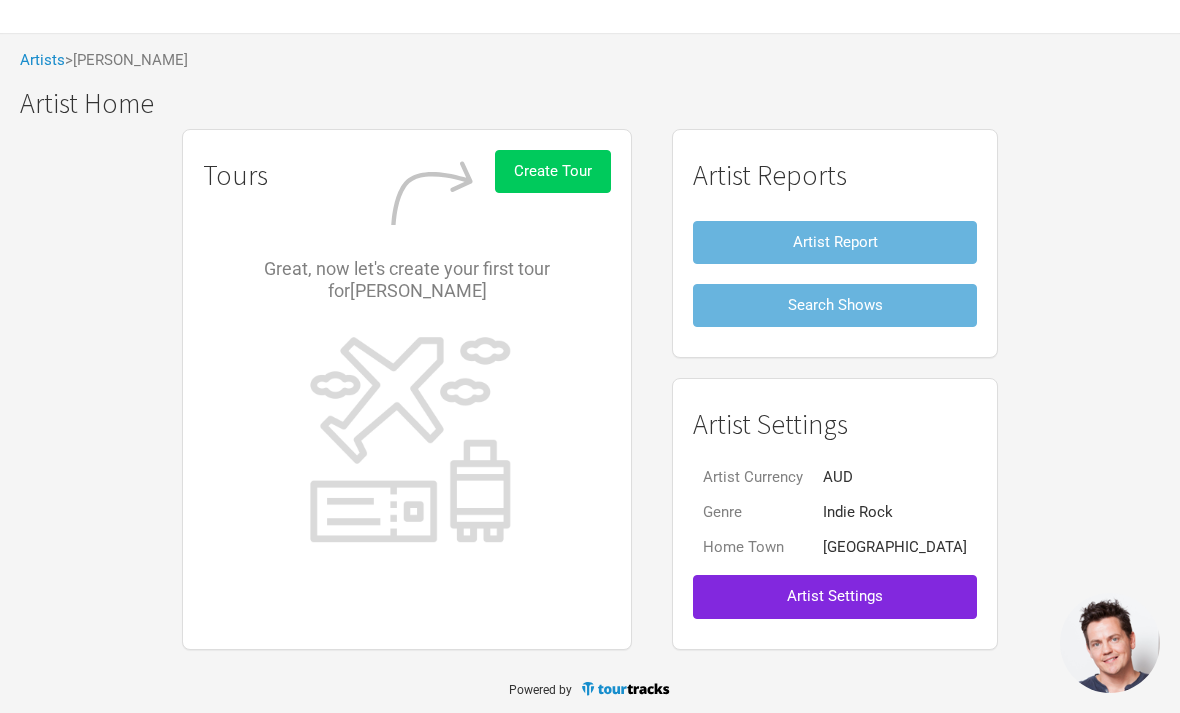 click on "Create Tour" at bounding box center [553, 171] 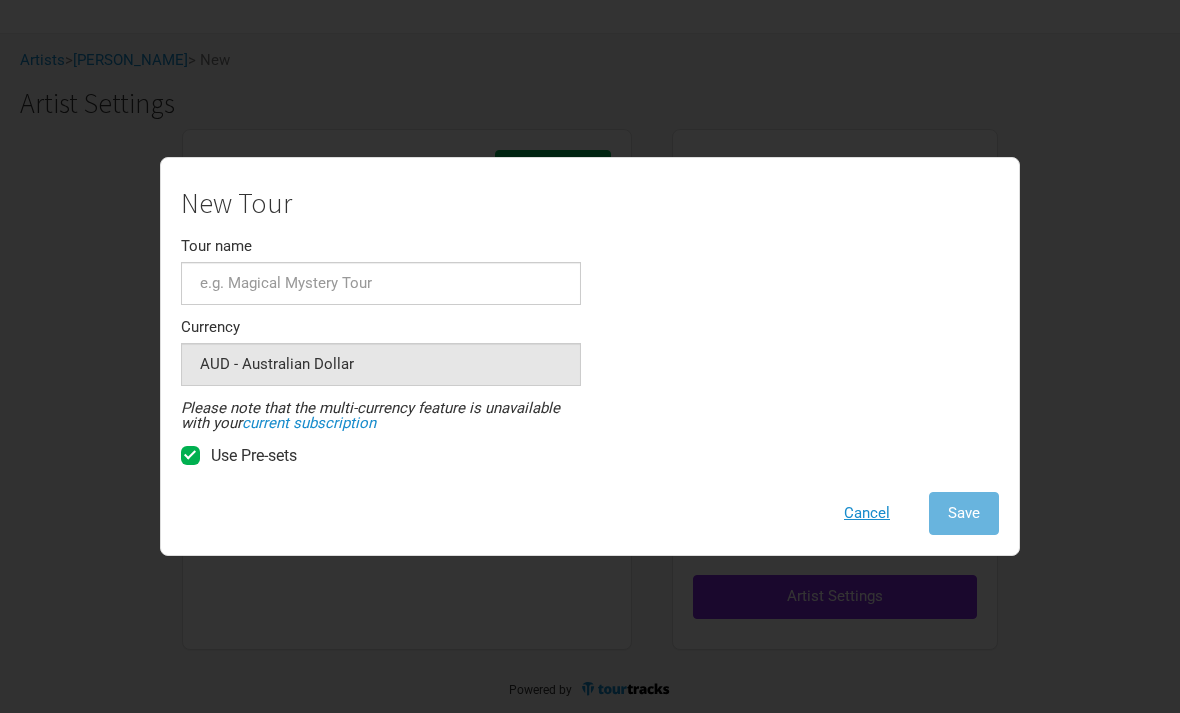 click on "Tour name" at bounding box center [216, 246] 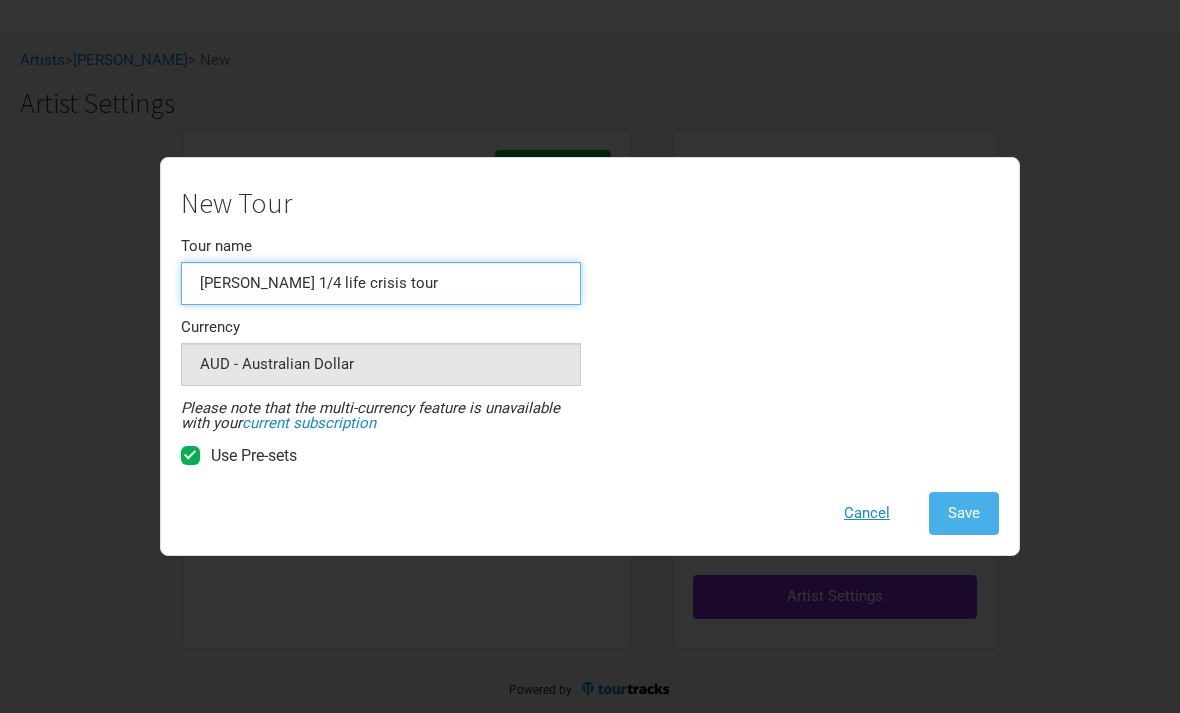 type on "[PERSON_NAME] 1/4 life crisis tour" 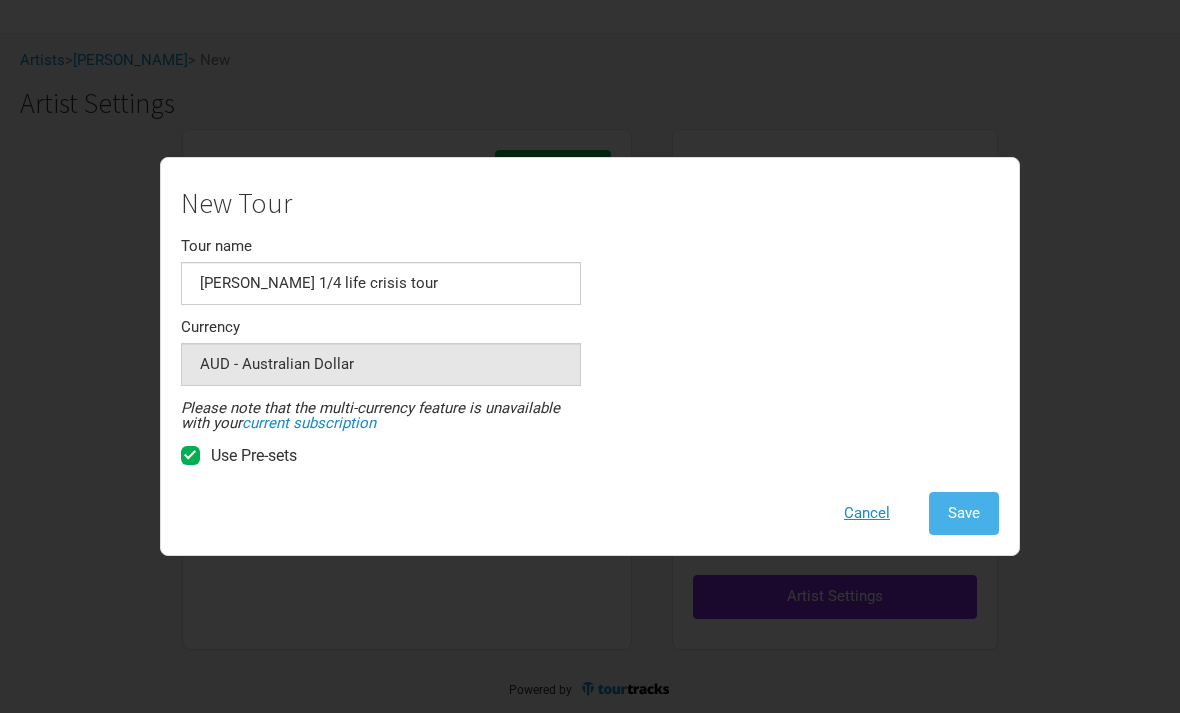 click on "Save" at bounding box center (964, 513) 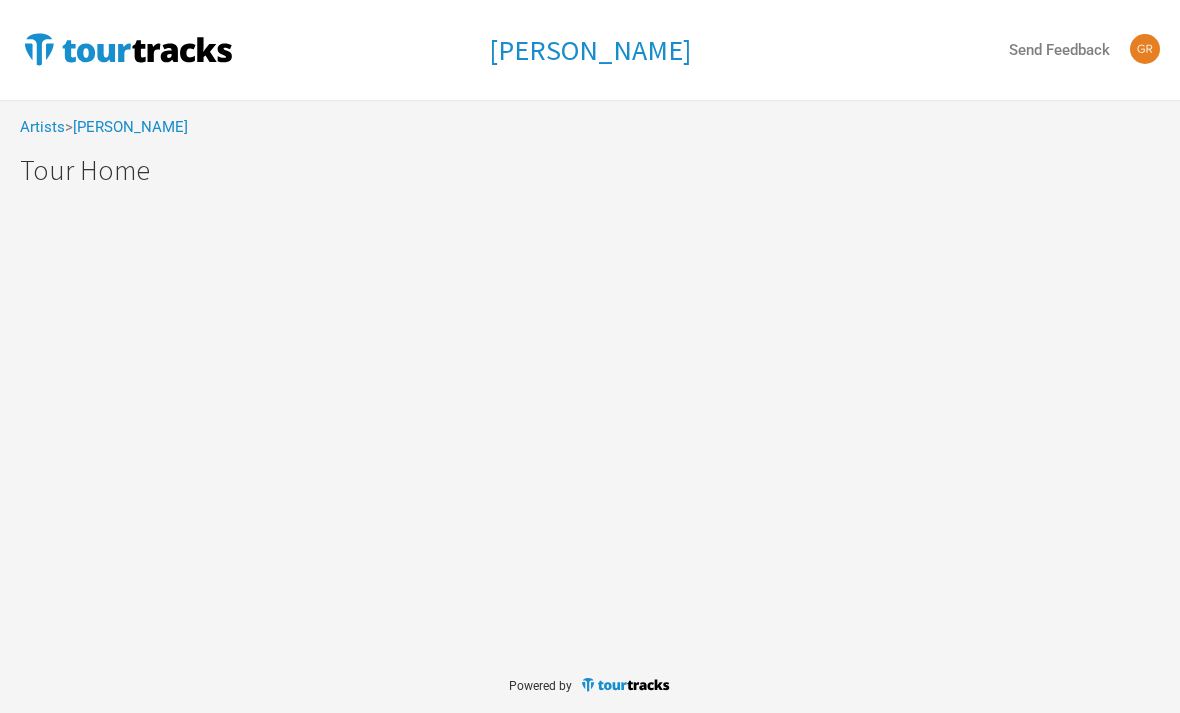 scroll, scrollTop: 64, scrollLeft: 0, axis: vertical 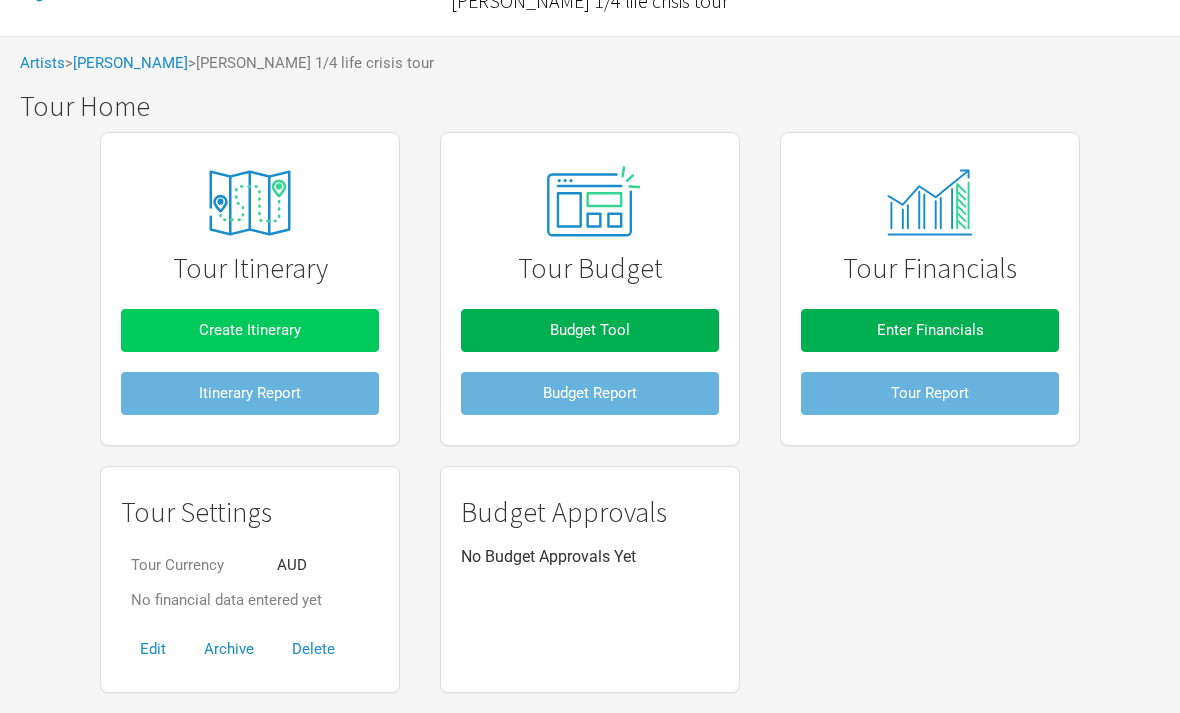 click on "Create Itinerary" at bounding box center [250, 330] 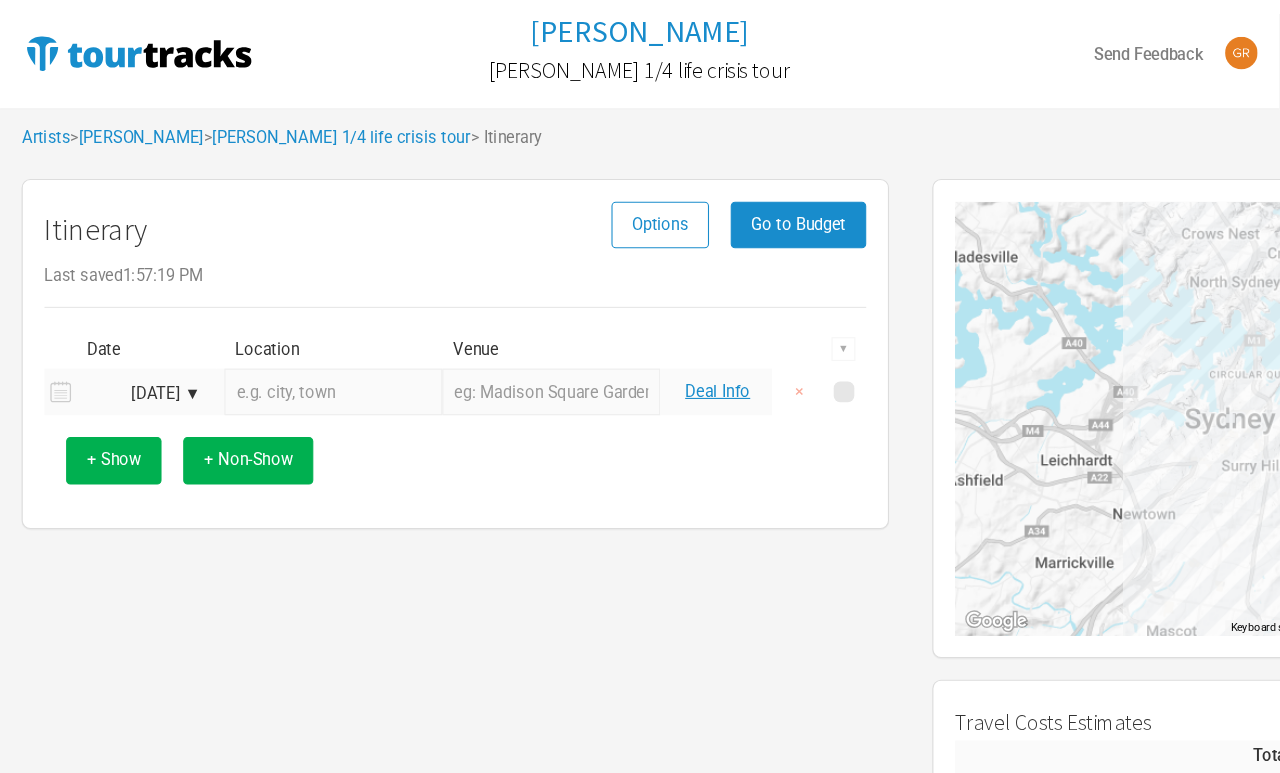 scroll, scrollTop: 0, scrollLeft: 0, axis: both 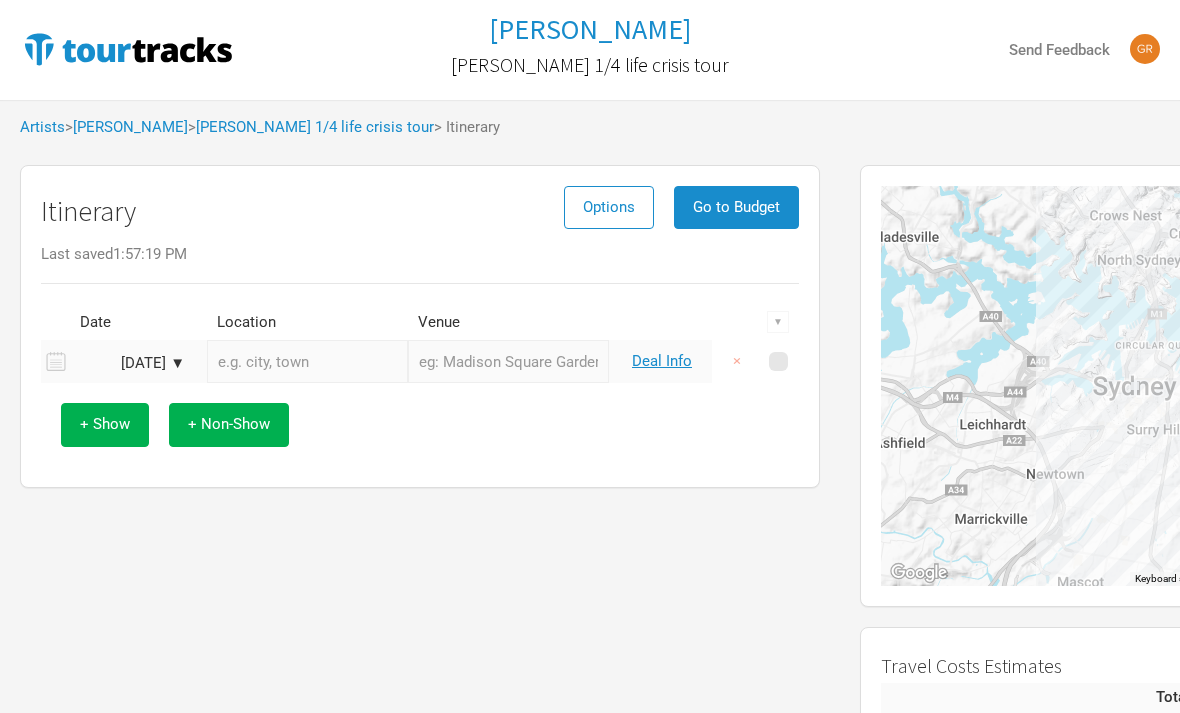 click on "[DATE]   ▼" at bounding box center (135, 361) 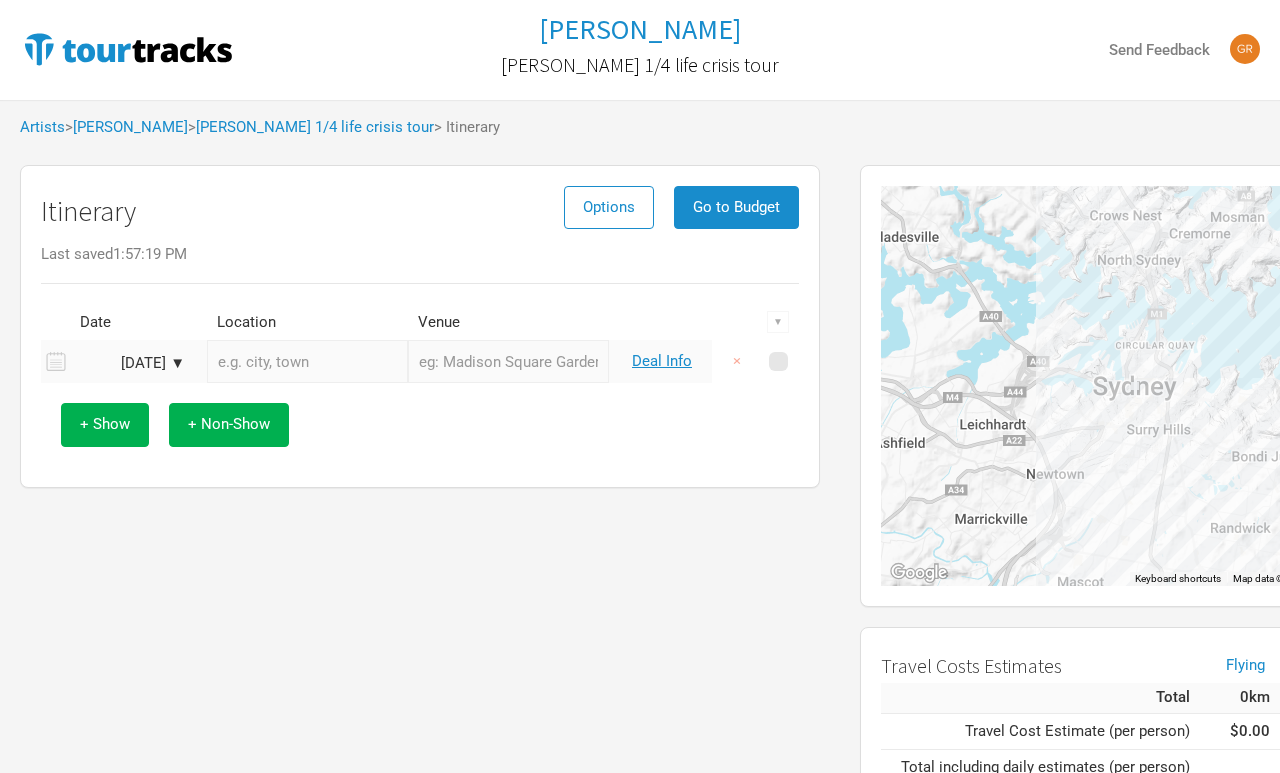 click on "[DATE]   ▼" at bounding box center [130, 363] 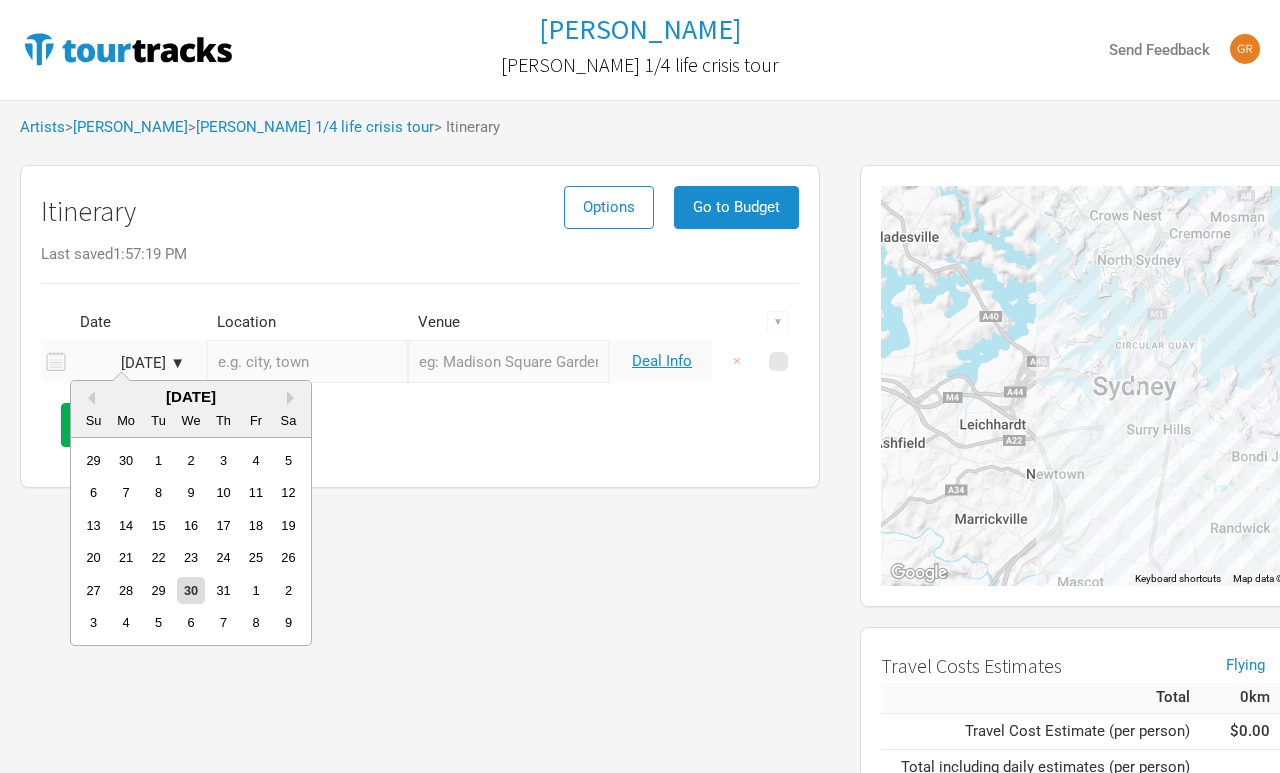 click on "[DATE]" at bounding box center (191, 396) 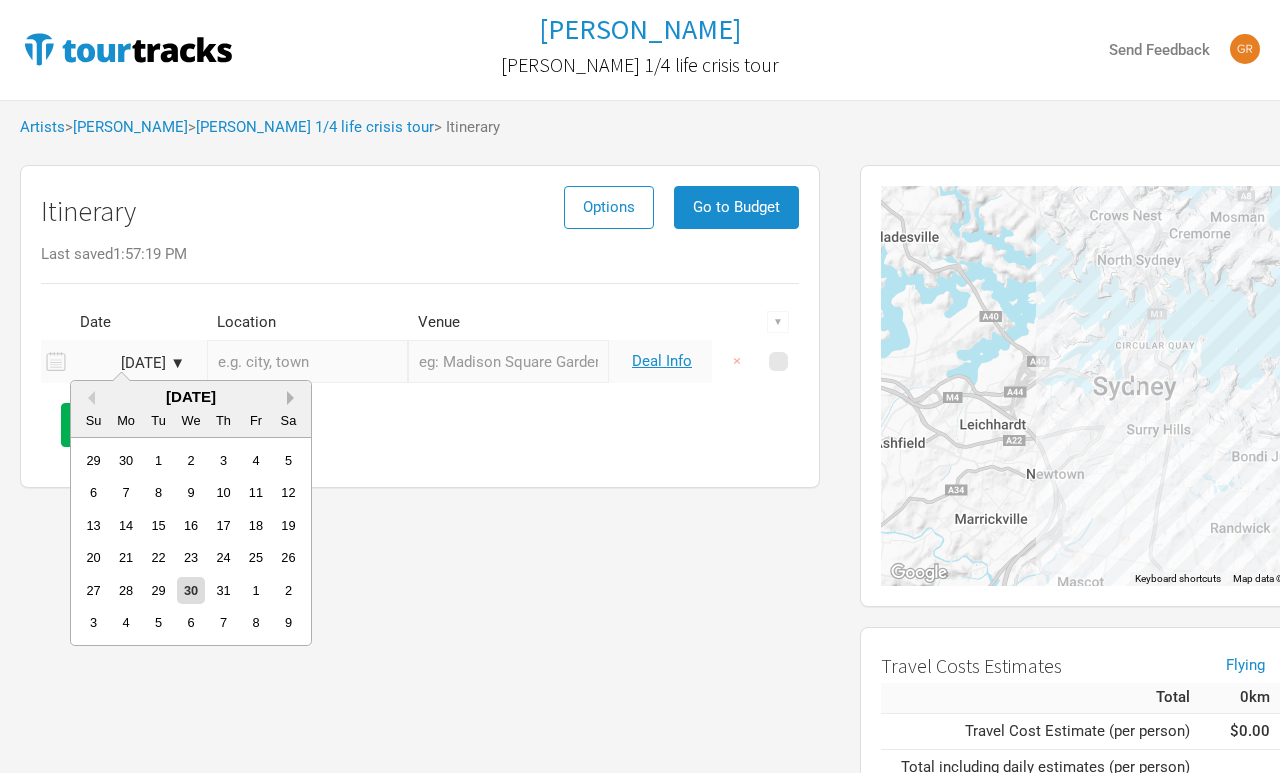 click on "Next Month" at bounding box center [294, 398] 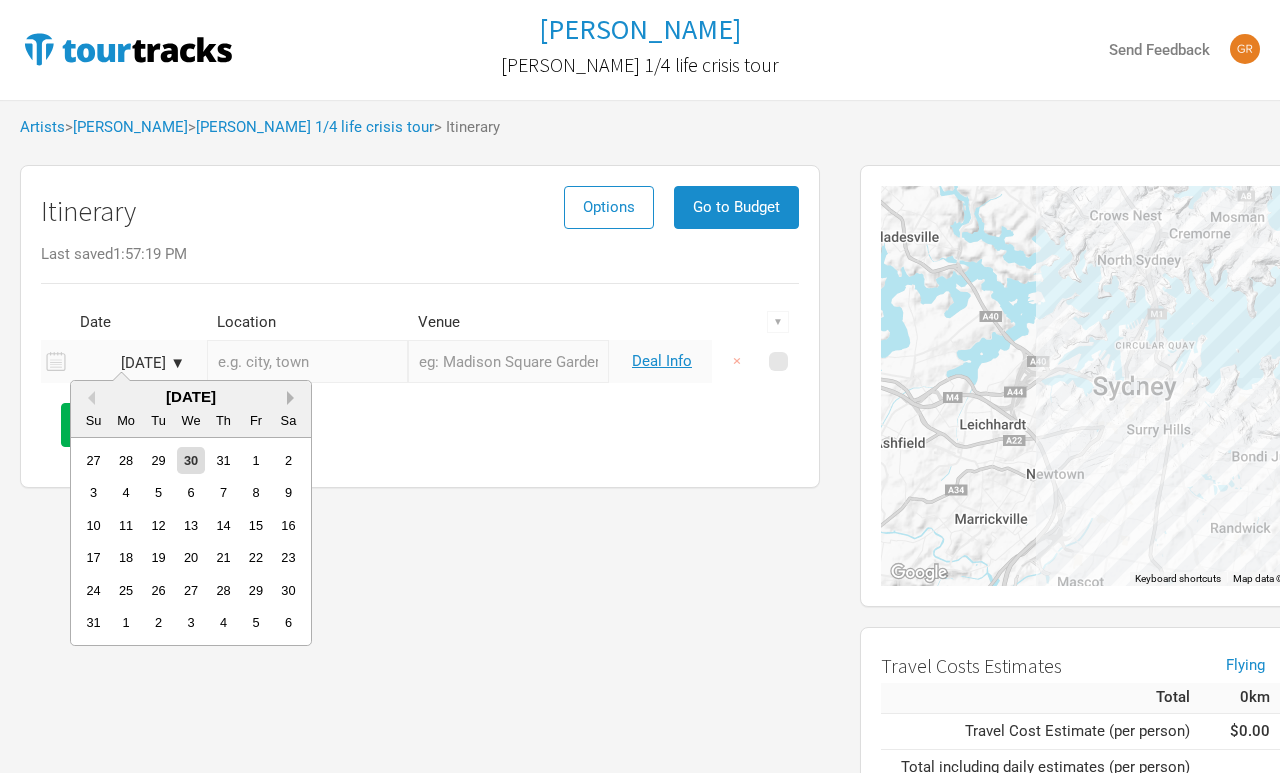 click on "Next Month" at bounding box center (294, 398) 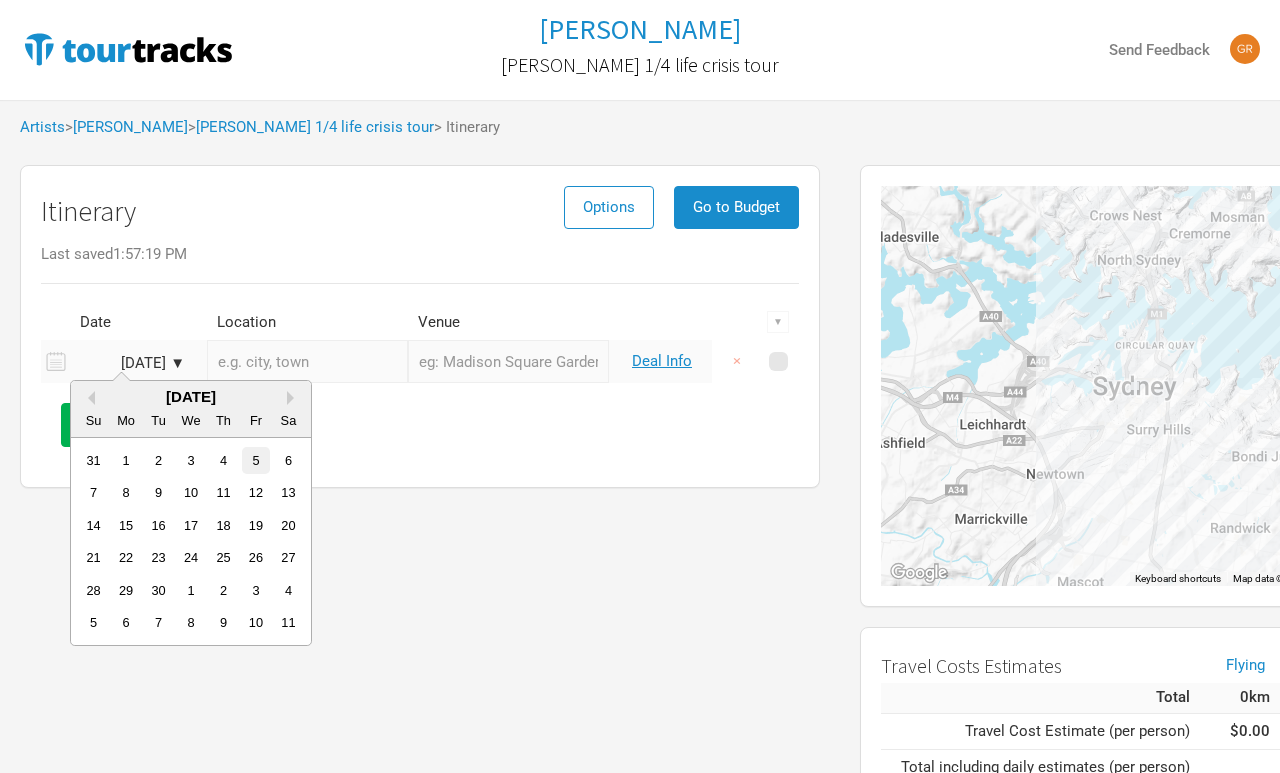 click on "5" at bounding box center [255, 460] 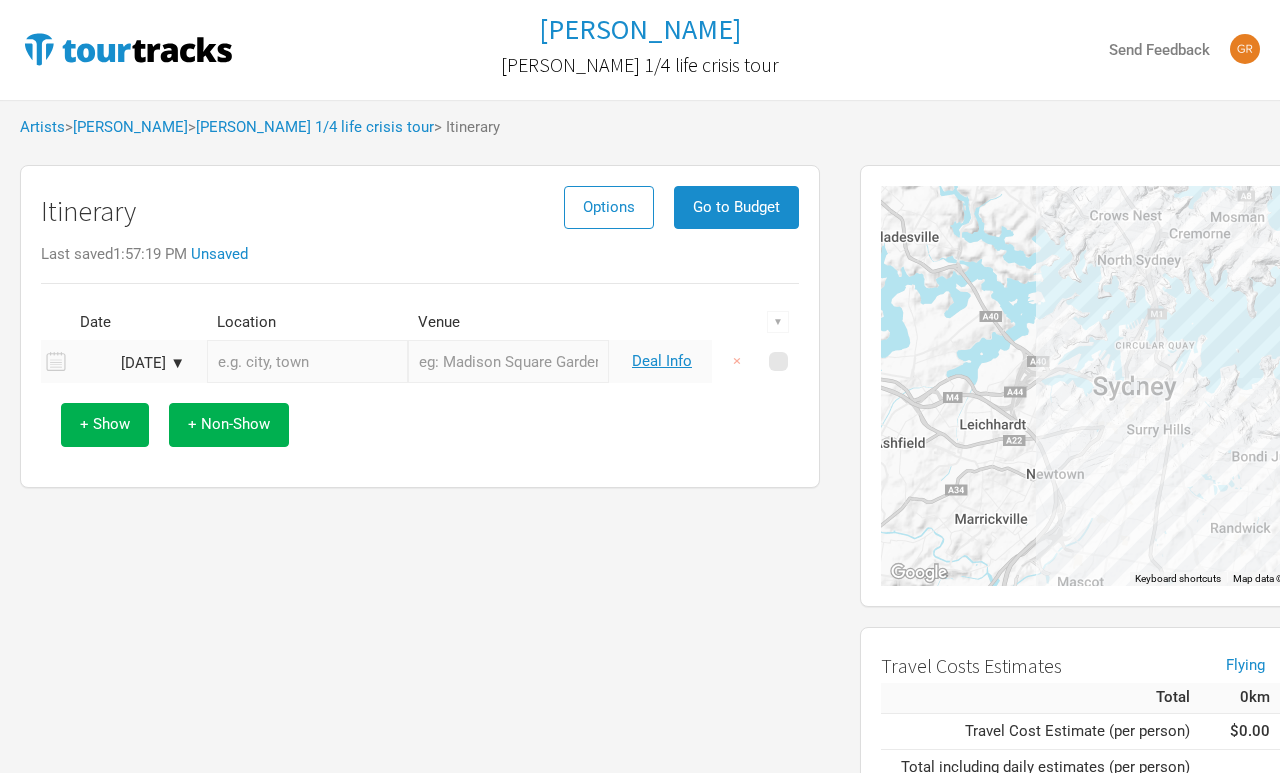 click at bounding box center [307, 361] 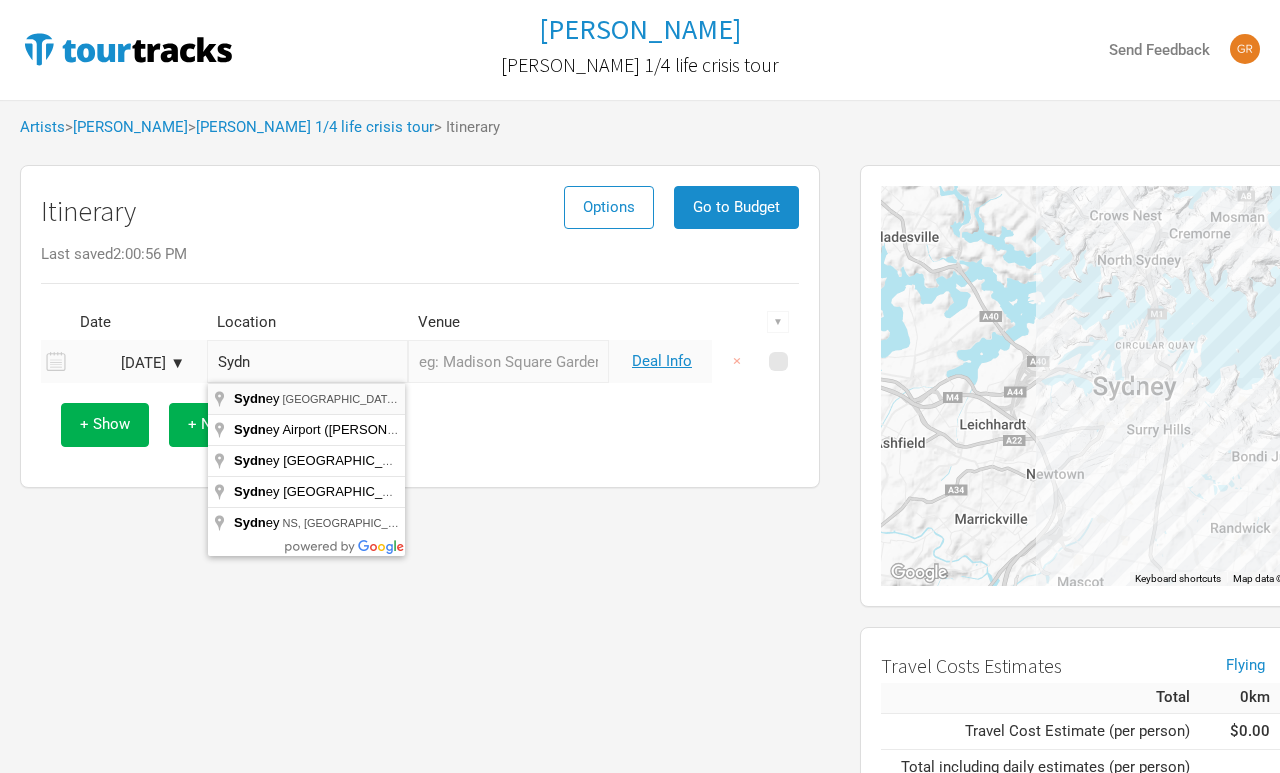 type on "[GEOGRAPHIC_DATA] [GEOGRAPHIC_DATA], [GEOGRAPHIC_DATA]" 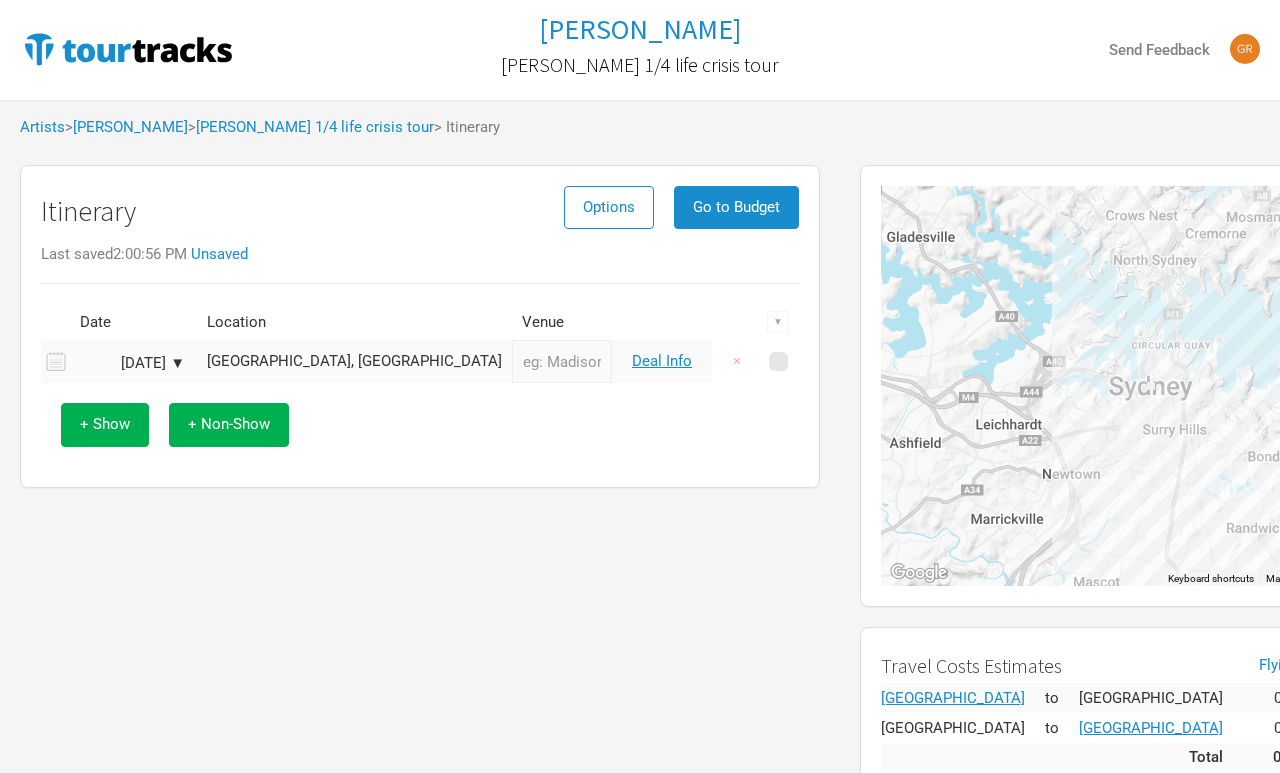 click at bounding box center (562, 361) 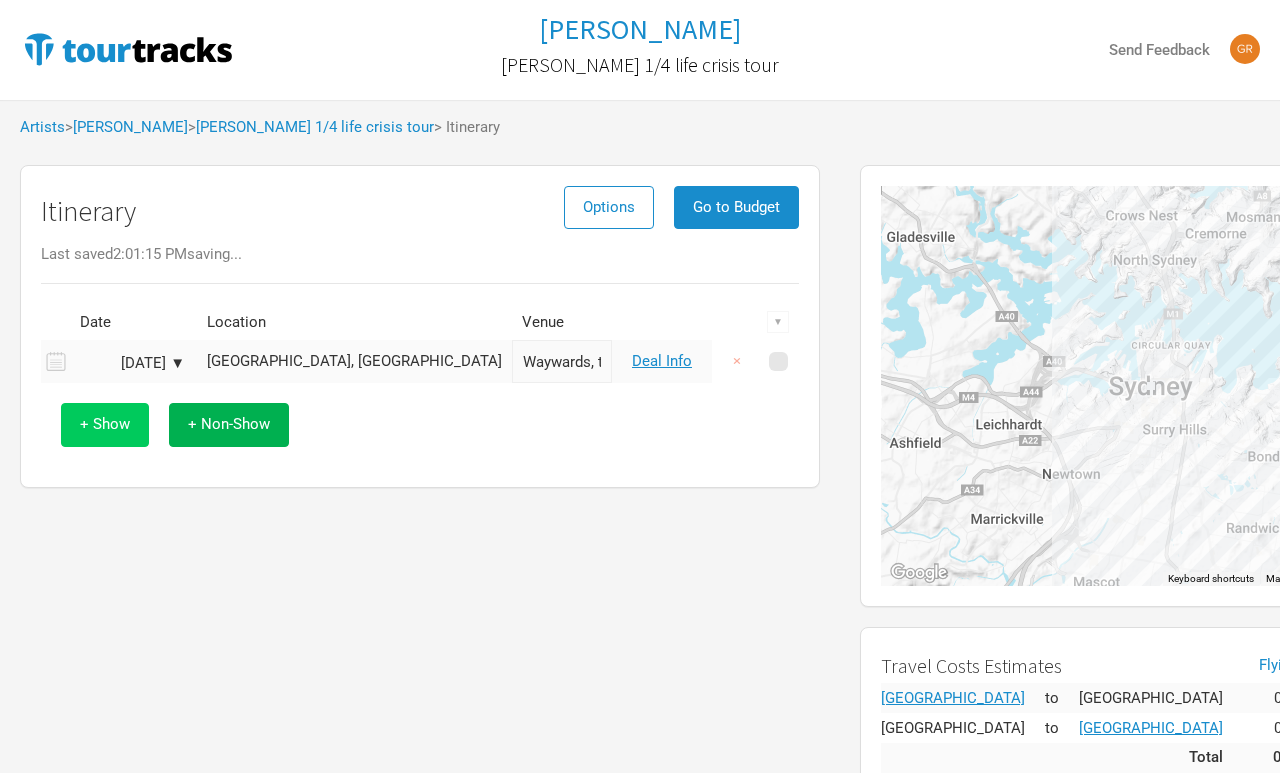 type on "Waywards, the [GEOGRAPHIC_DATA]" 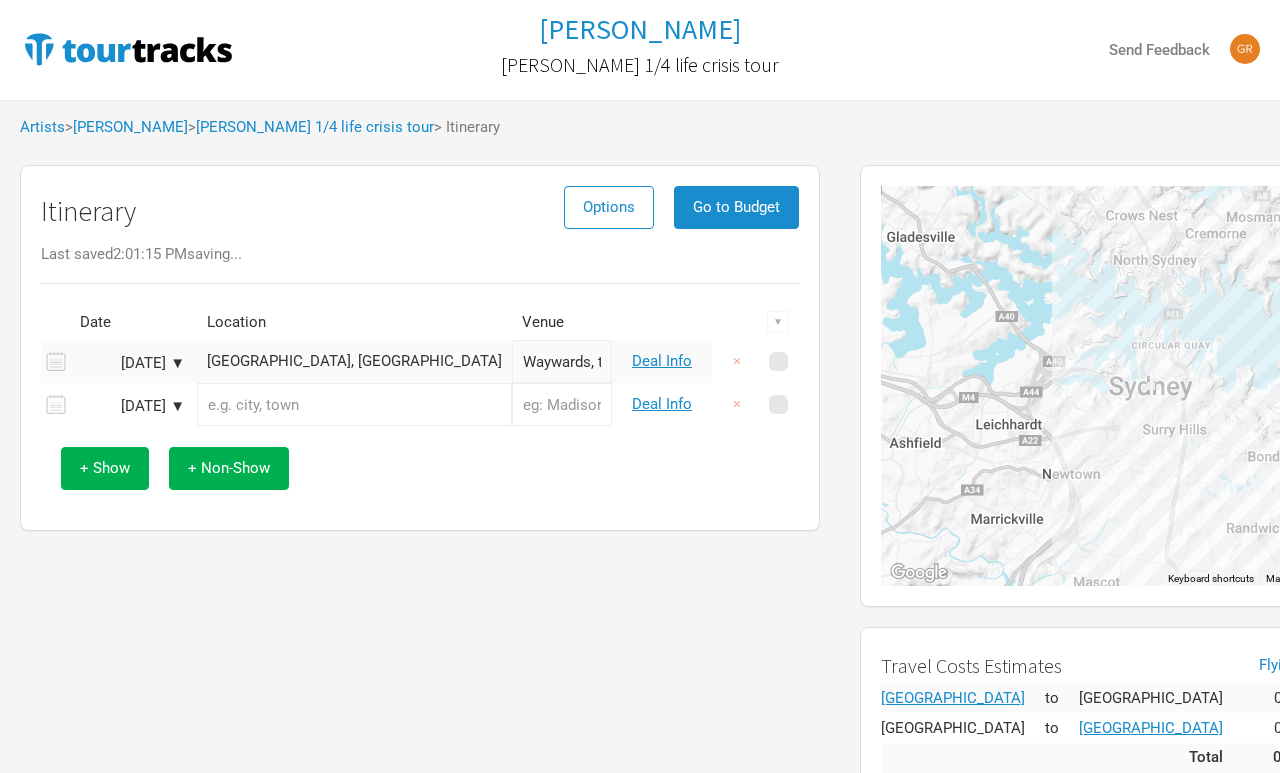 click on "[DATE]   ▼" at bounding box center [130, 406] 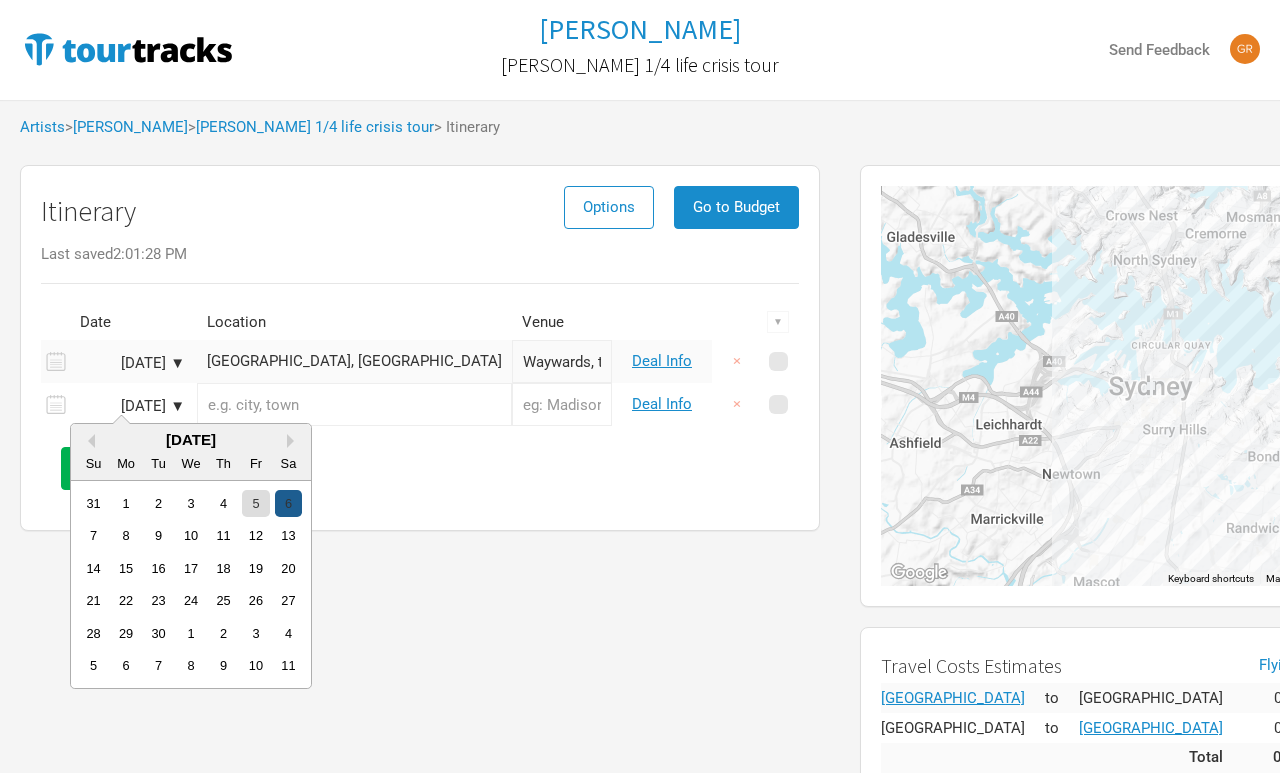 click on "6" at bounding box center [288, 503] 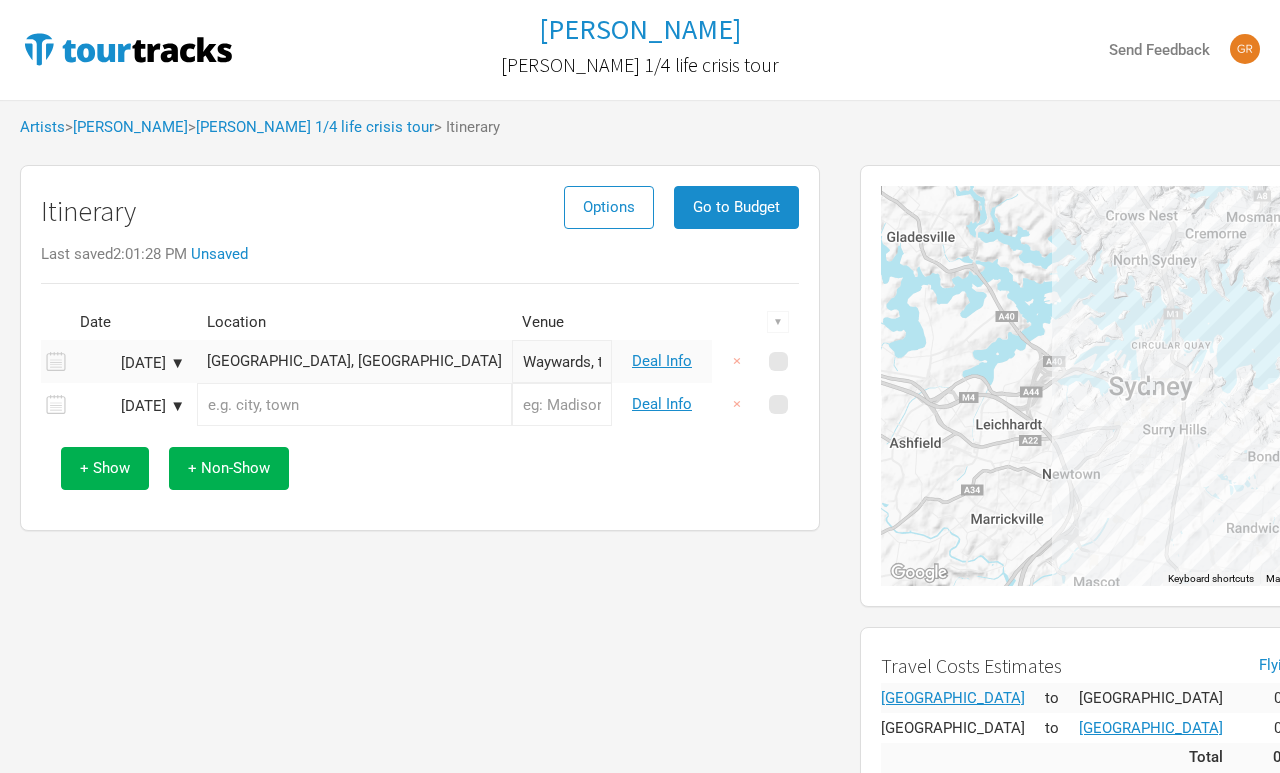 click at bounding box center [354, 404] 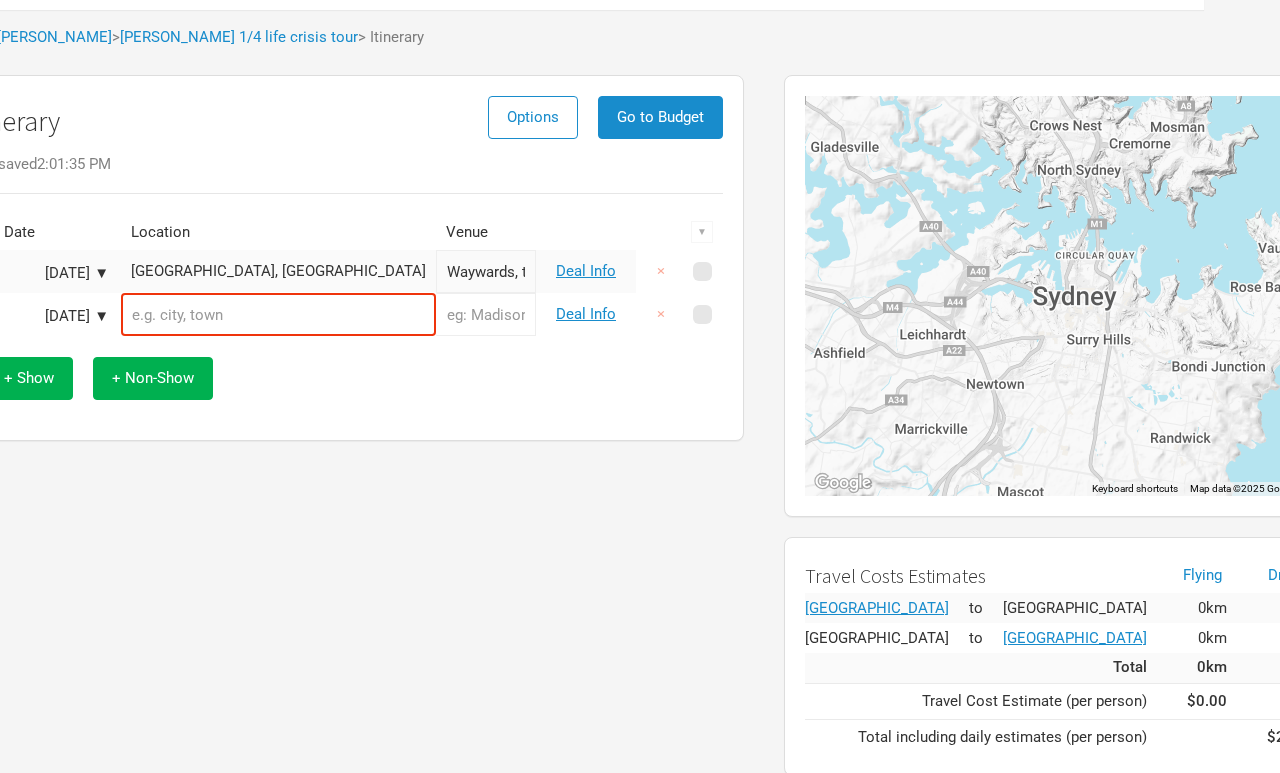 scroll, scrollTop: 160, scrollLeft: 143, axis: both 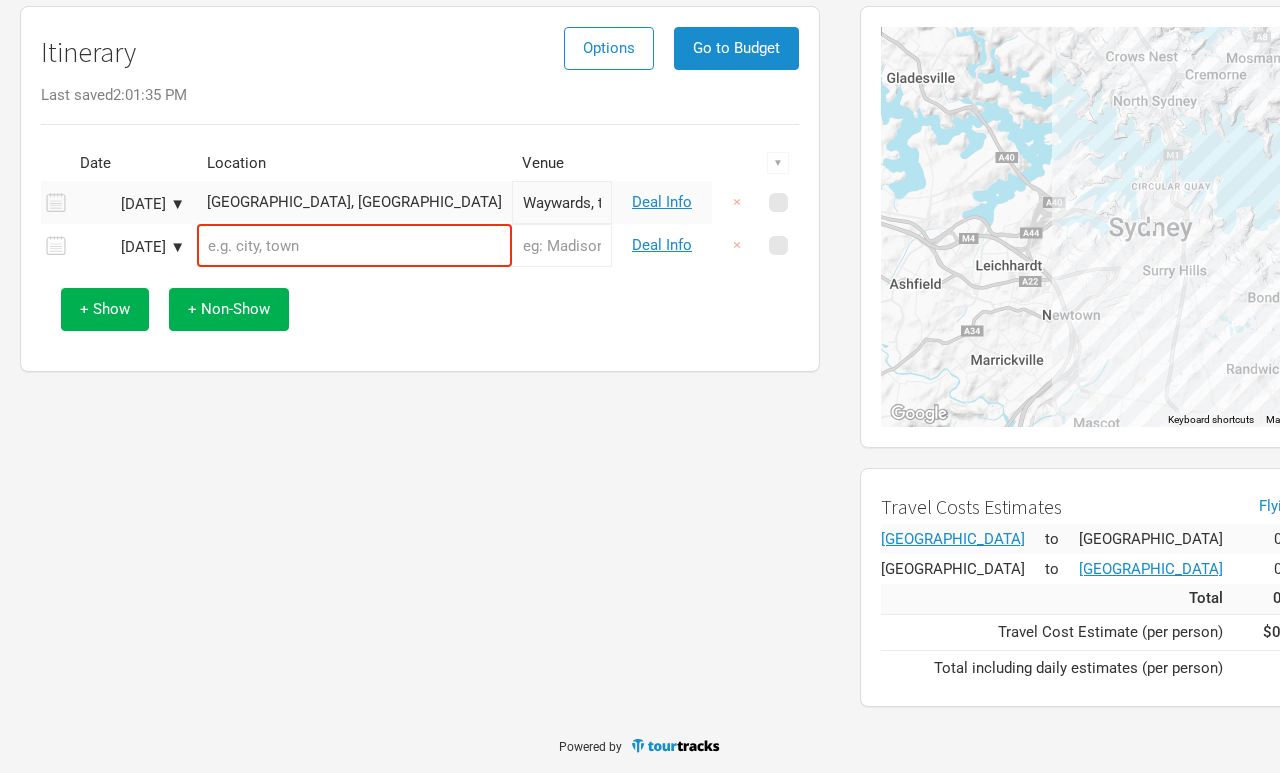 click at bounding box center [354, 245] 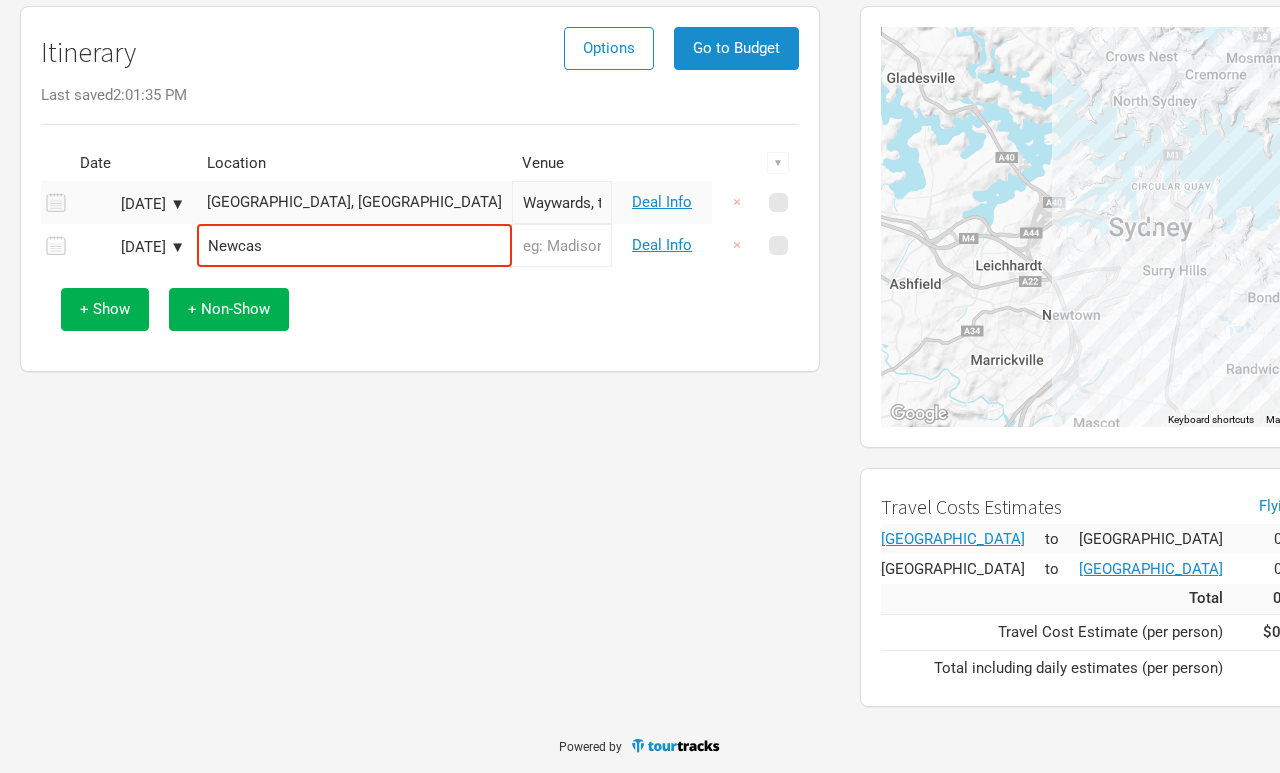 click on "Itinerary Options Go to Budget Last saved  2:01:35 PM Date Location Venue     ▼ [DATE]   ▼ [GEOGRAPHIC_DATA] Deal Info × [DATE]   ▼ Newcas Deal Info × + Show + Non-Show" at bounding box center [420, 189] 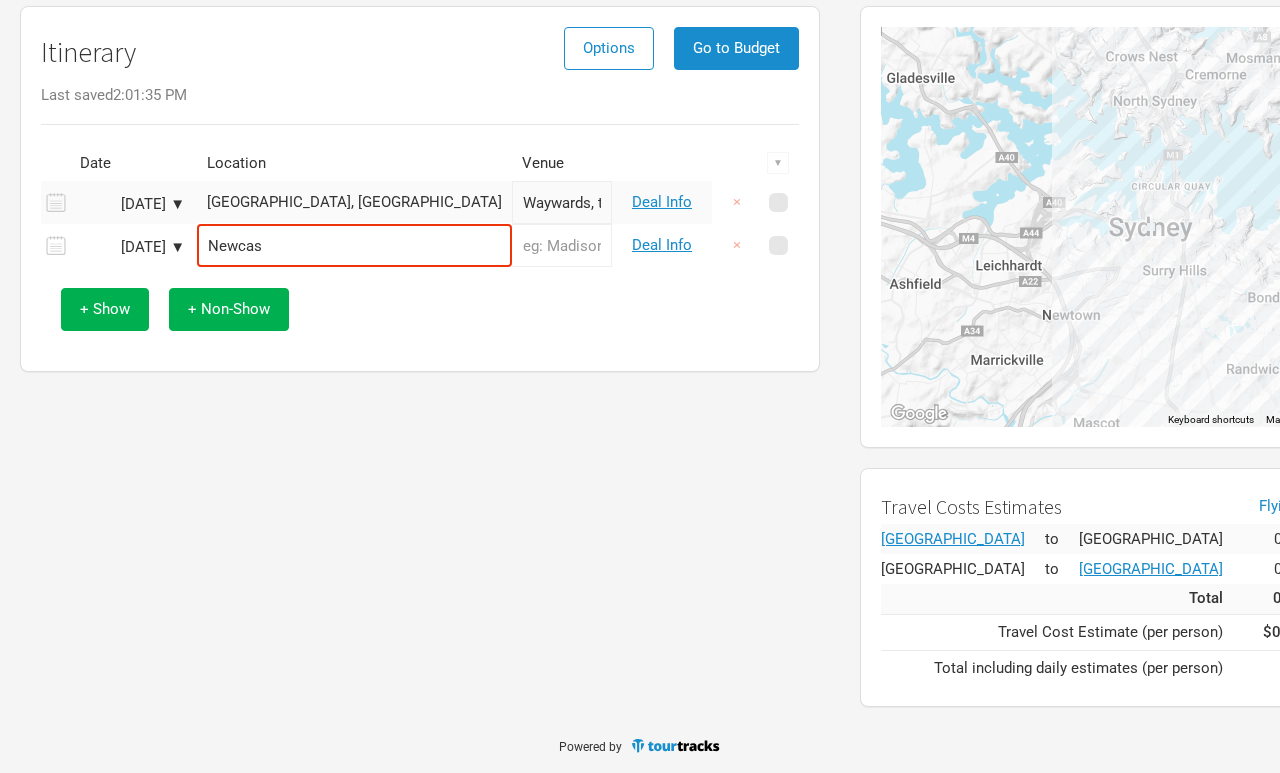 click on "Newcas" at bounding box center (354, 245) 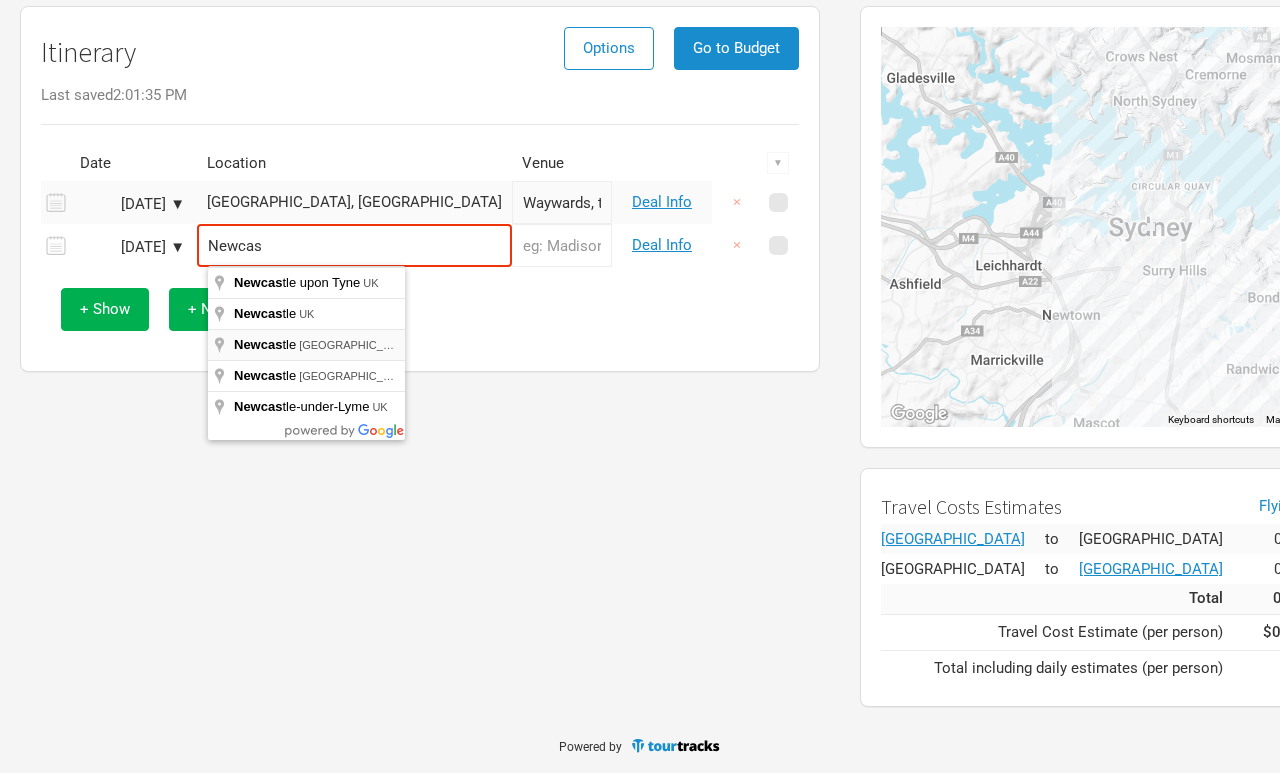 type on "[GEOGRAPHIC_DATA], [GEOGRAPHIC_DATA]" 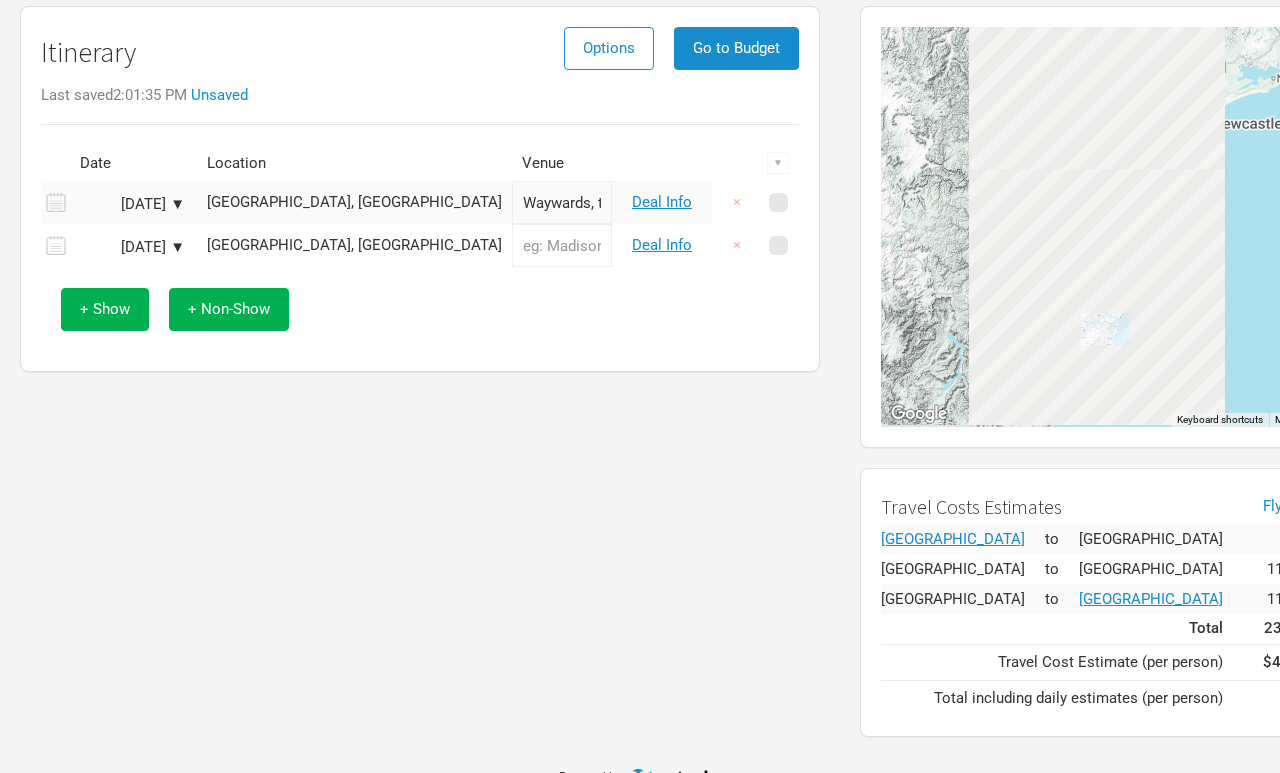 click at bounding box center [562, 245] 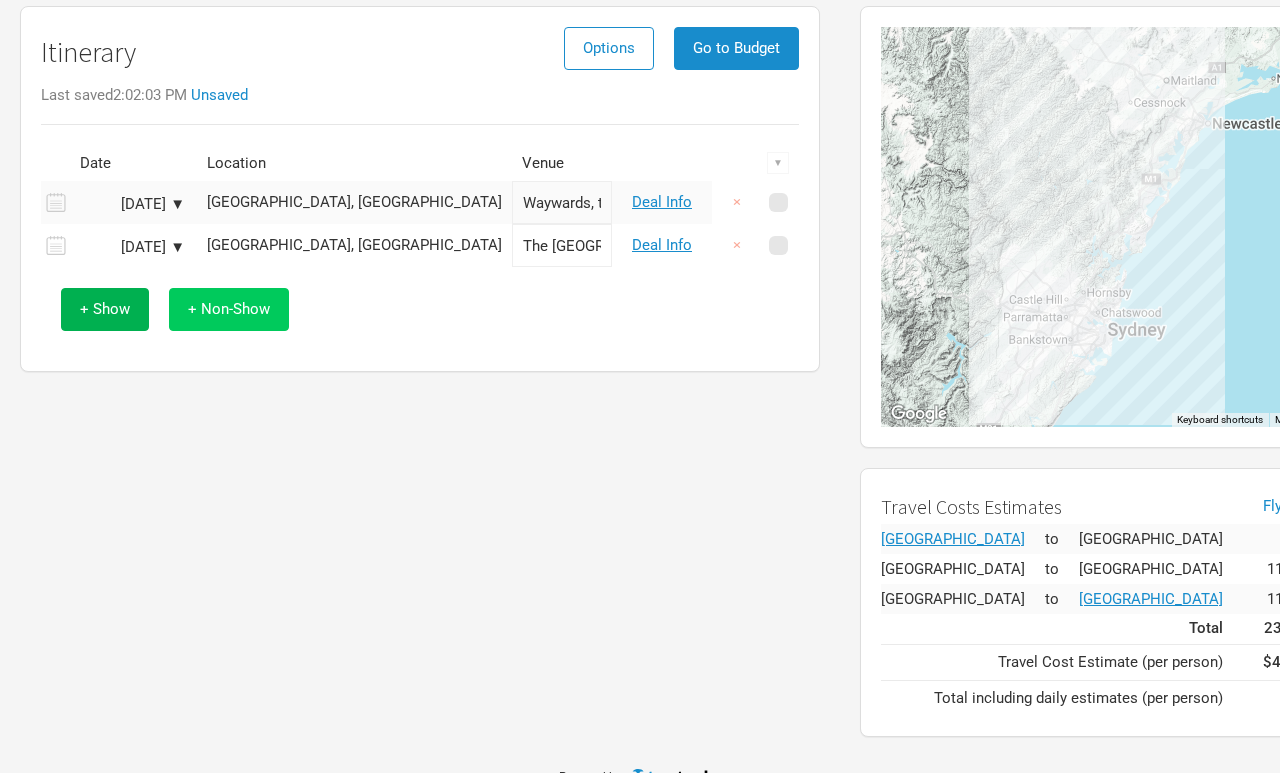 type on "The [GEOGRAPHIC_DATA]" 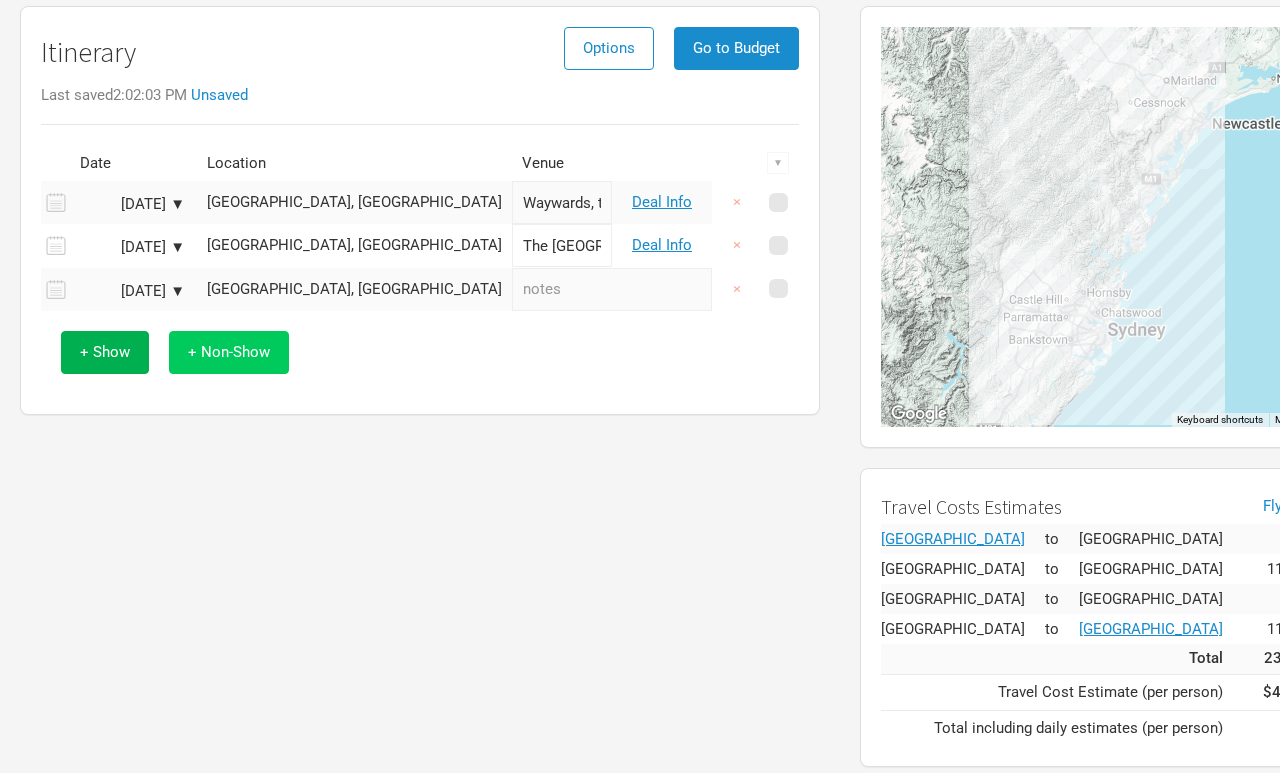 click on "+ Non-Show" at bounding box center [229, 352] 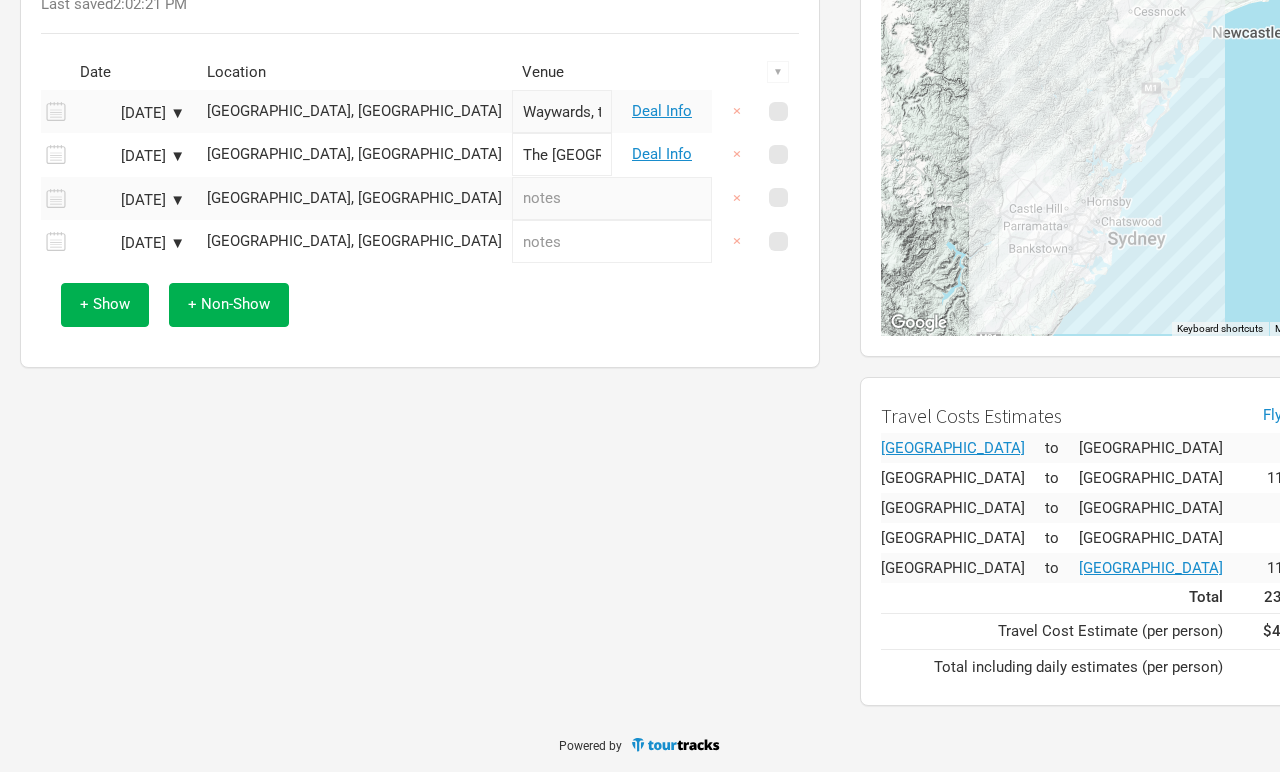 scroll, scrollTop: 249, scrollLeft: 0, axis: vertical 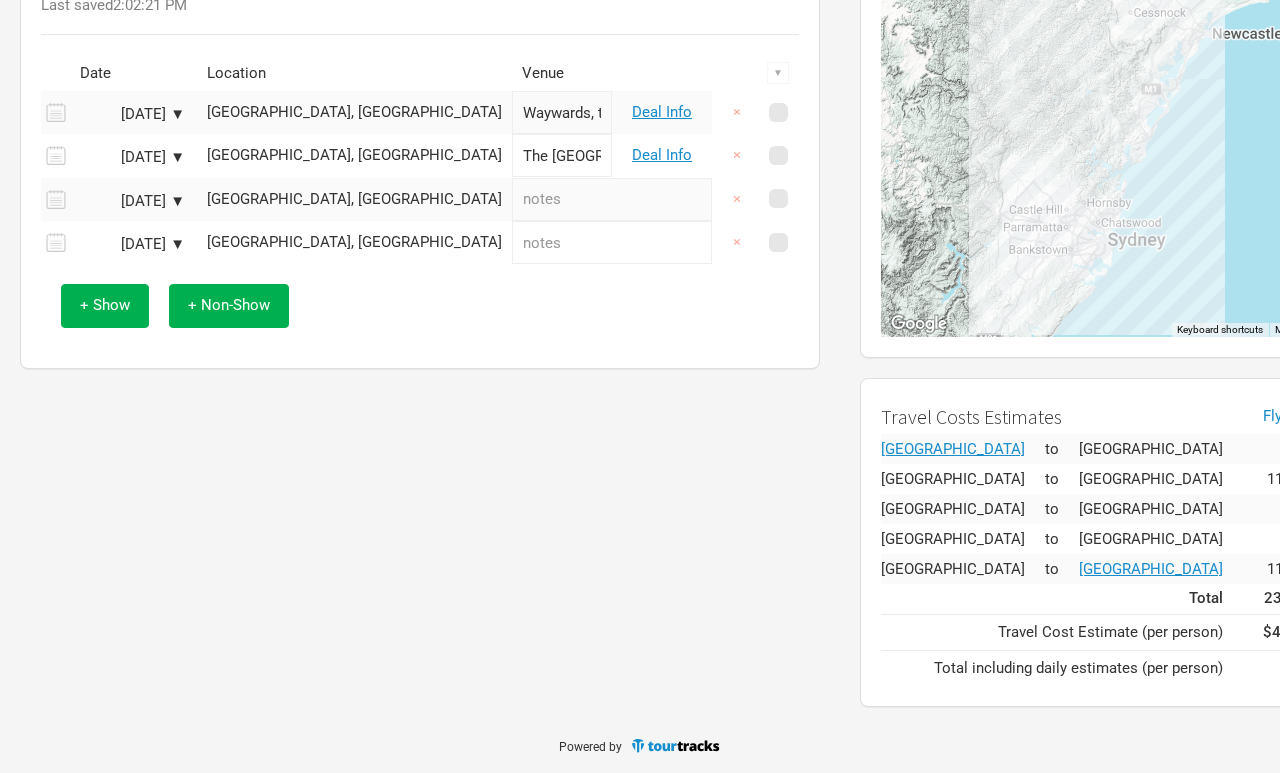 click on "[DATE]   ▼" at bounding box center (130, 244) 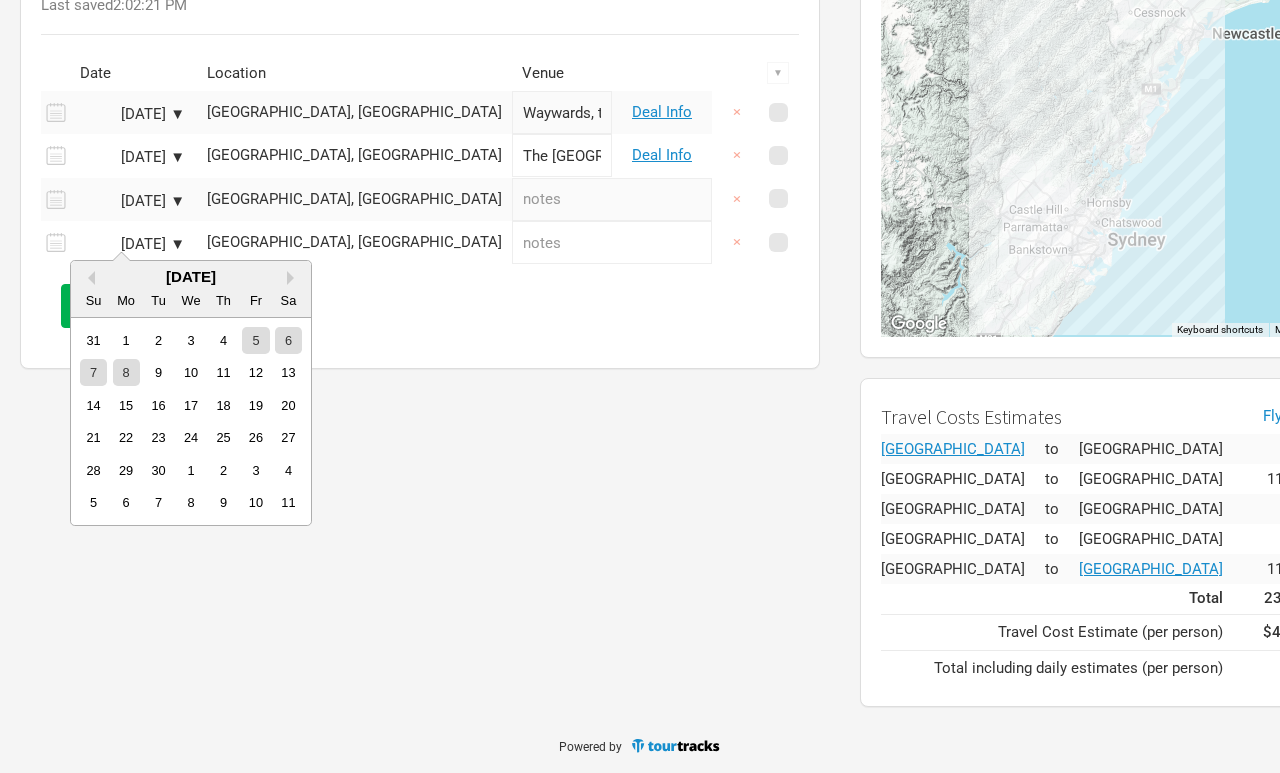 click on "[DATE]   ▼" at bounding box center (130, 244) 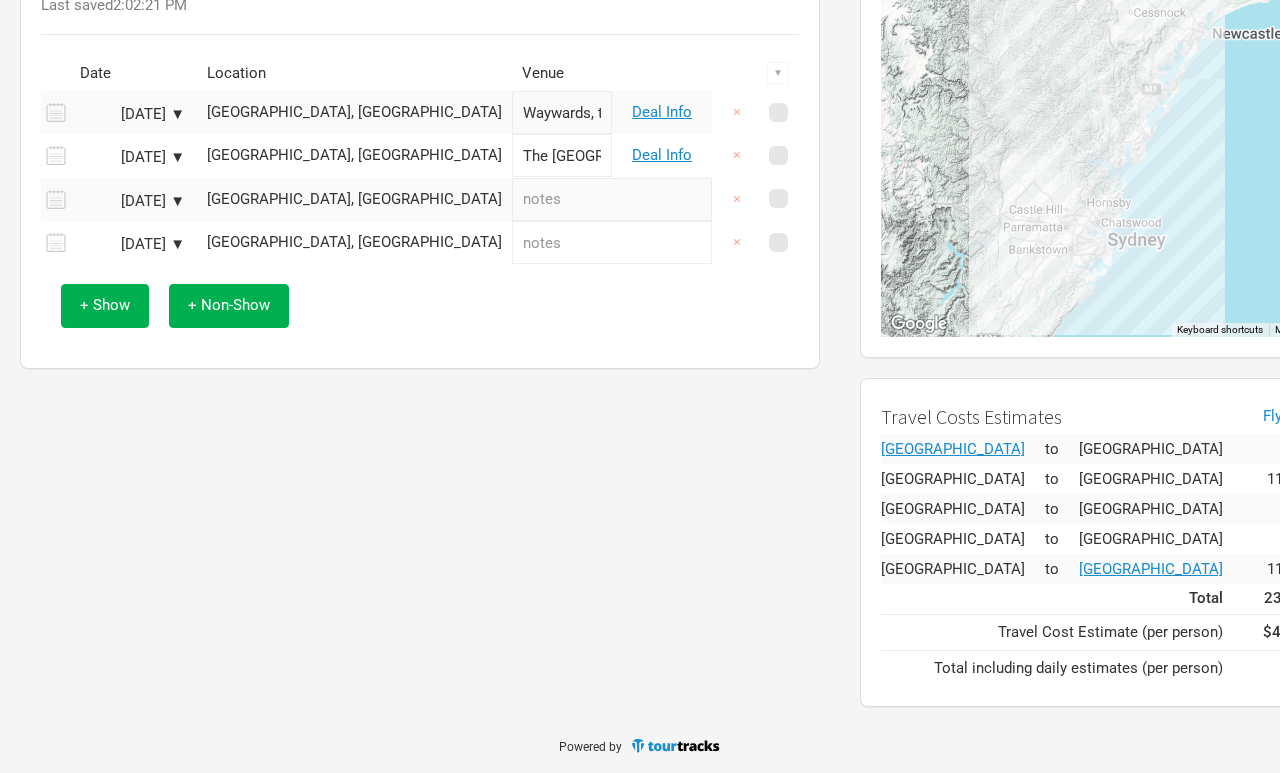 click at bounding box center [612, 199] 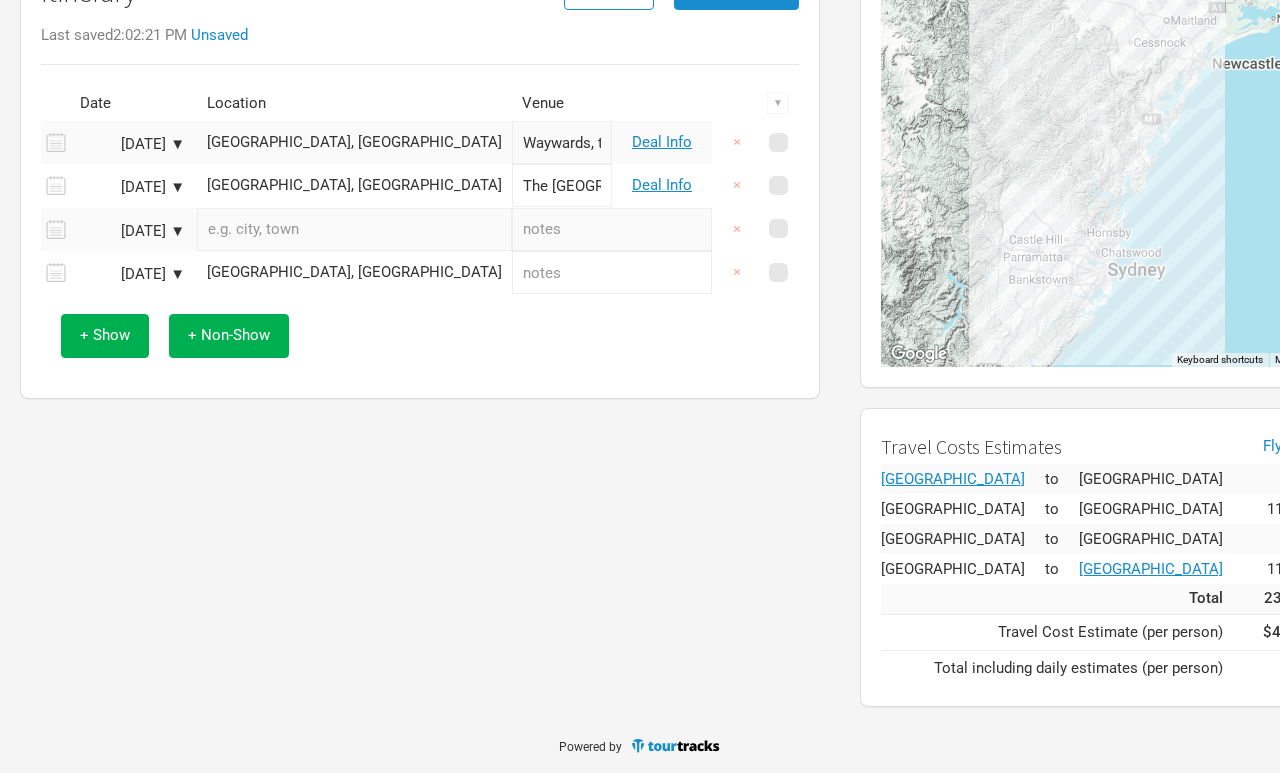click at bounding box center [354, 229] 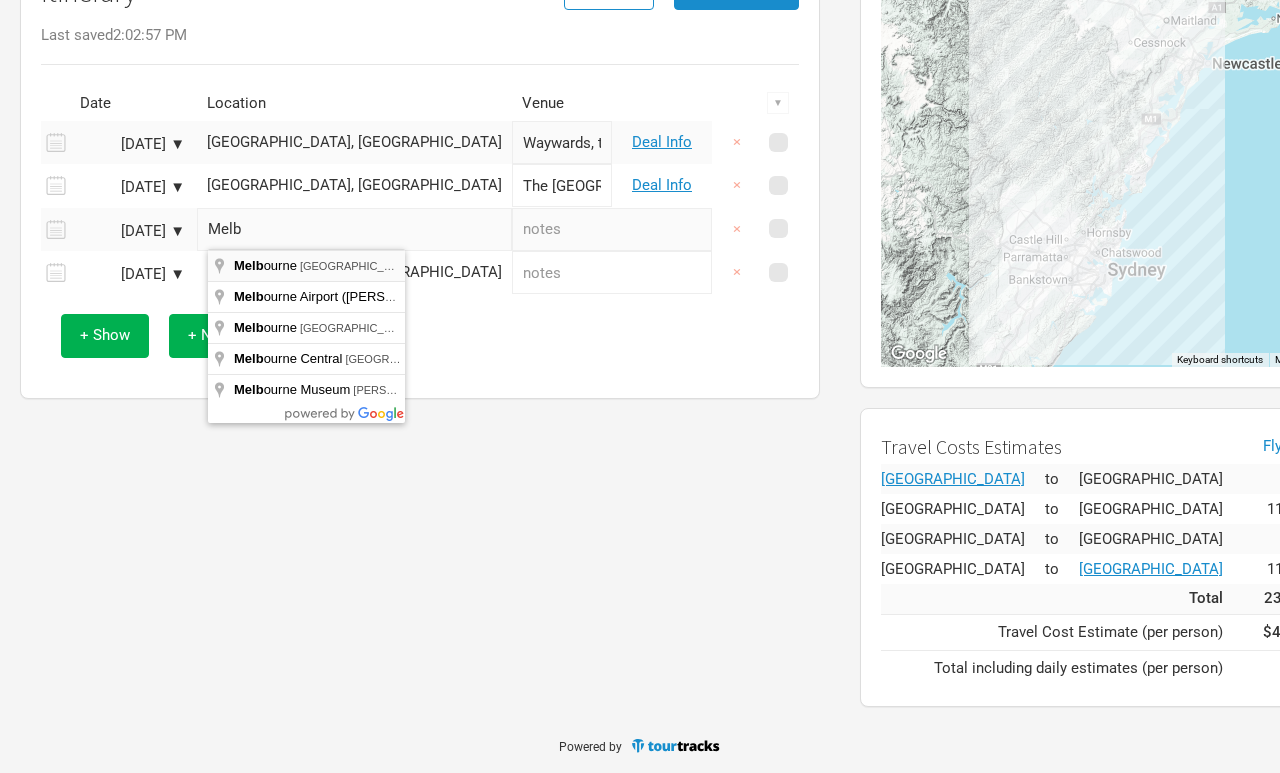 type on "[GEOGRAPHIC_DATA] [GEOGRAPHIC_DATA], [GEOGRAPHIC_DATA]" 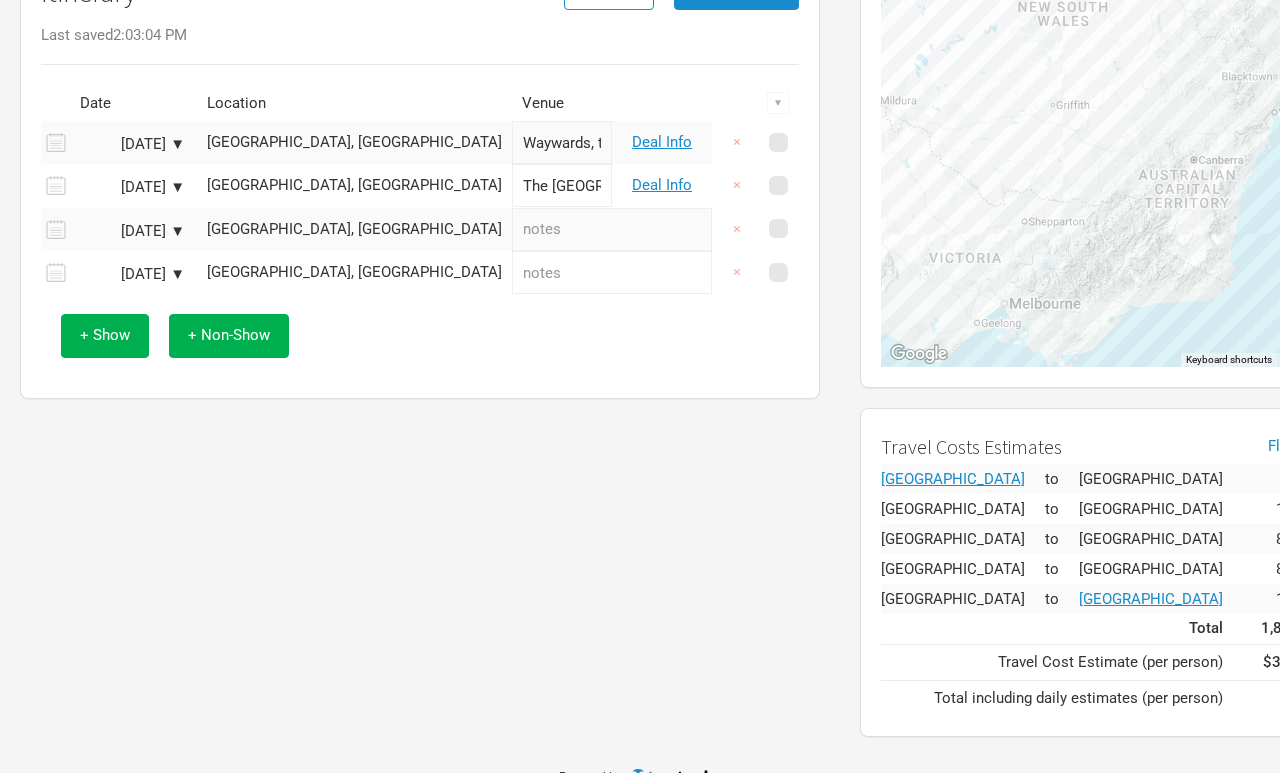 click at bounding box center (612, 229) 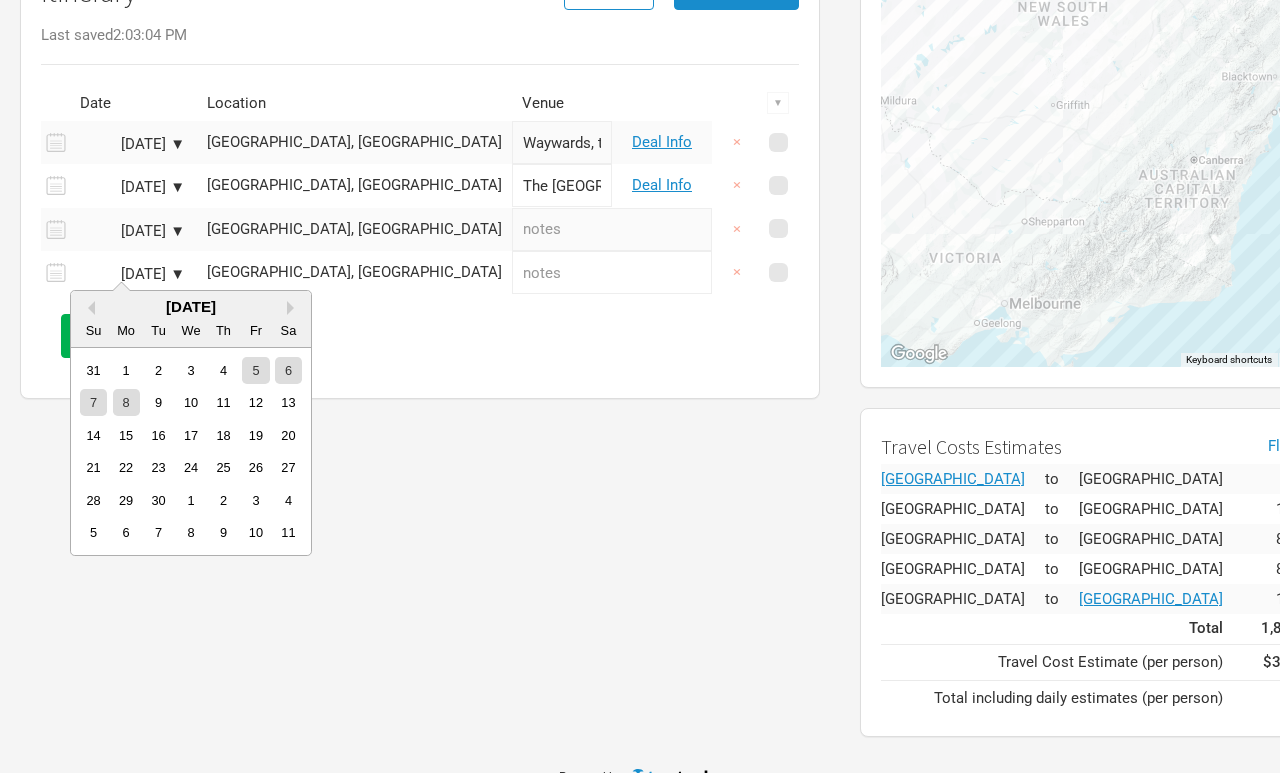 click on "[DATE]   ▼" at bounding box center (130, 274) 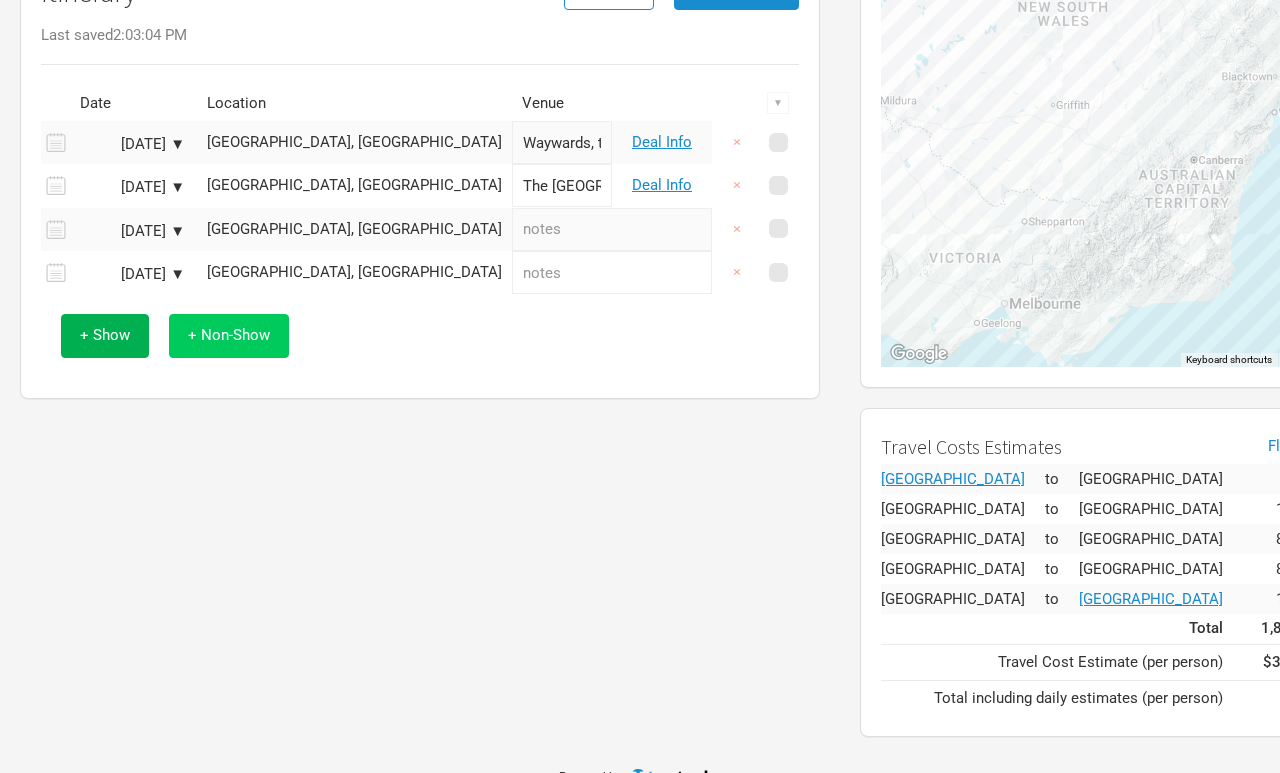 click on "+ Non-Show" at bounding box center [229, 335] 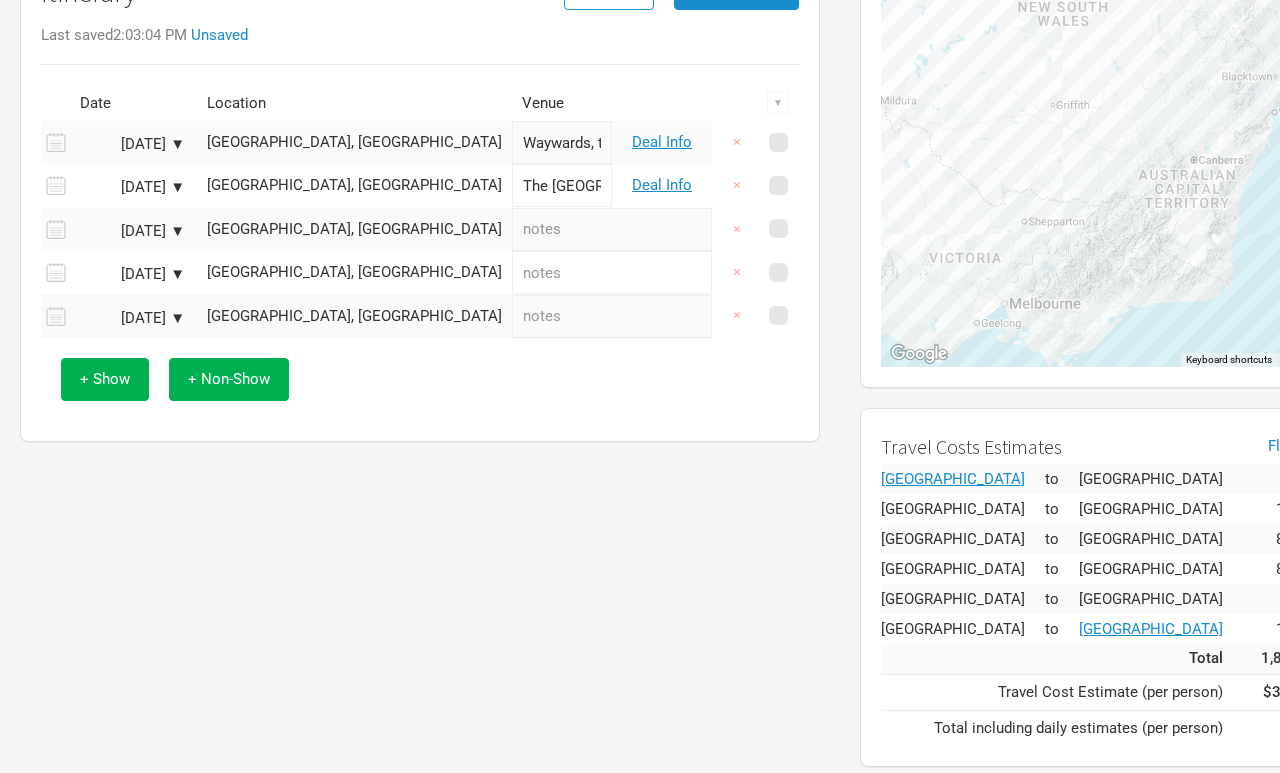click on "[GEOGRAPHIC_DATA], [GEOGRAPHIC_DATA]" at bounding box center (354, 272) 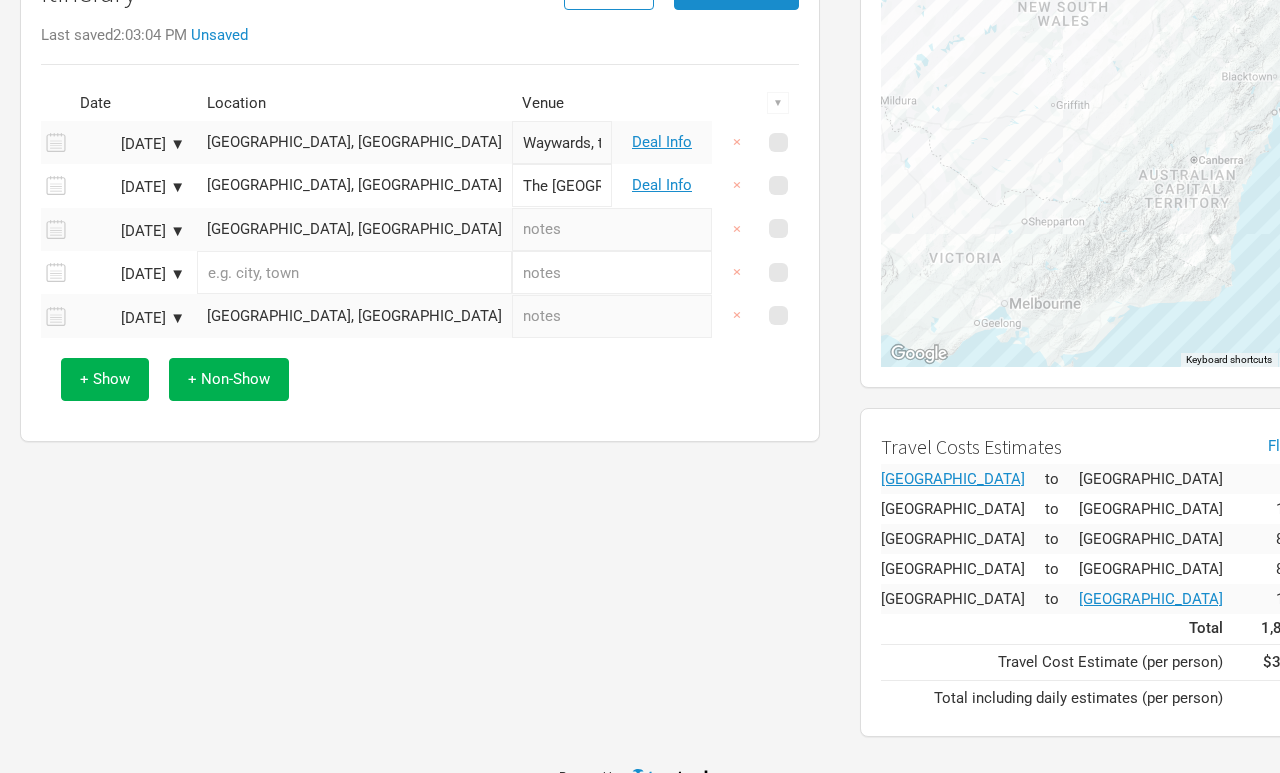 click at bounding box center (354, 272) 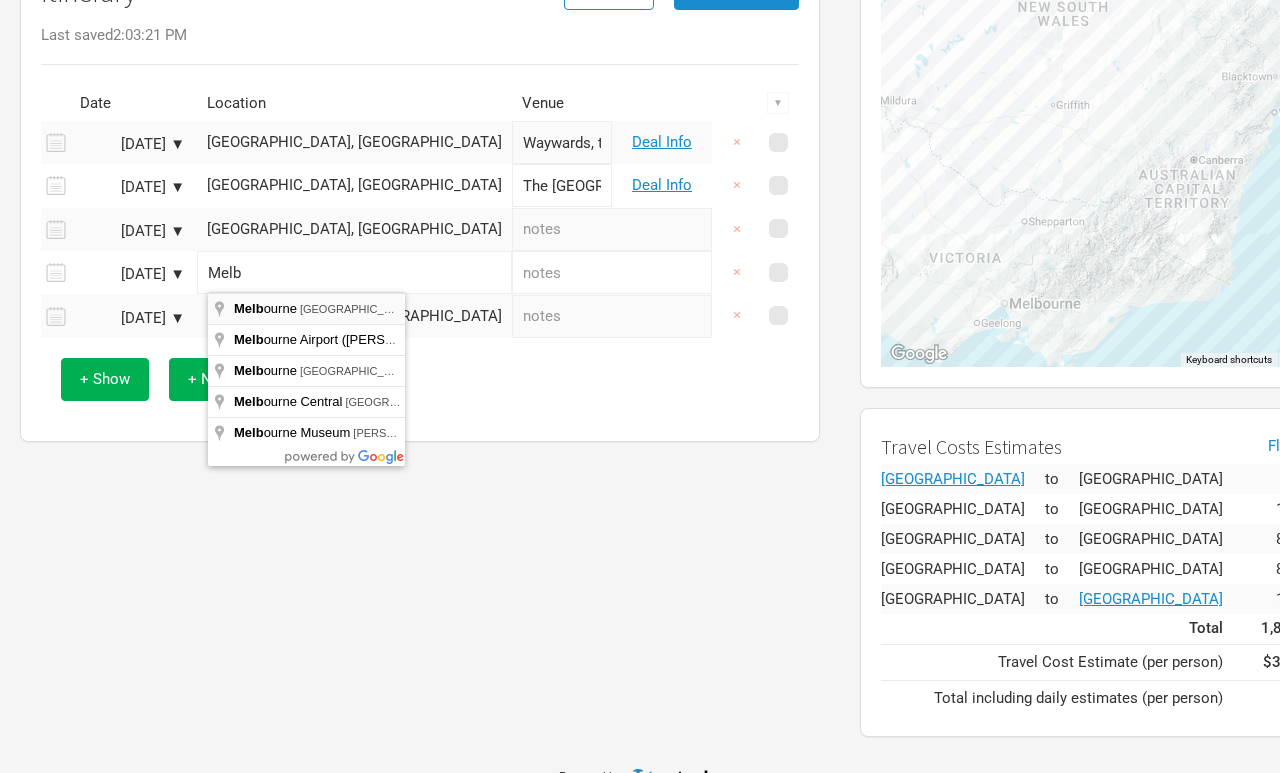type on "[GEOGRAPHIC_DATA] [GEOGRAPHIC_DATA], [GEOGRAPHIC_DATA]" 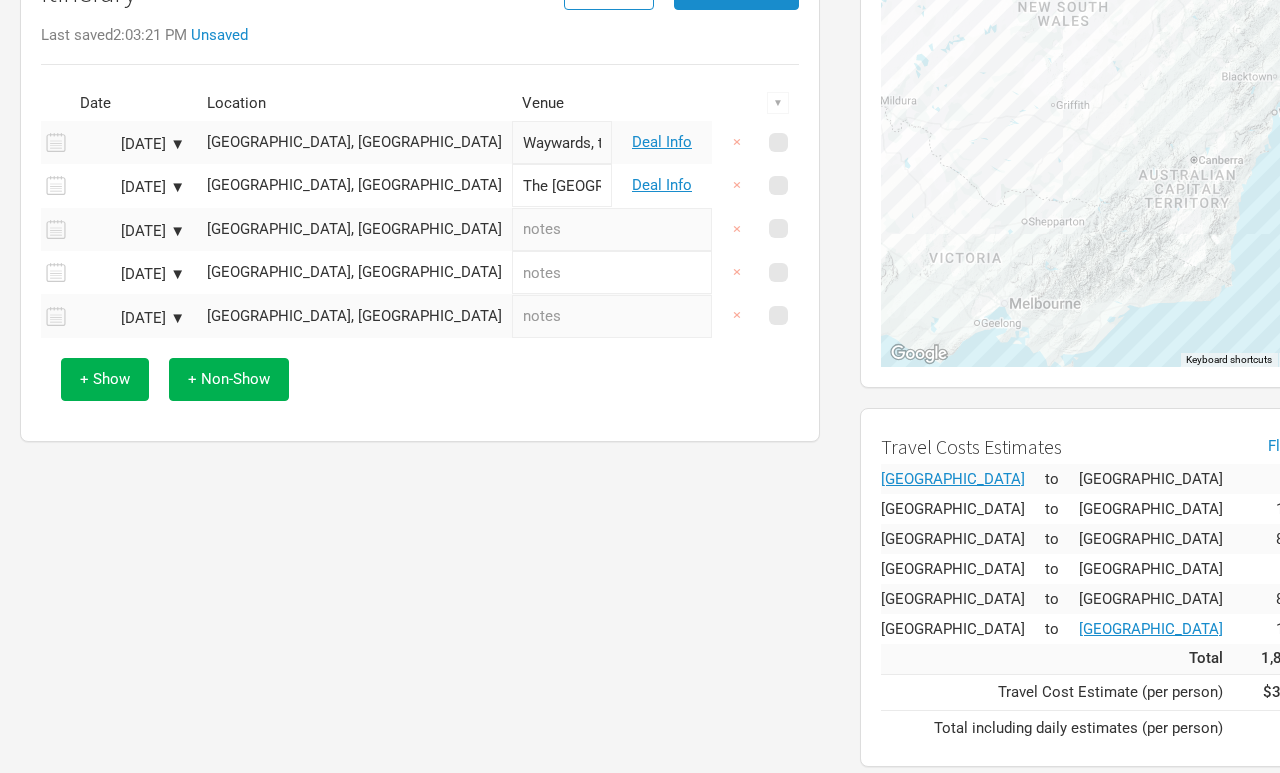 click on "[GEOGRAPHIC_DATA], [GEOGRAPHIC_DATA]" at bounding box center (354, 316) 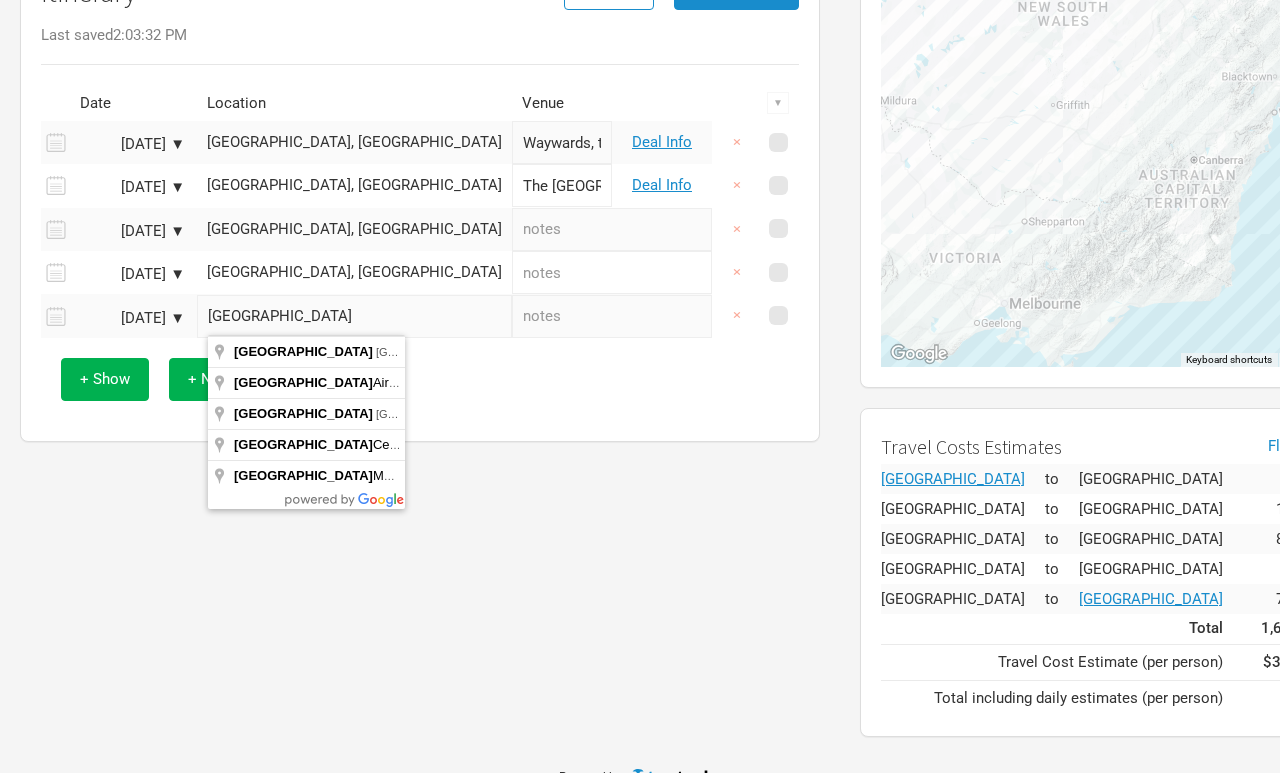 type on "[GEOGRAPHIC_DATA]" 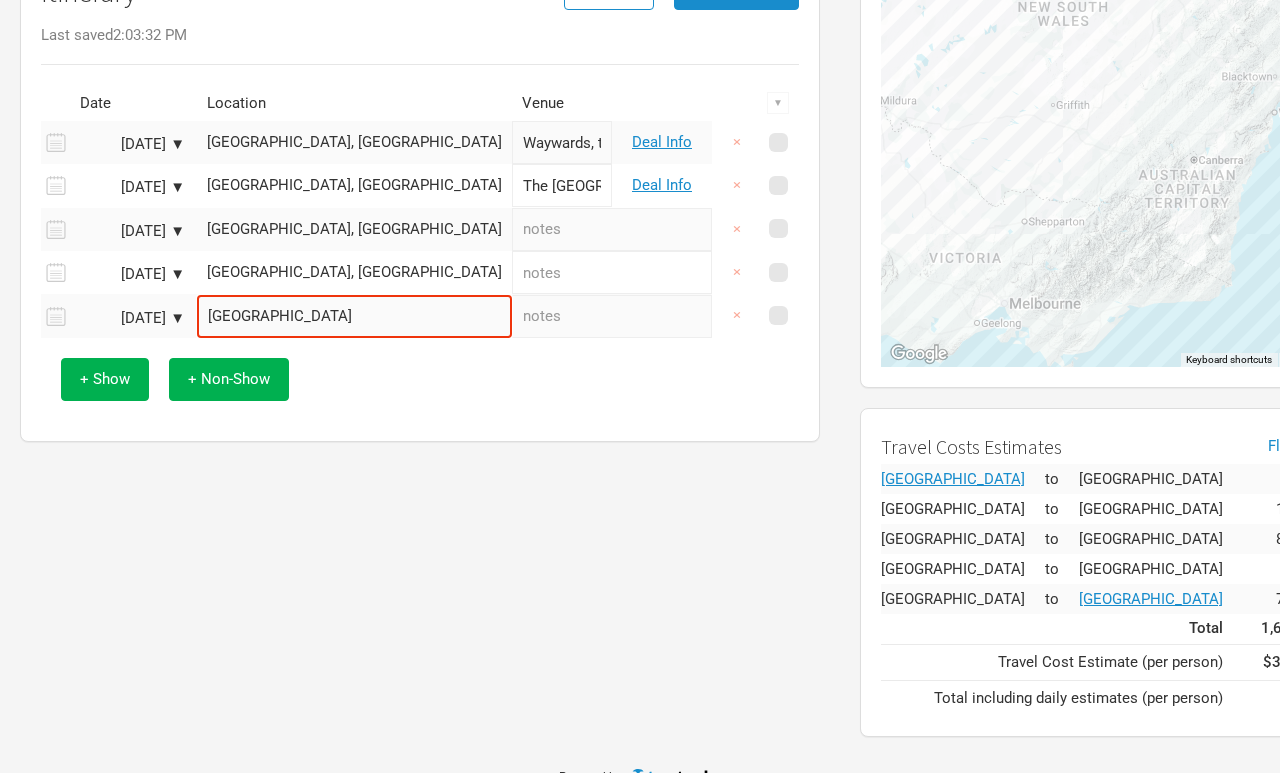 click on "[DATE]   ▼" at bounding box center (130, 315) 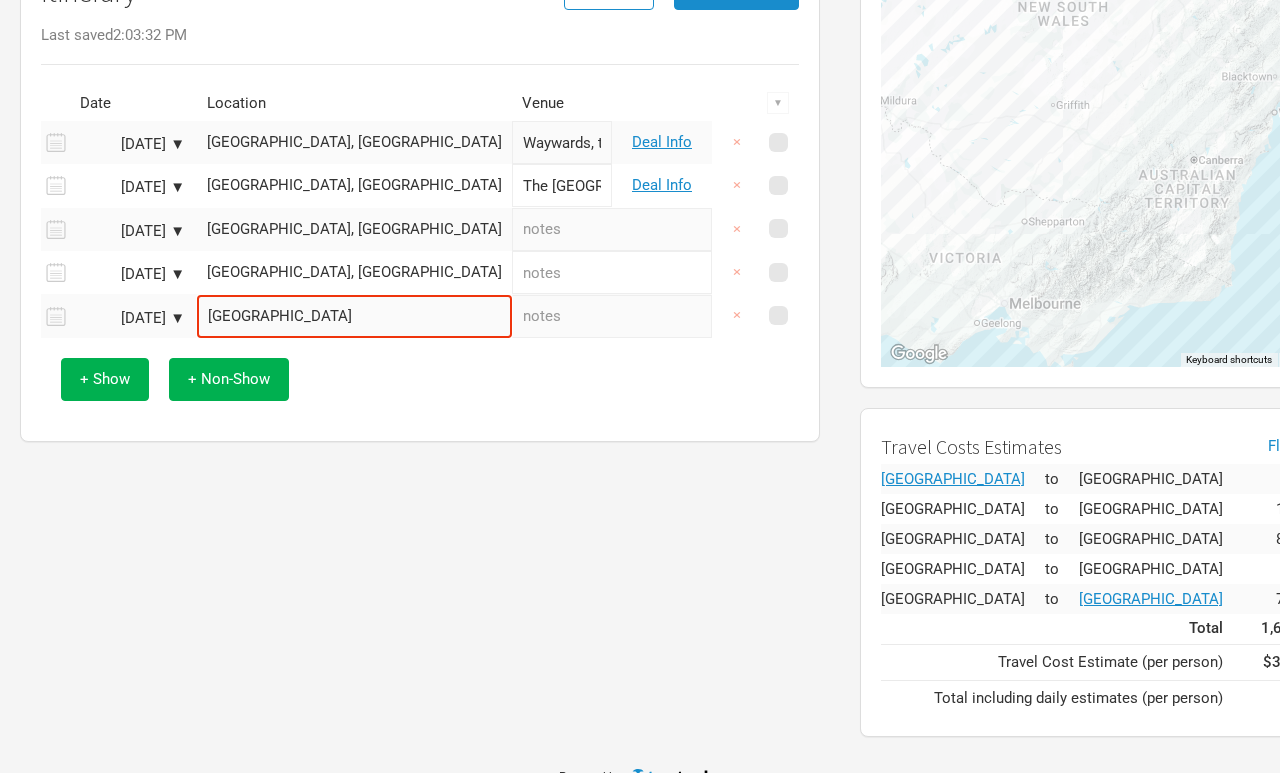 click on "[DATE]   ▼" at bounding box center (130, 318) 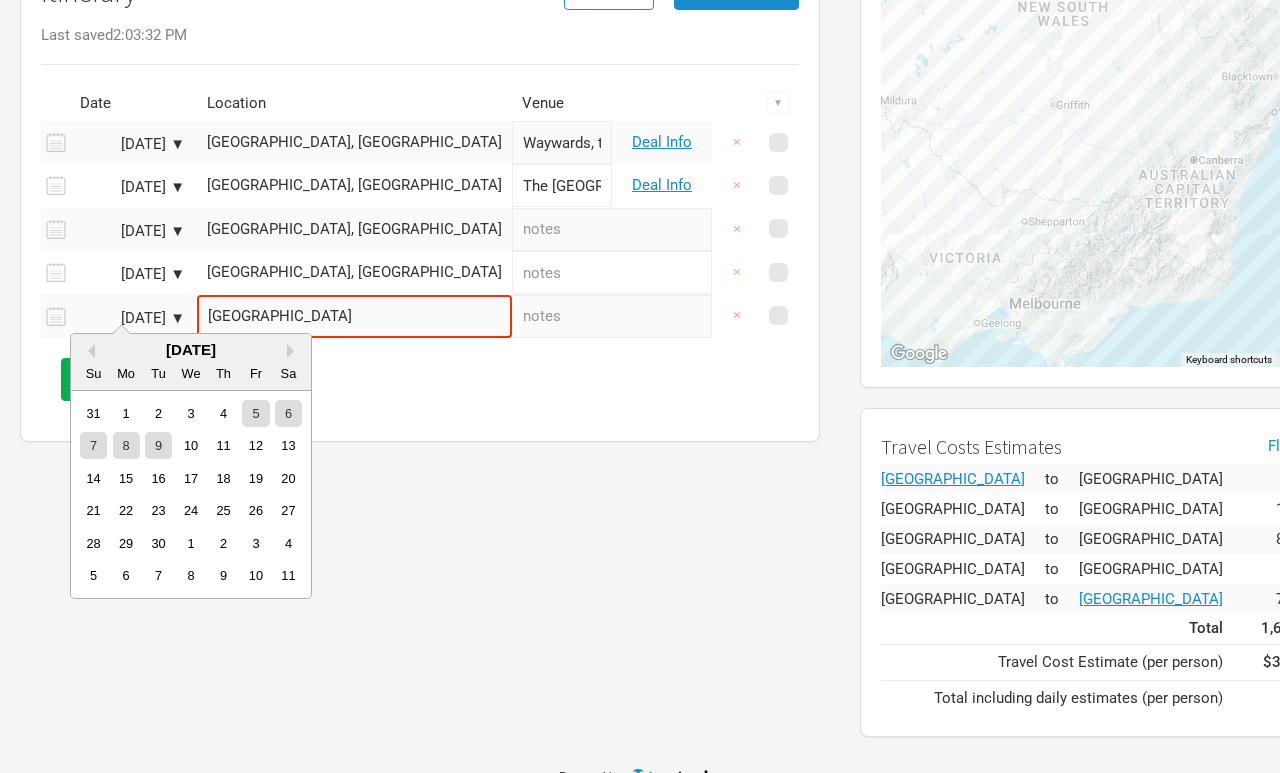 click on "Itinerary Options Go to Budget Last saved  2:03:32 PM Date Location Venue     ▼ [DATE]   ▼ [GEOGRAPHIC_DATA], [GEOGRAPHIC_DATA] Waywards, the Bankstown Deal Info × [DATE]   ▼ [GEOGRAPHIC_DATA], [GEOGRAPHIC_DATA] The [GEOGRAPHIC_DATA] hotel Deal Info × [DATE]   ▼ [GEOGRAPHIC_DATA], [GEOGRAPHIC_DATA] × [DATE]   ▼ [GEOGRAPHIC_DATA], [GEOGRAPHIC_DATA] × [DATE]   ▼ Previous Month Next Month [DATE] Su Mo Tu We Th Fr Sa 31 1 2 3 4 5 6 7 8 9 10 11 12 13 14 15 16 17 18 19 20 21 22 23 24 25 26 27 28 29 30 1 2 3 4 5 6 7 8 9 10 11 [GEOGRAPHIC_DATA] × + Show + Non-Show" at bounding box center [420, 194] 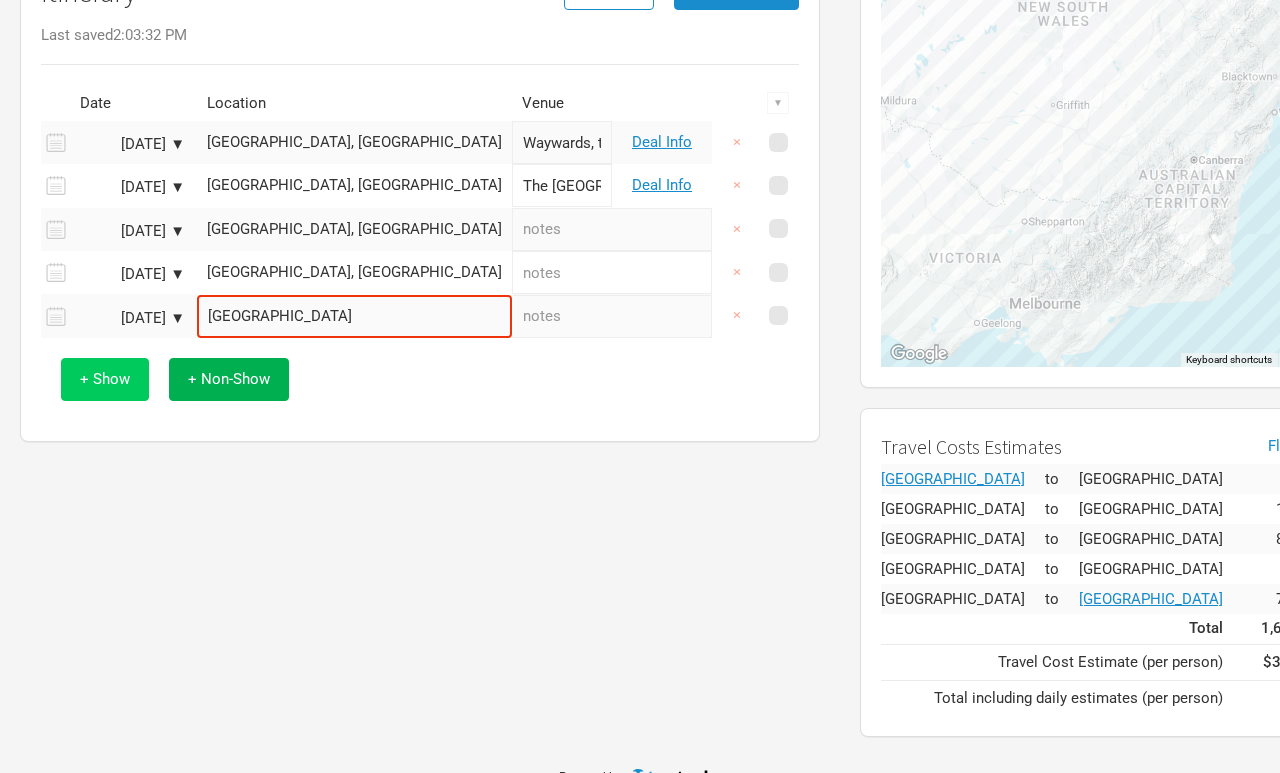 click on "+ Show" at bounding box center (105, 379) 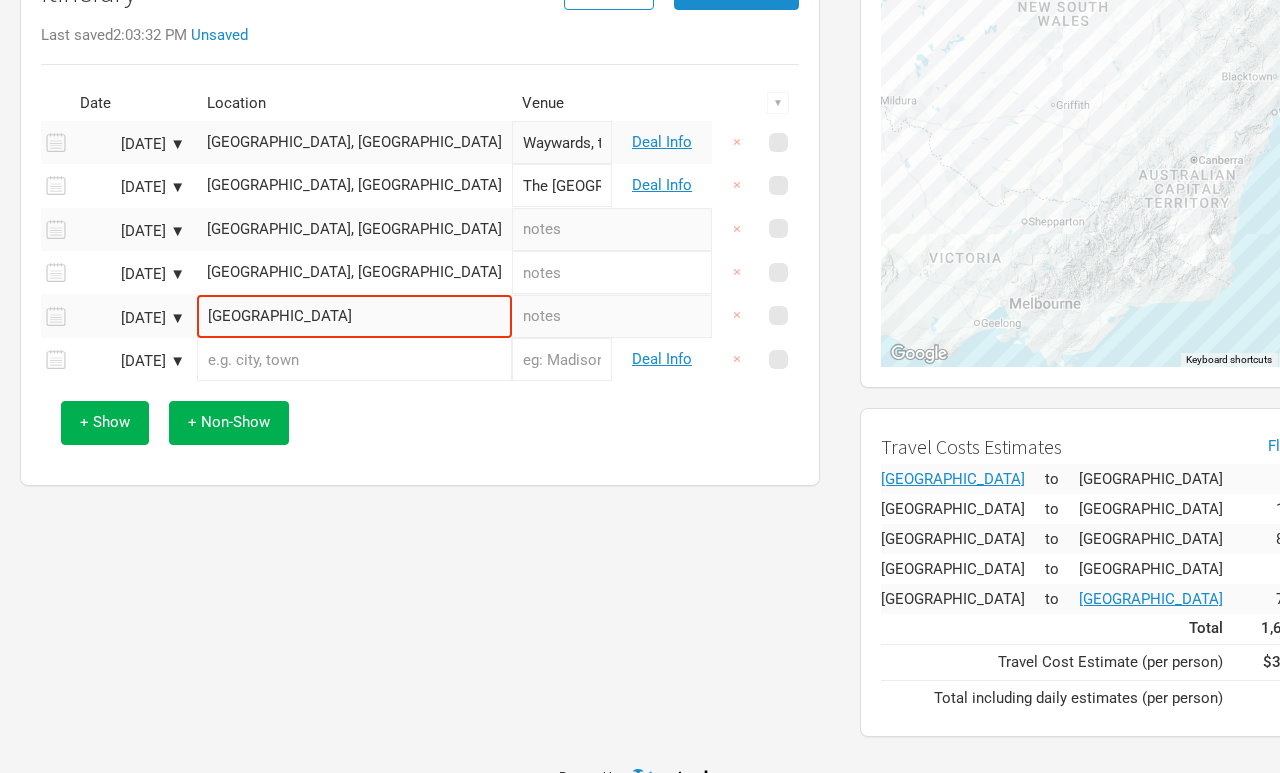 click at bounding box center (354, 359) 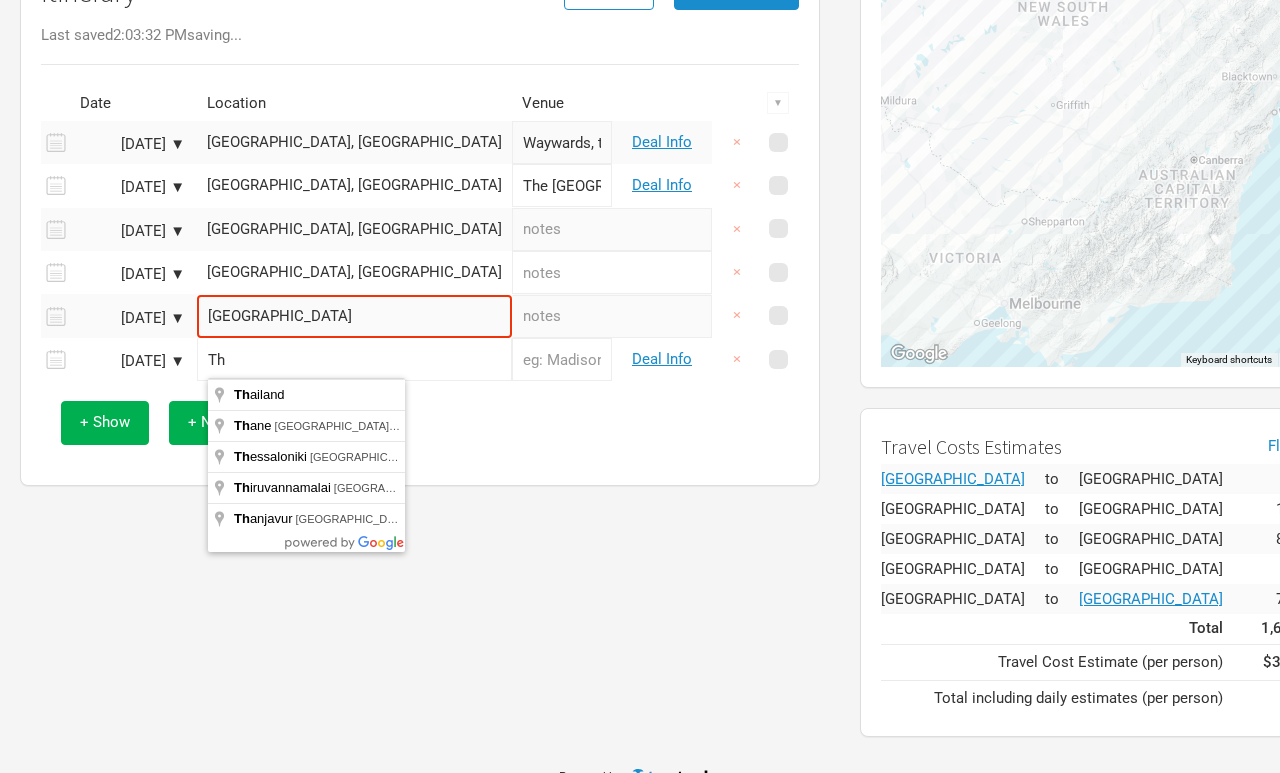 type on "T" 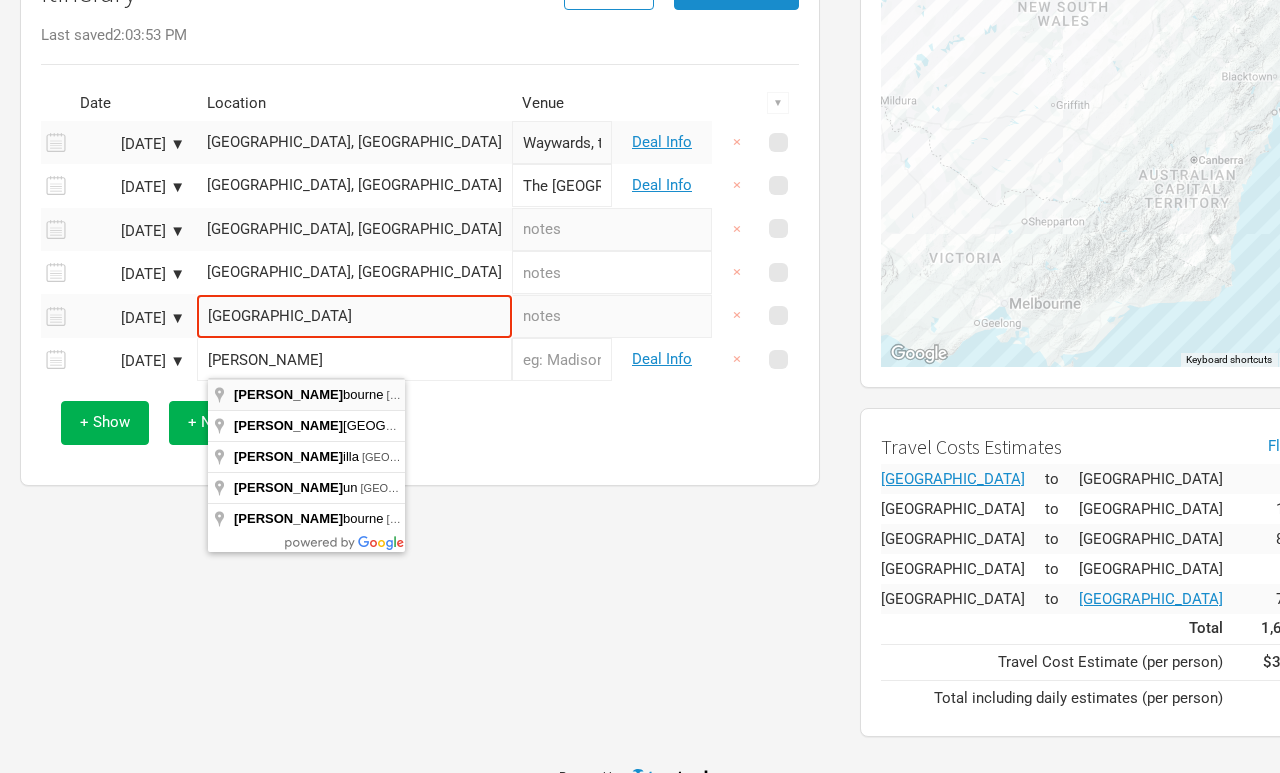 type on "[GEOGRAPHIC_DATA] [GEOGRAPHIC_DATA], [GEOGRAPHIC_DATA]" 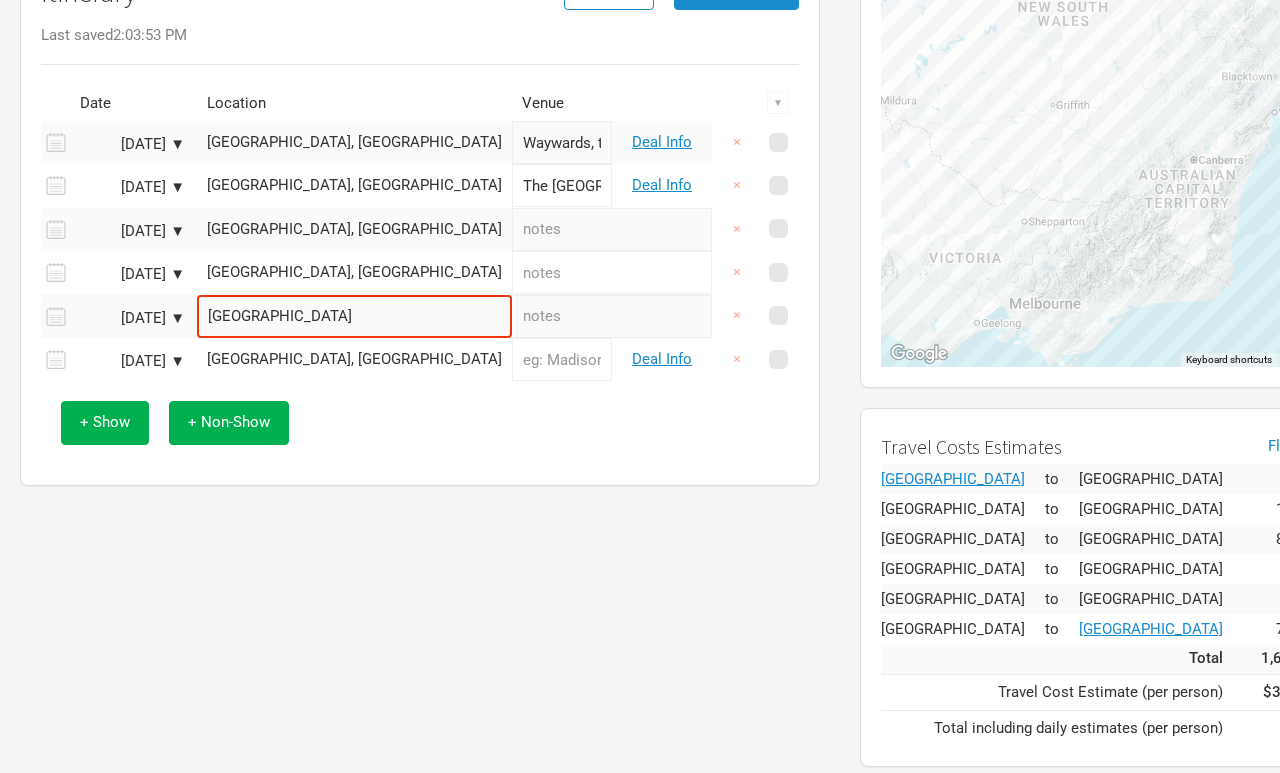 click at bounding box center (562, 359) 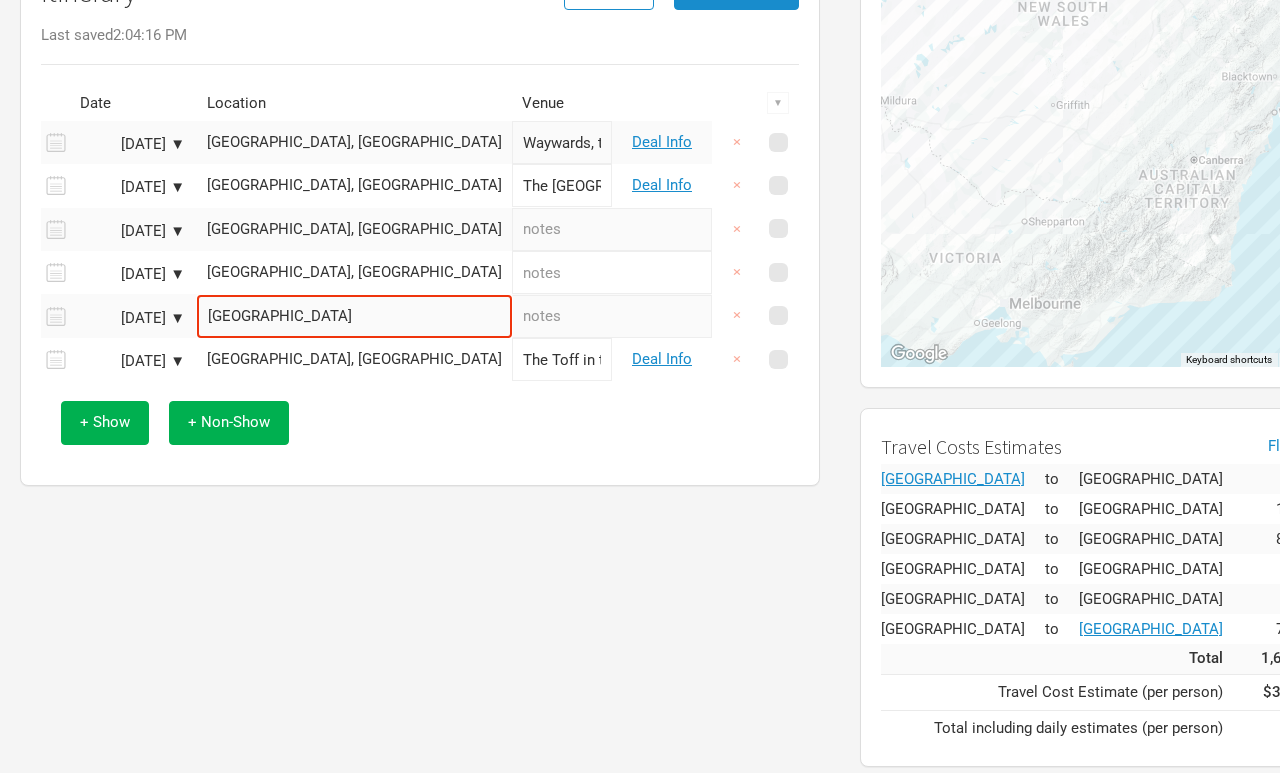 type on "The Toff in town" 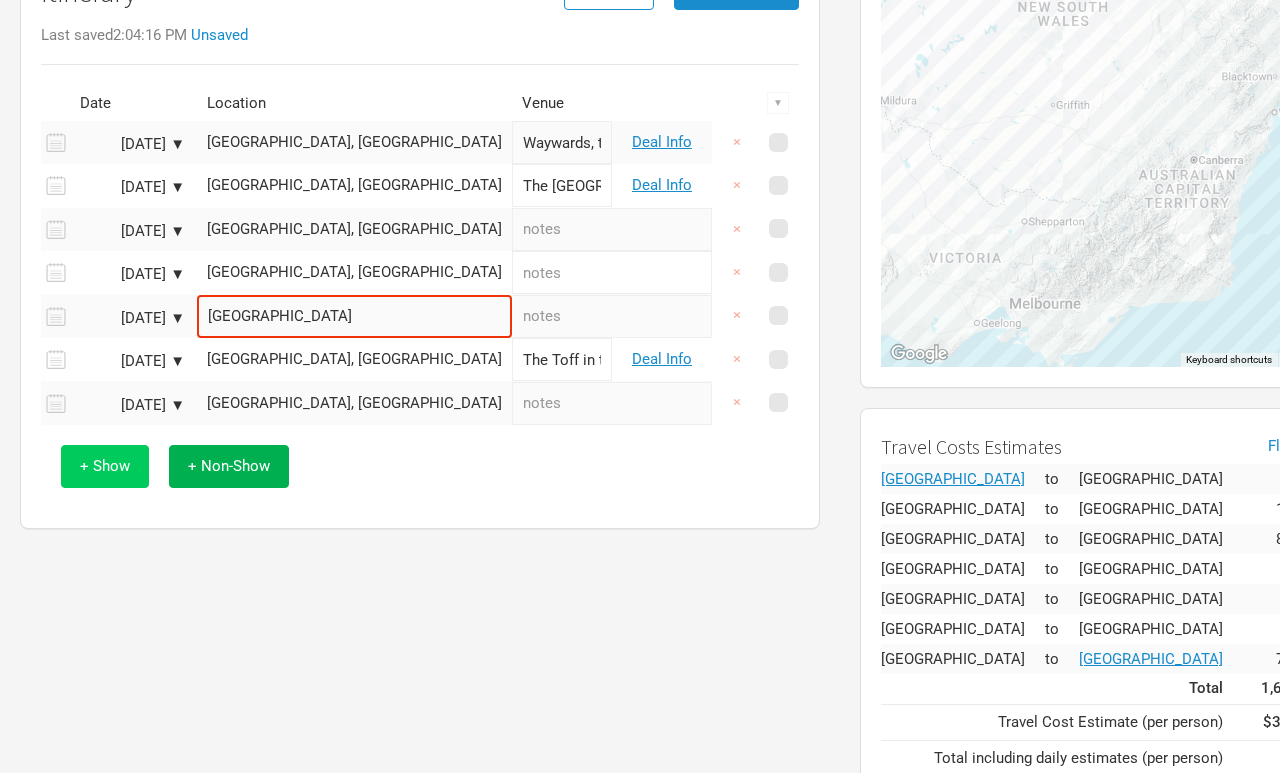 click on "+ Show" at bounding box center [105, 466] 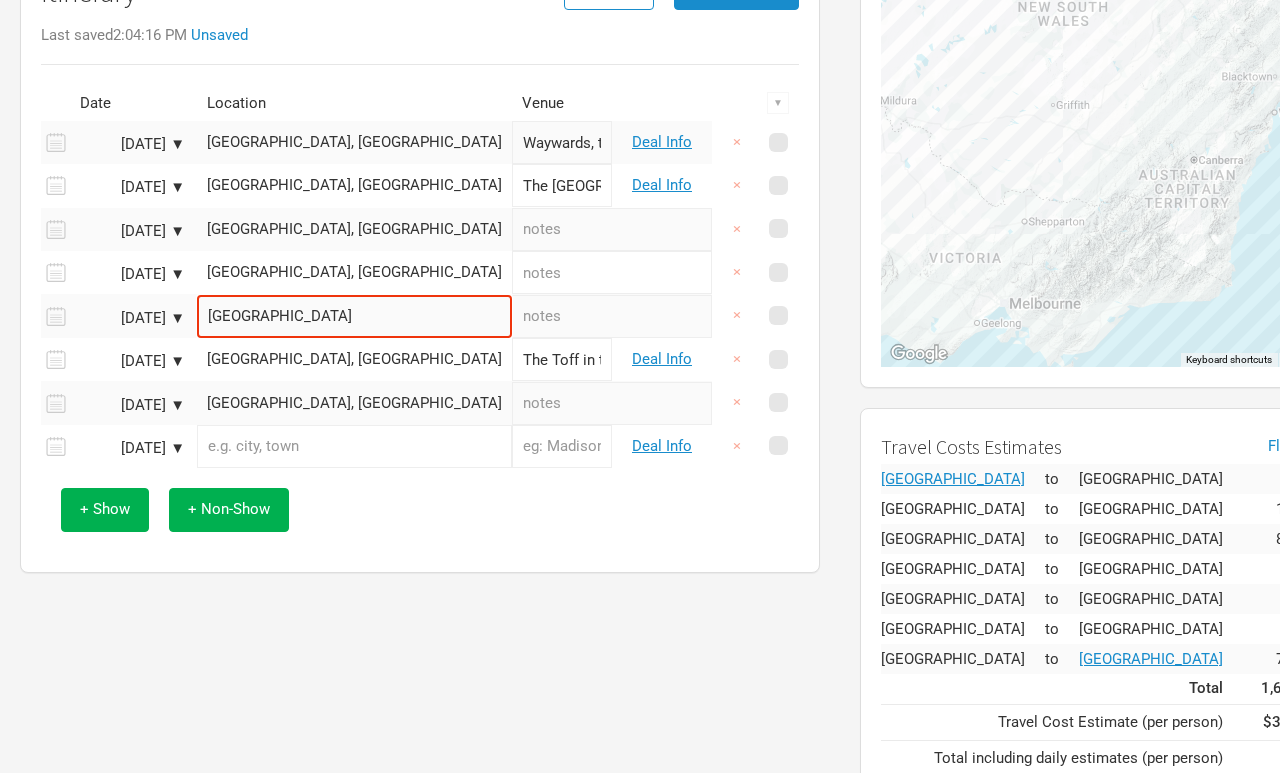click at bounding box center (354, 446) 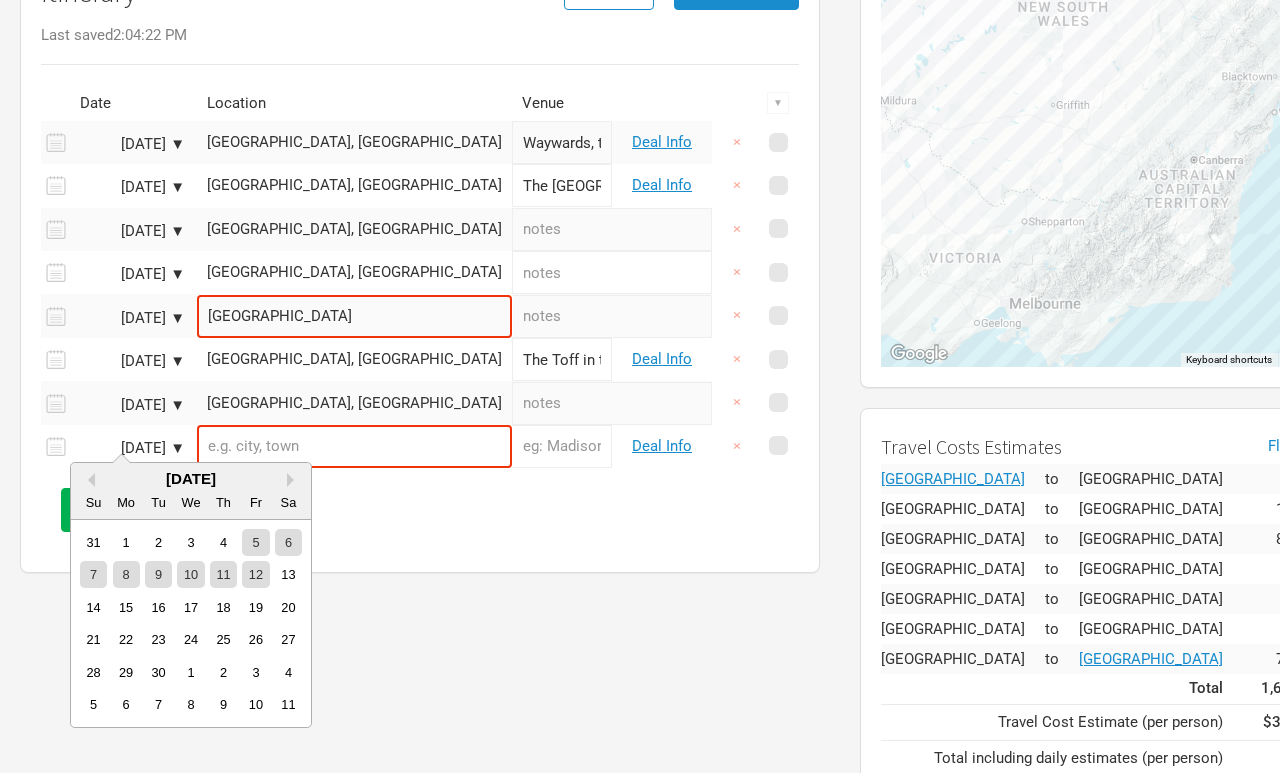click on "Su Mo Tu We Th Fr Sa" at bounding box center (191, 502) 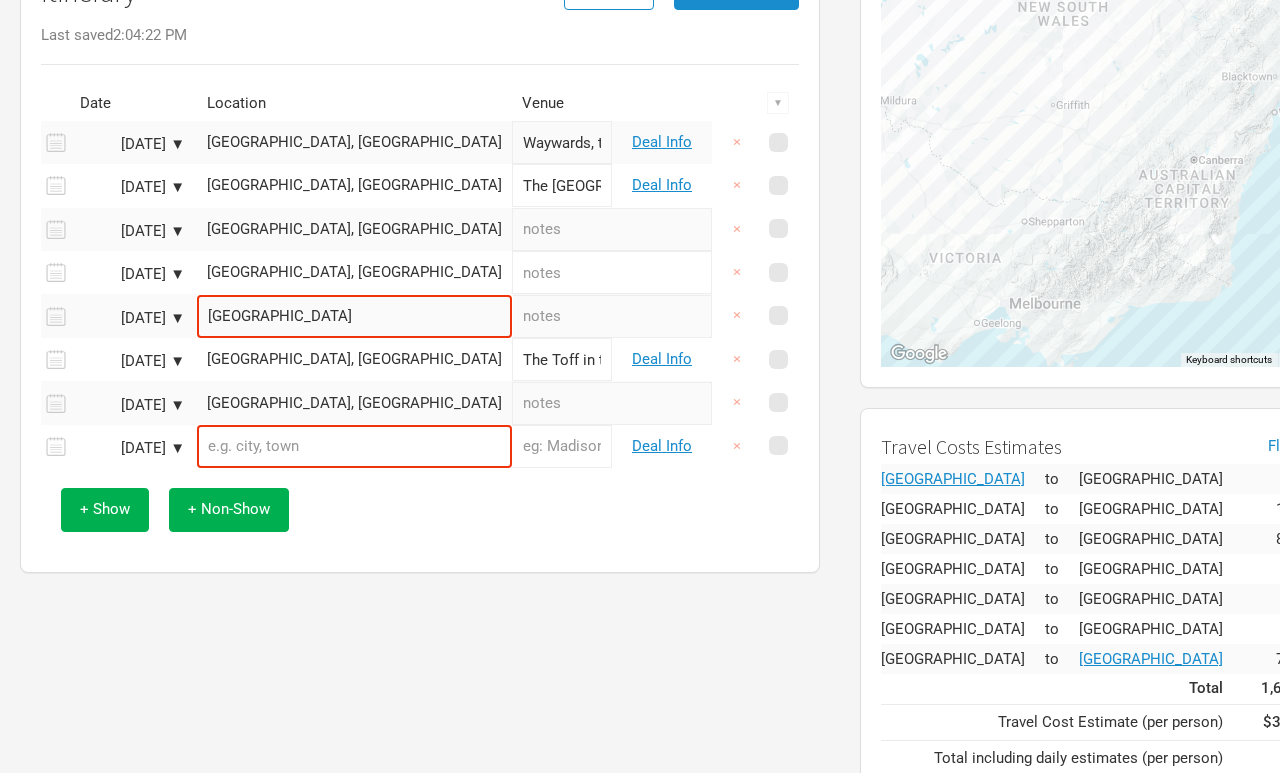 click on "+ Show + Non-Show" at bounding box center [420, 509] 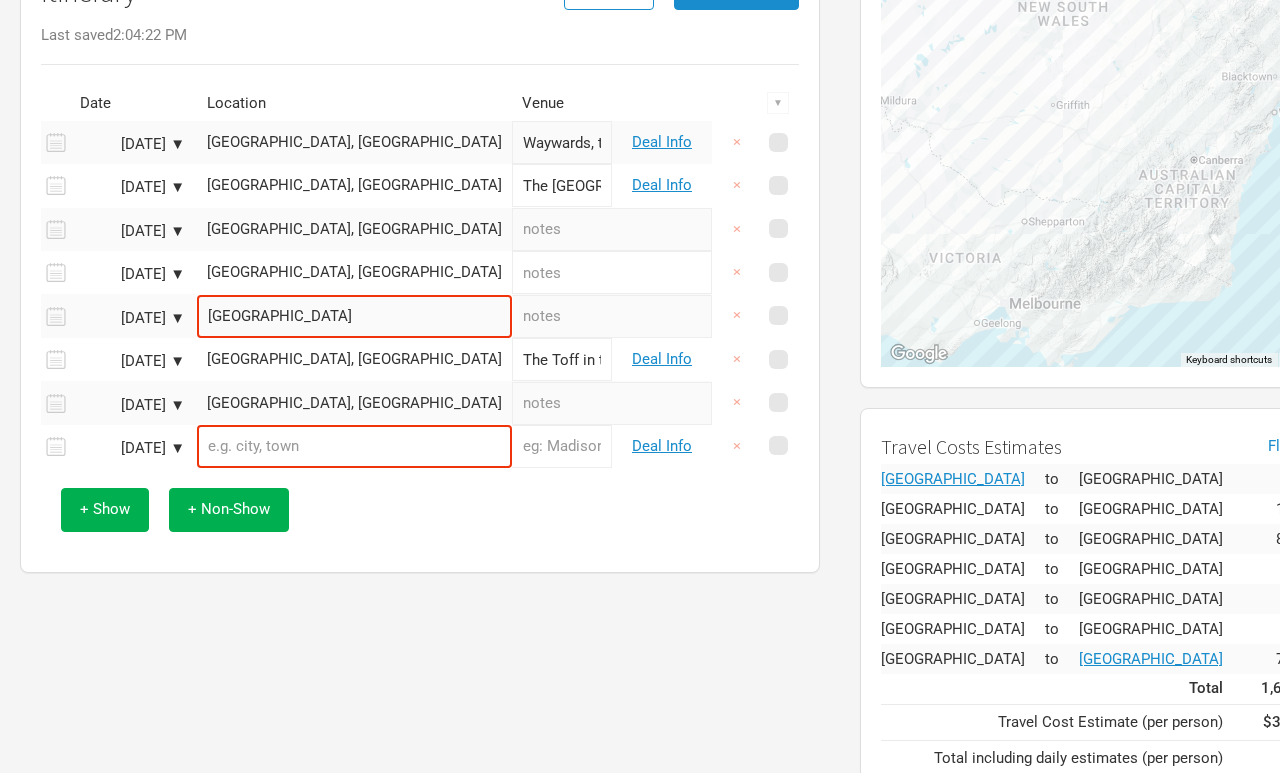 click at bounding box center [354, 446] 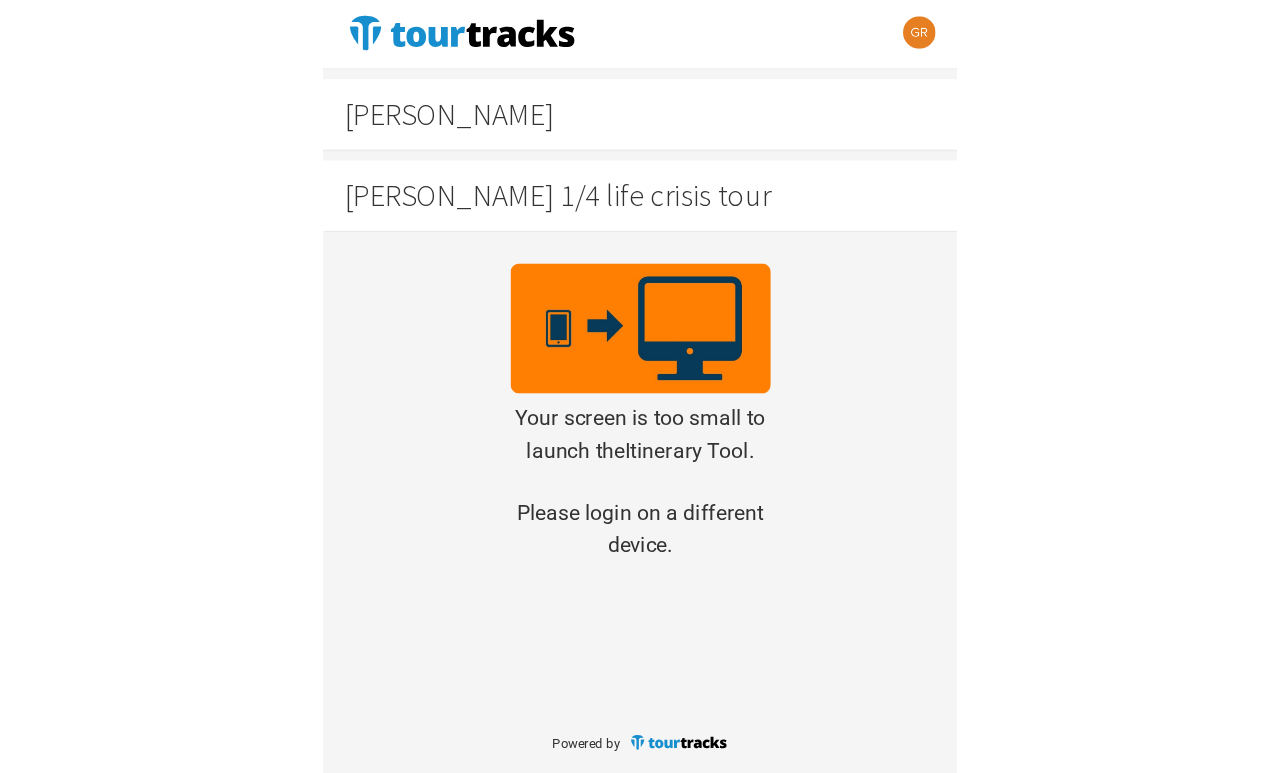 scroll, scrollTop: 310, scrollLeft: 0, axis: vertical 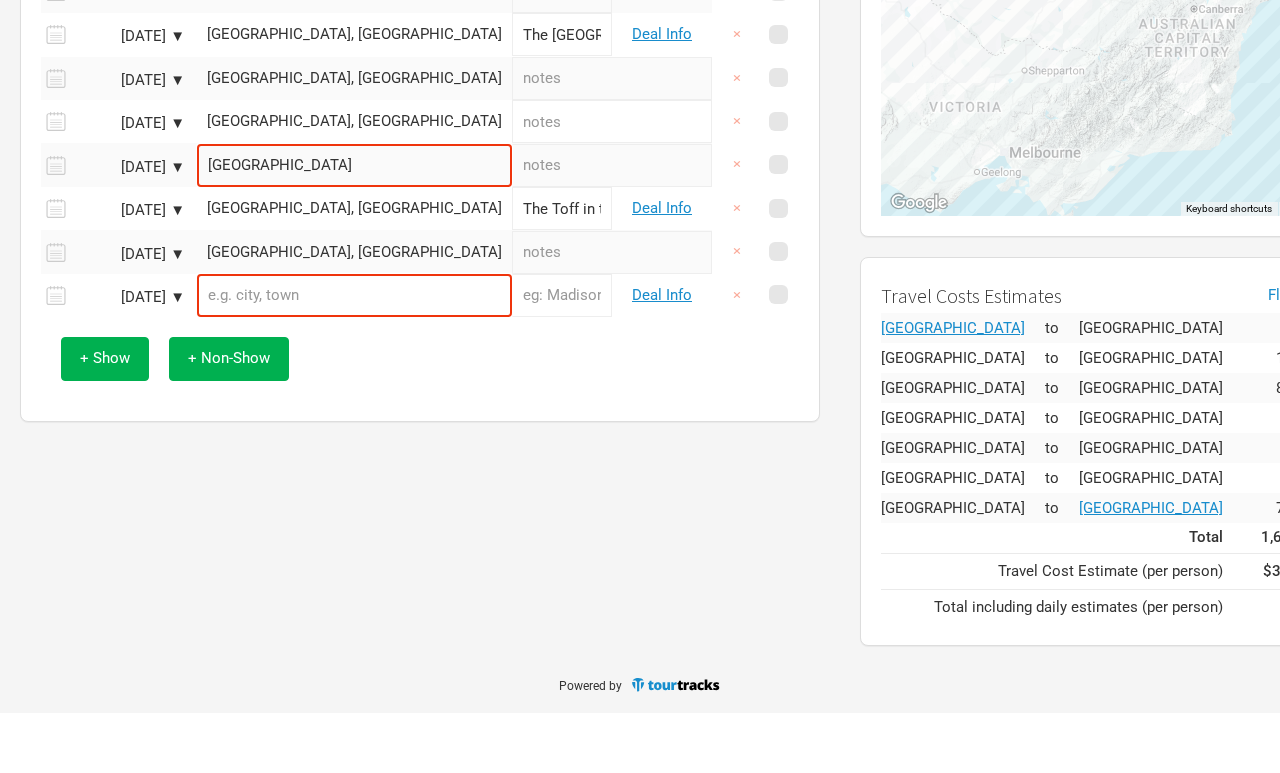 click at bounding box center [354, 355] 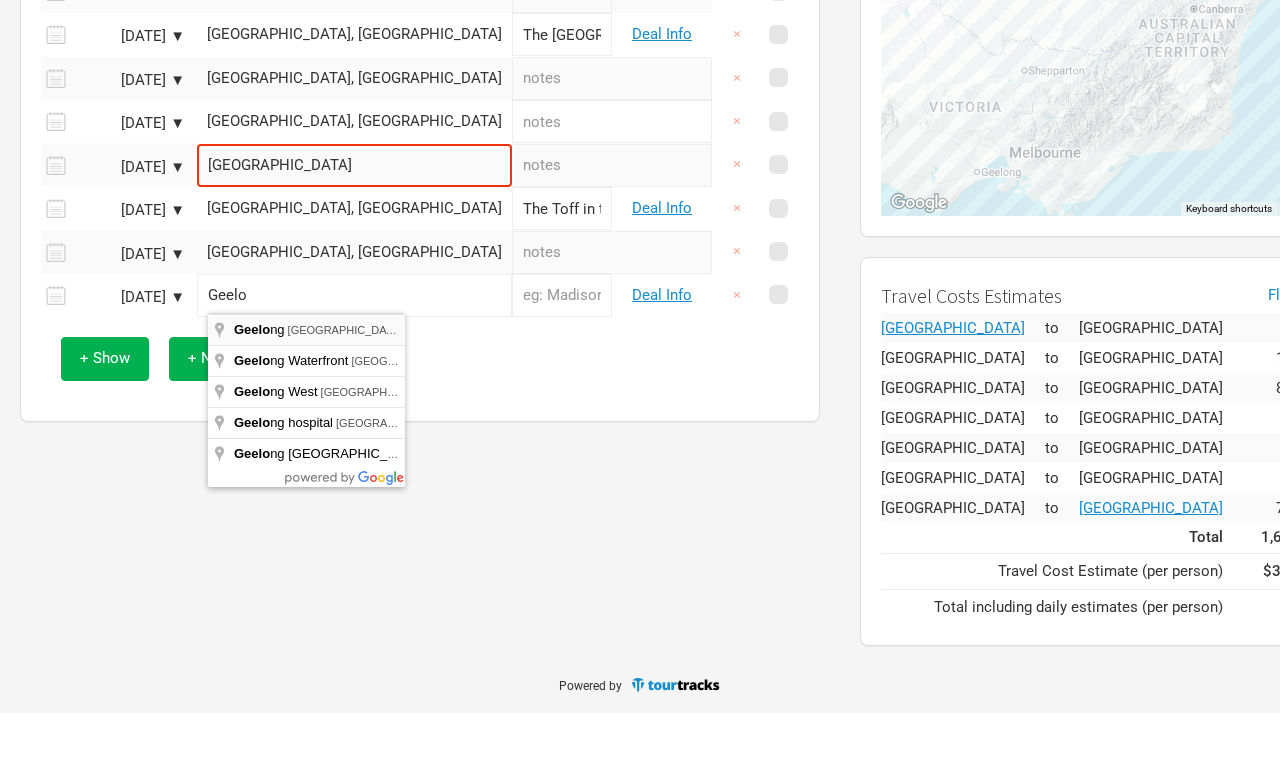 type on "Geelong [GEOGRAPHIC_DATA], [GEOGRAPHIC_DATA]" 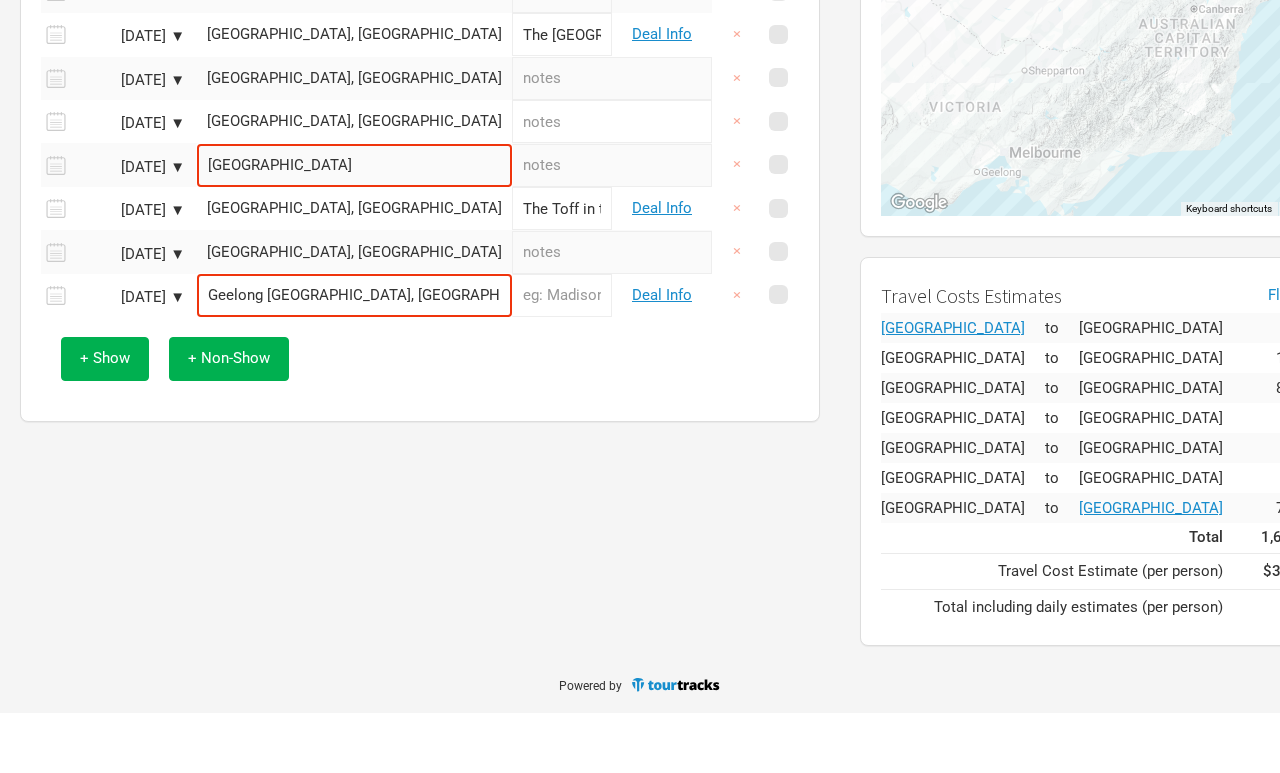 scroll, scrollTop: 339, scrollLeft: 0, axis: vertical 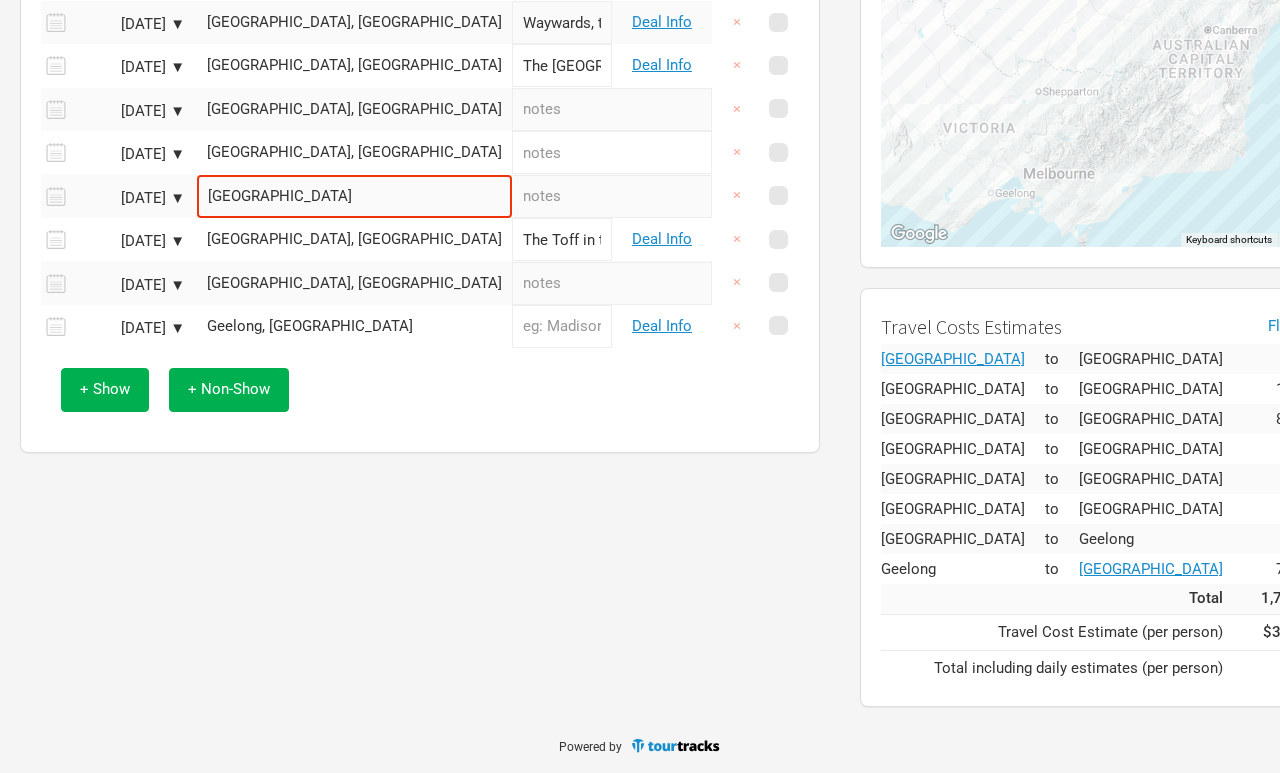 click at bounding box center [562, 326] 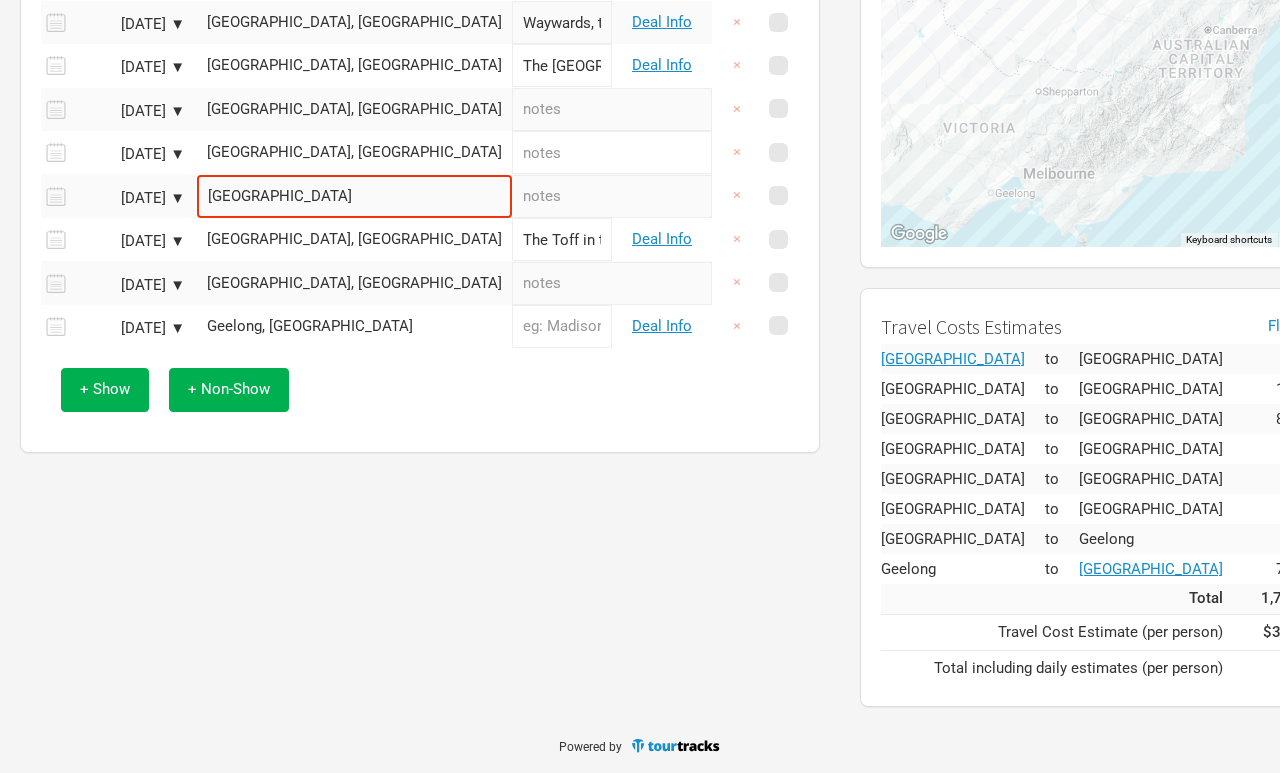 type on "H" 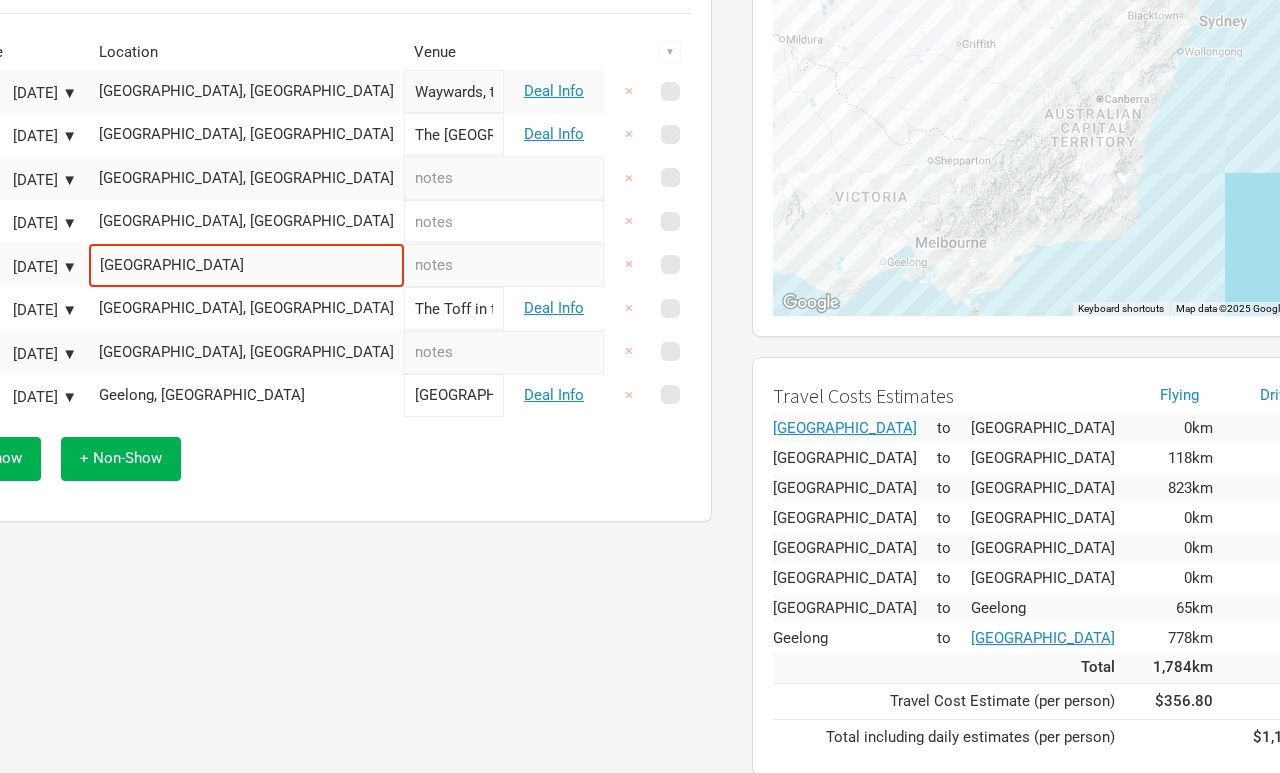 scroll, scrollTop: 270, scrollLeft: 0, axis: vertical 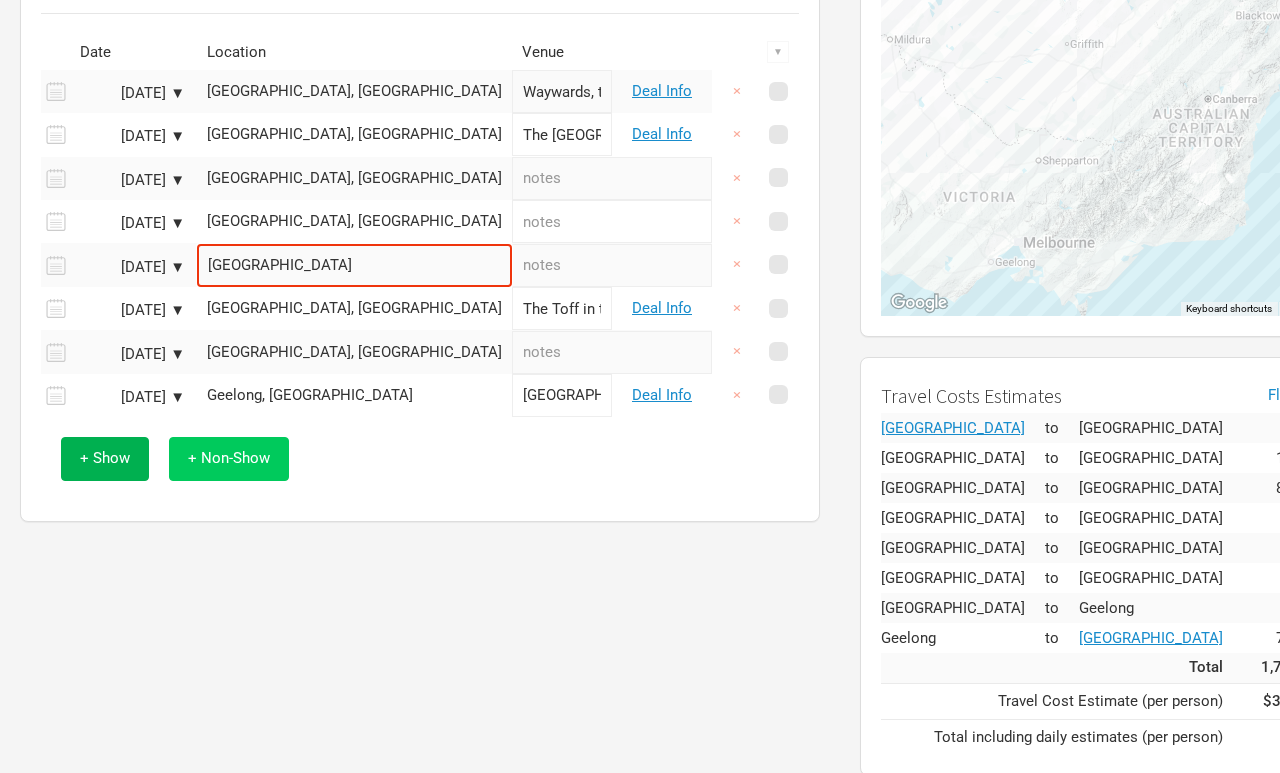 type on "[GEOGRAPHIC_DATA]" 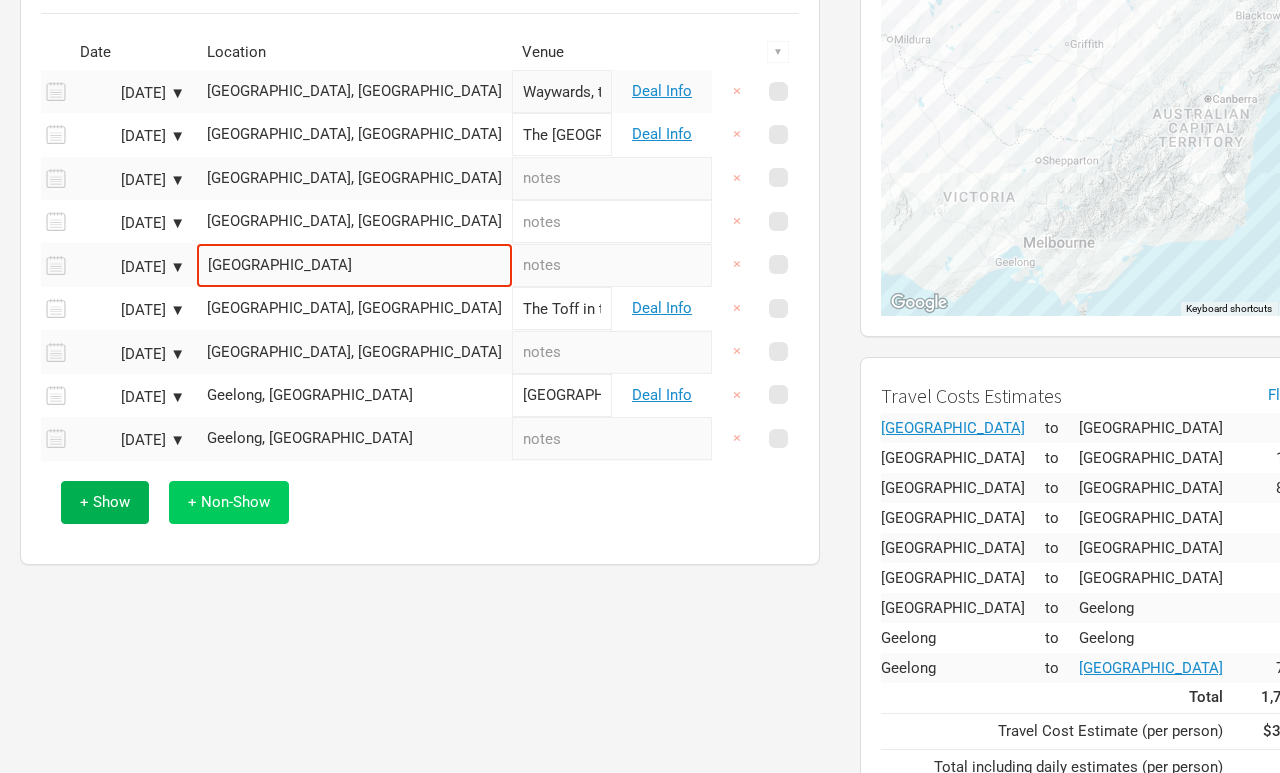 scroll, scrollTop: 270, scrollLeft: 0, axis: vertical 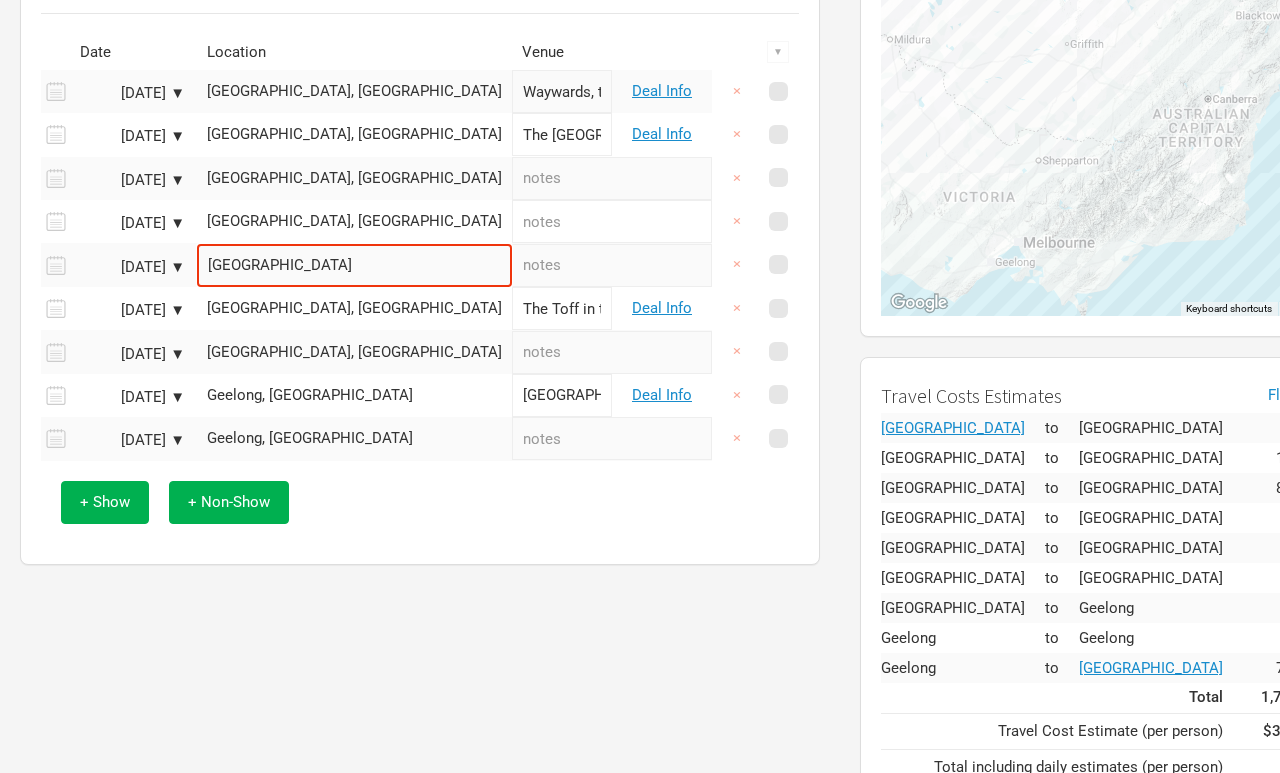 click on "[DATE]   ▼" at bounding box center (130, 440) 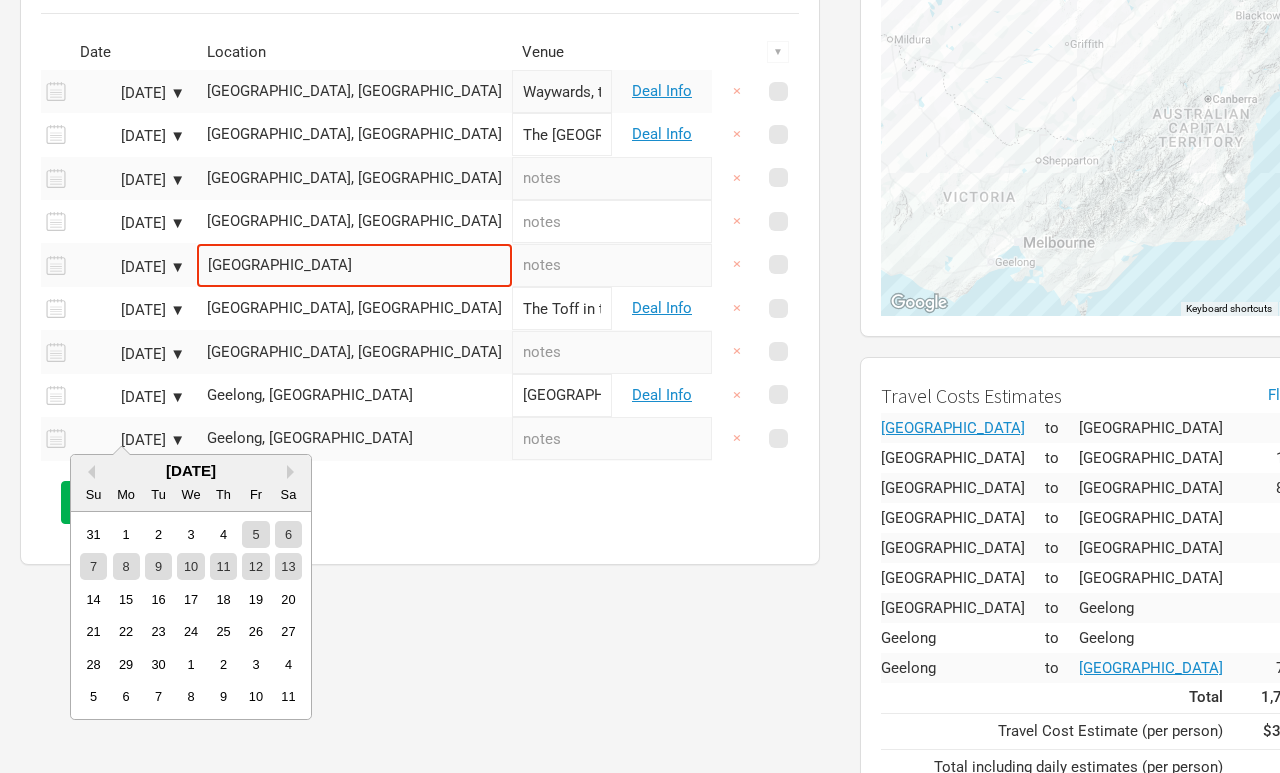 click on "+ Show + Non-Show" at bounding box center [420, 502] 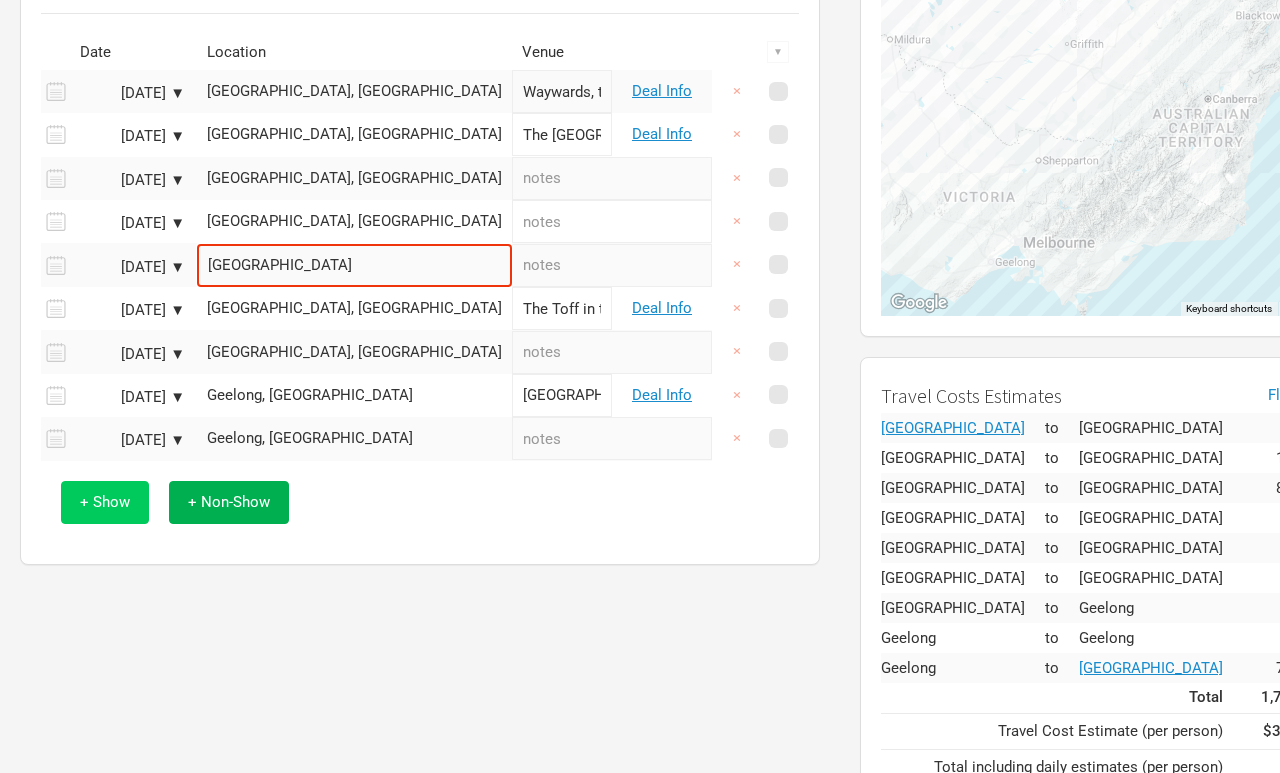 click on "+ Show" at bounding box center [105, 502] 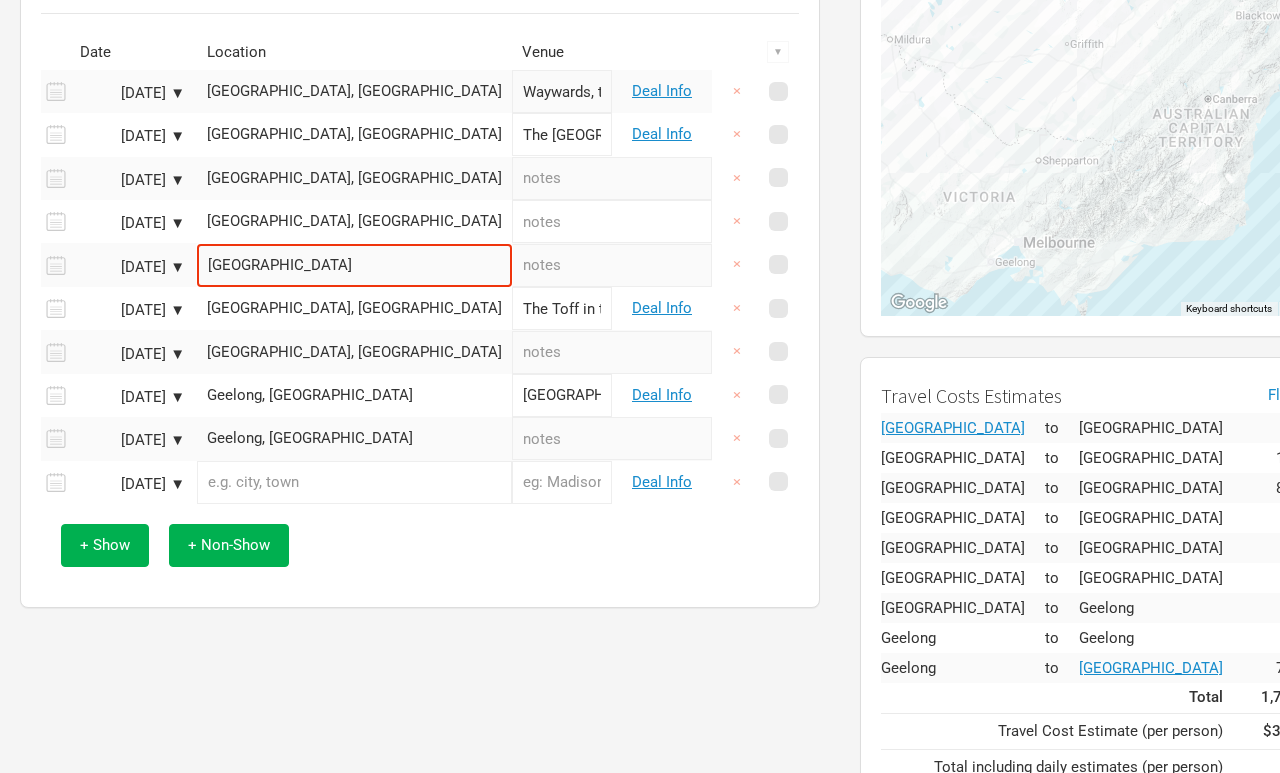 click at bounding box center (354, 482) 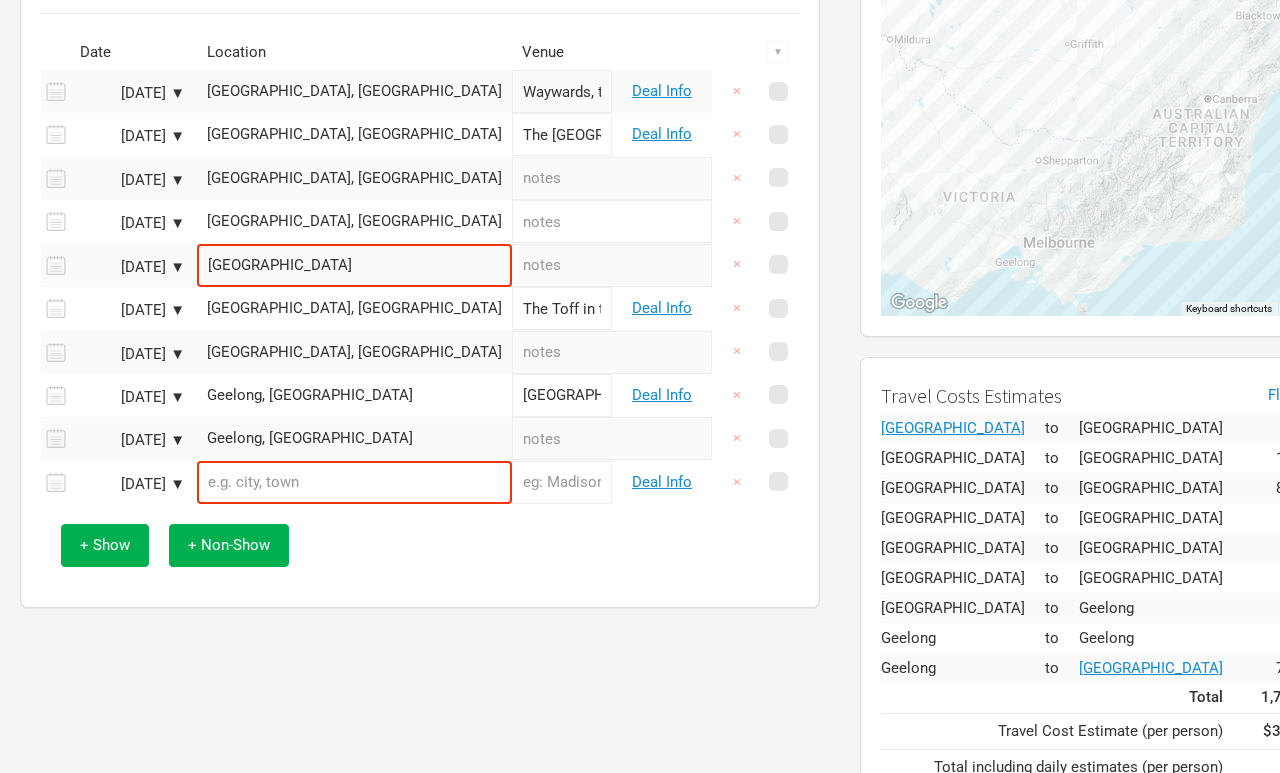 click on "[DATE]   ▼" at bounding box center (130, 484) 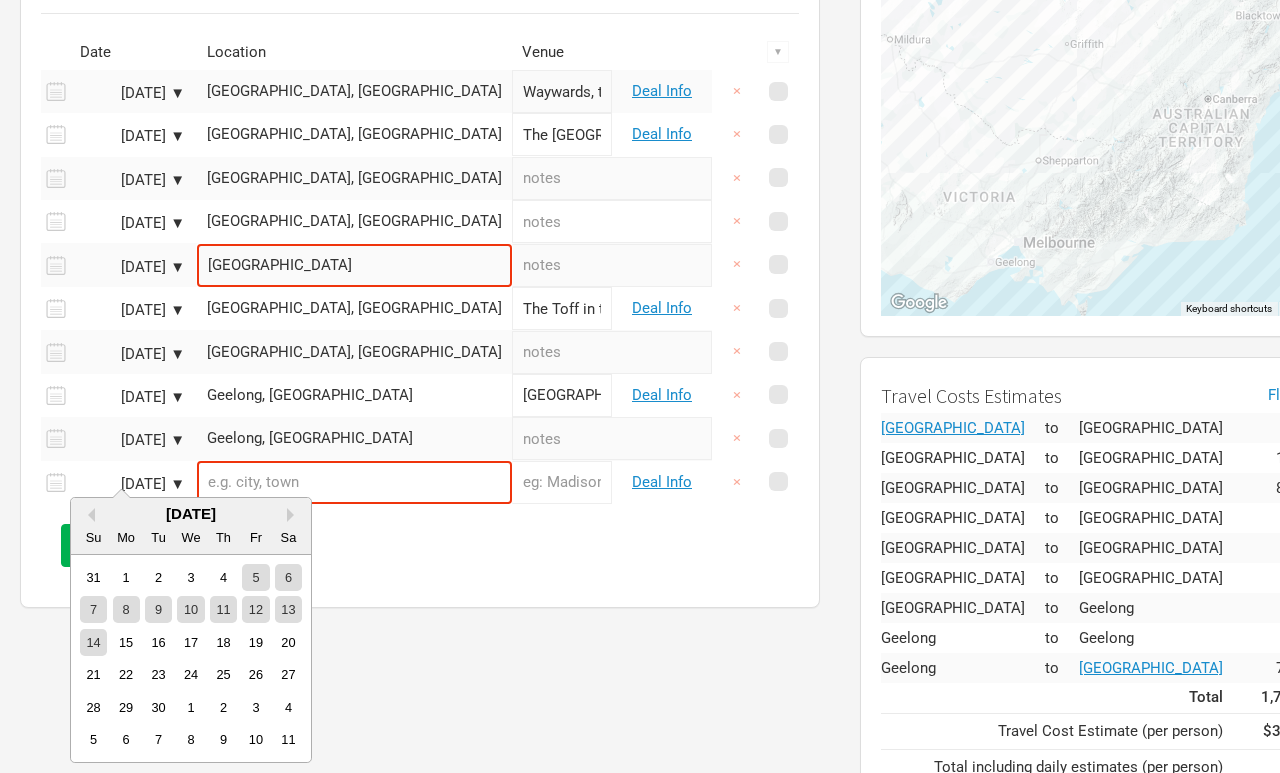 click on "+ Show + Non-Show" at bounding box center [420, 545] 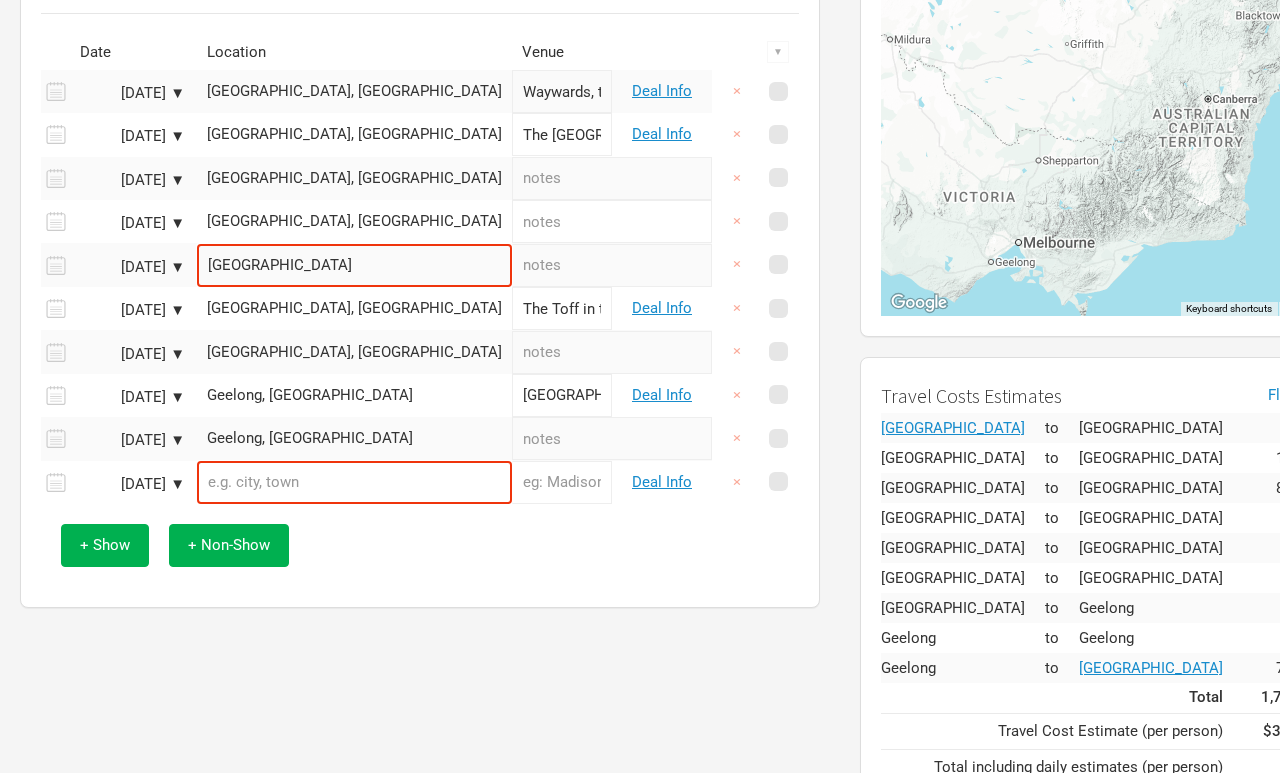 scroll, scrollTop: 300, scrollLeft: 0, axis: vertical 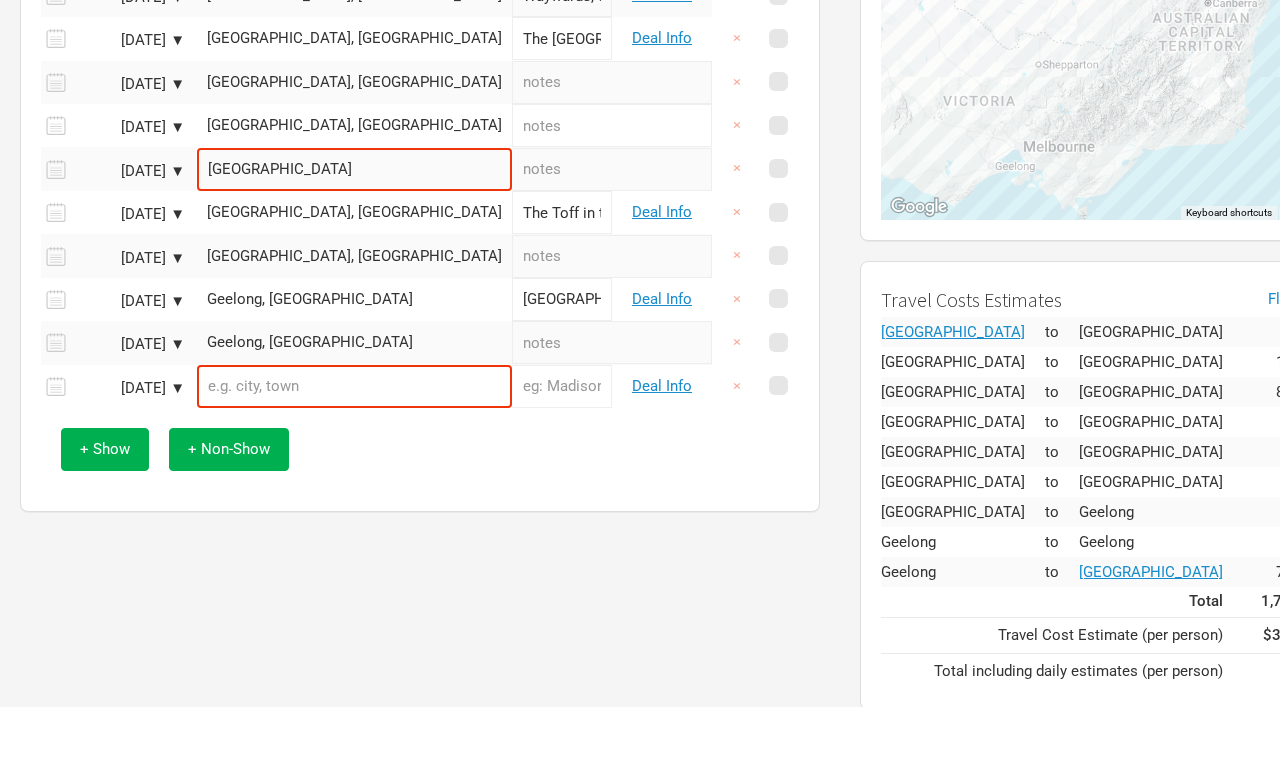 click on "Geelong, [GEOGRAPHIC_DATA]" at bounding box center (354, 408) 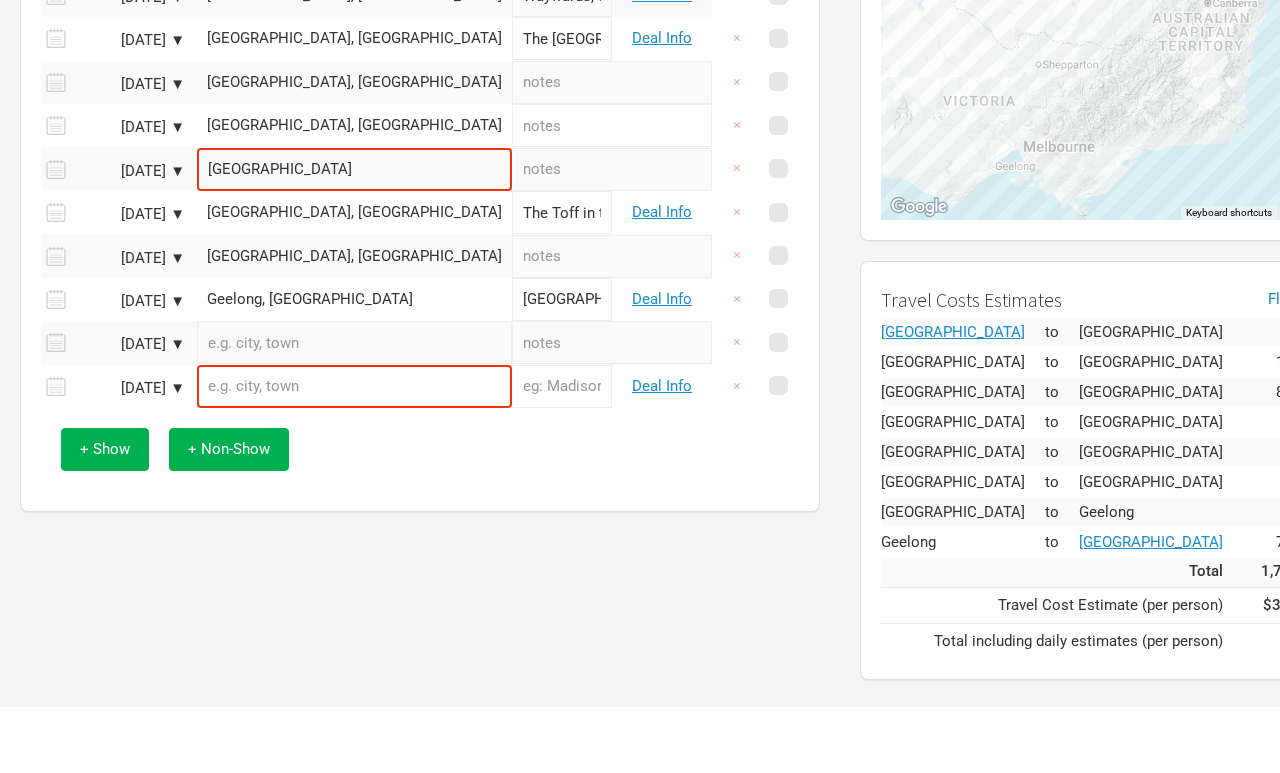 scroll, scrollTop: 270, scrollLeft: 0, axis: vertical 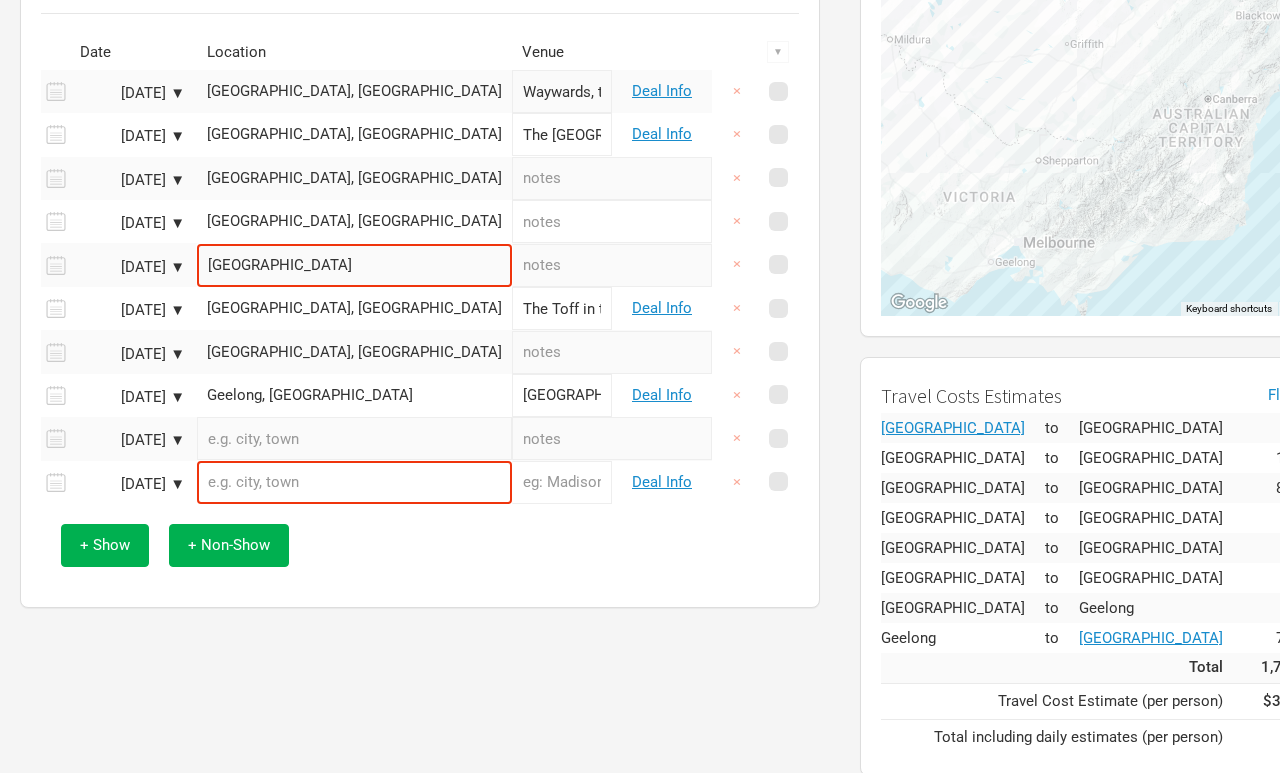click at bounding box center [354, 438] 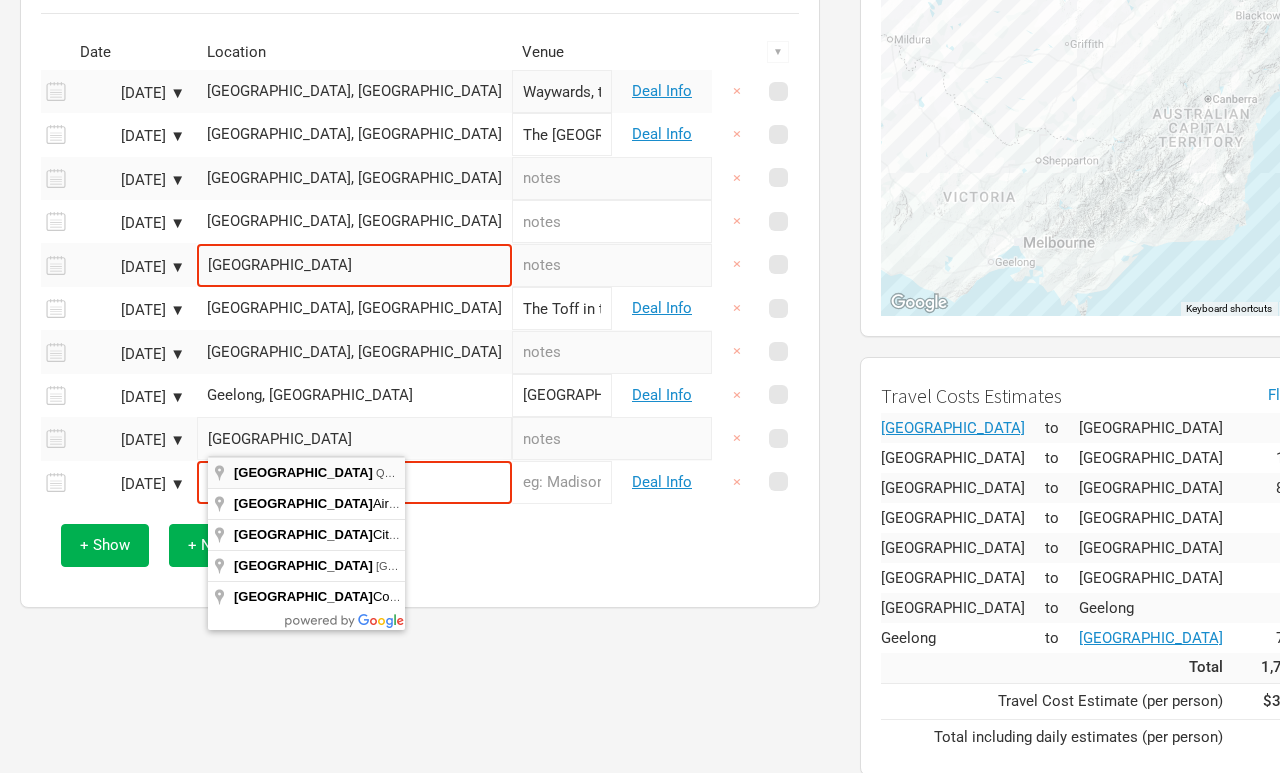 type on "Brisbane [GEOGRAPHIC_DATA], [GEOGRAPHIC_DATA]" 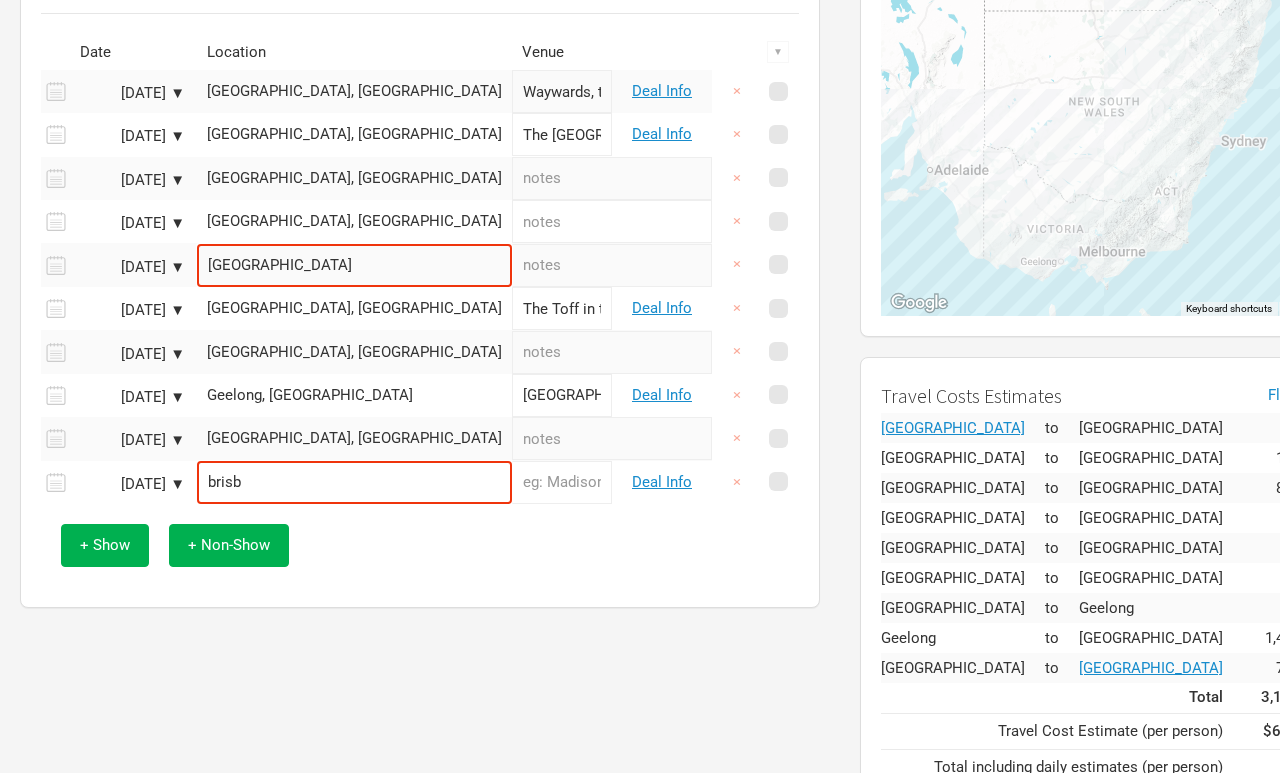 click on "+ Show + Non-Show" at bounding box center (420, 545) 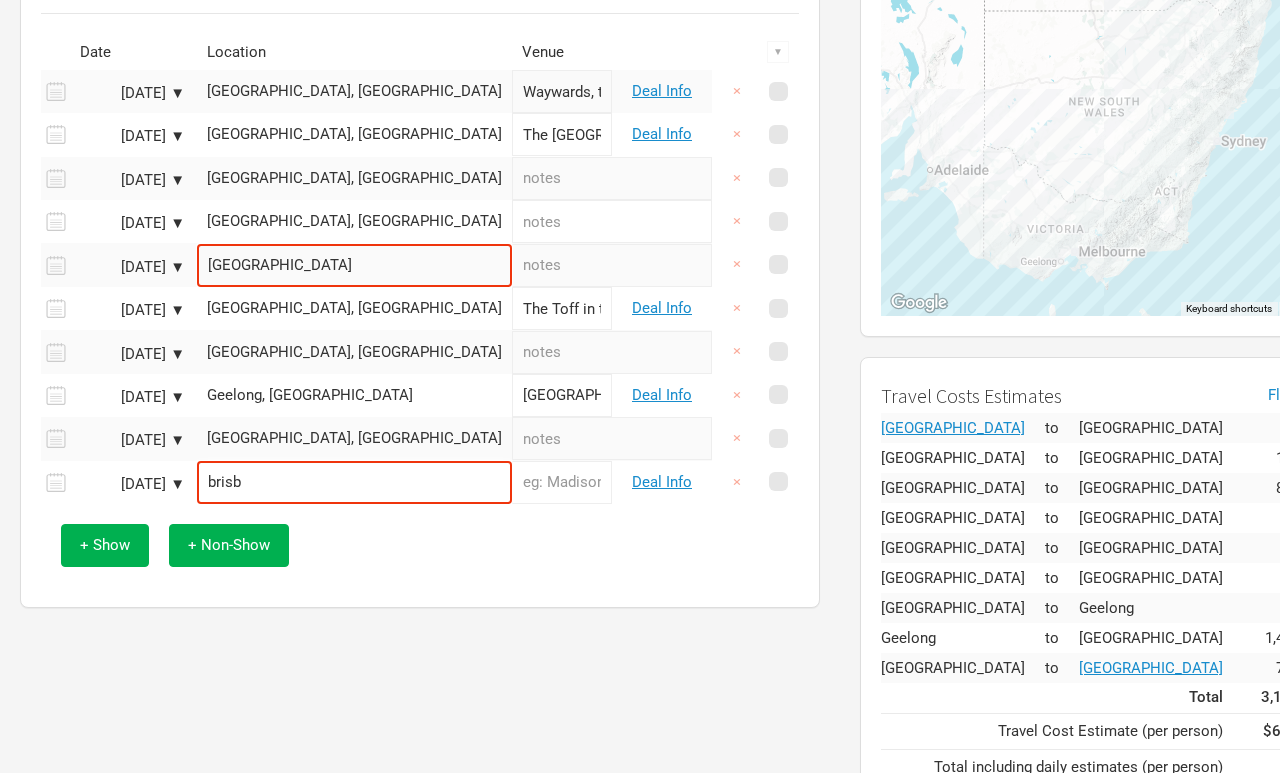 click on "brisb" at bounding box center (354, 482) 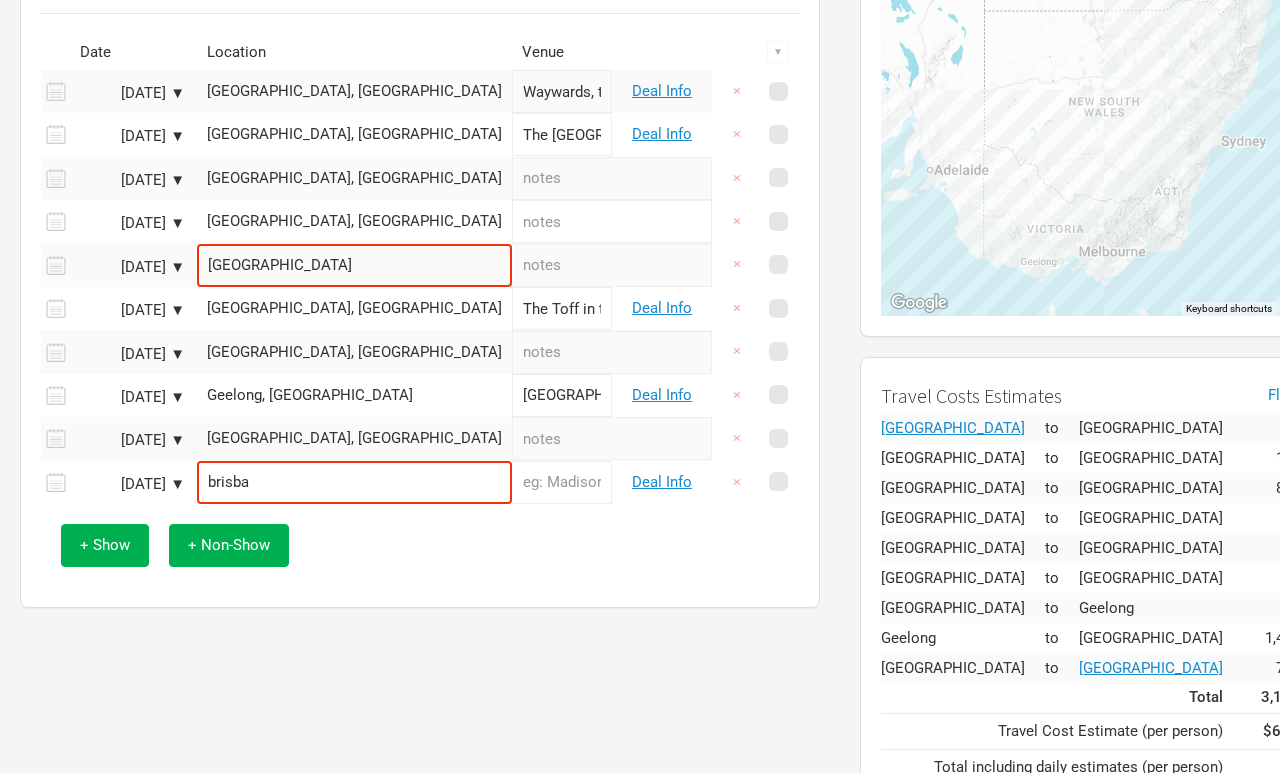 click on "+ Show + Non-Show" at bounding box center [420, 545] 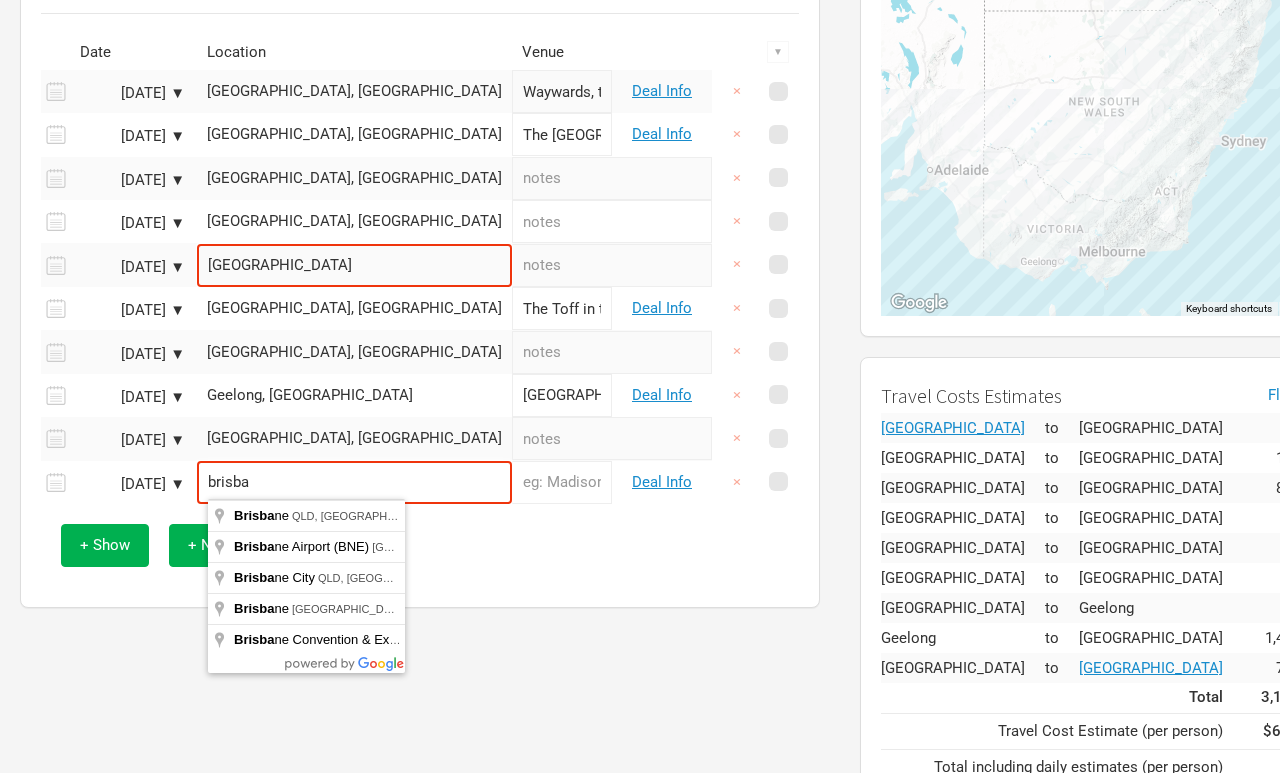 click on "brisba" at bounding box center (354, 482) 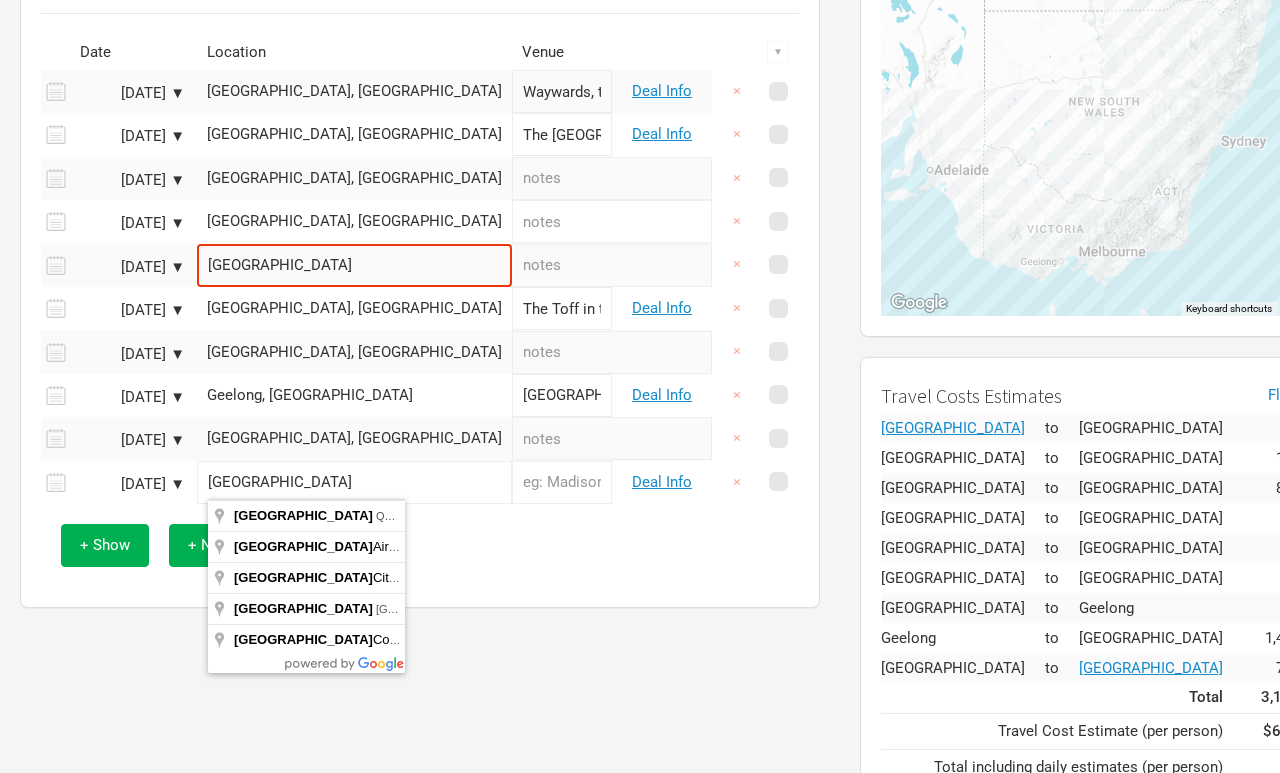 click at bounding box center (562, 482) 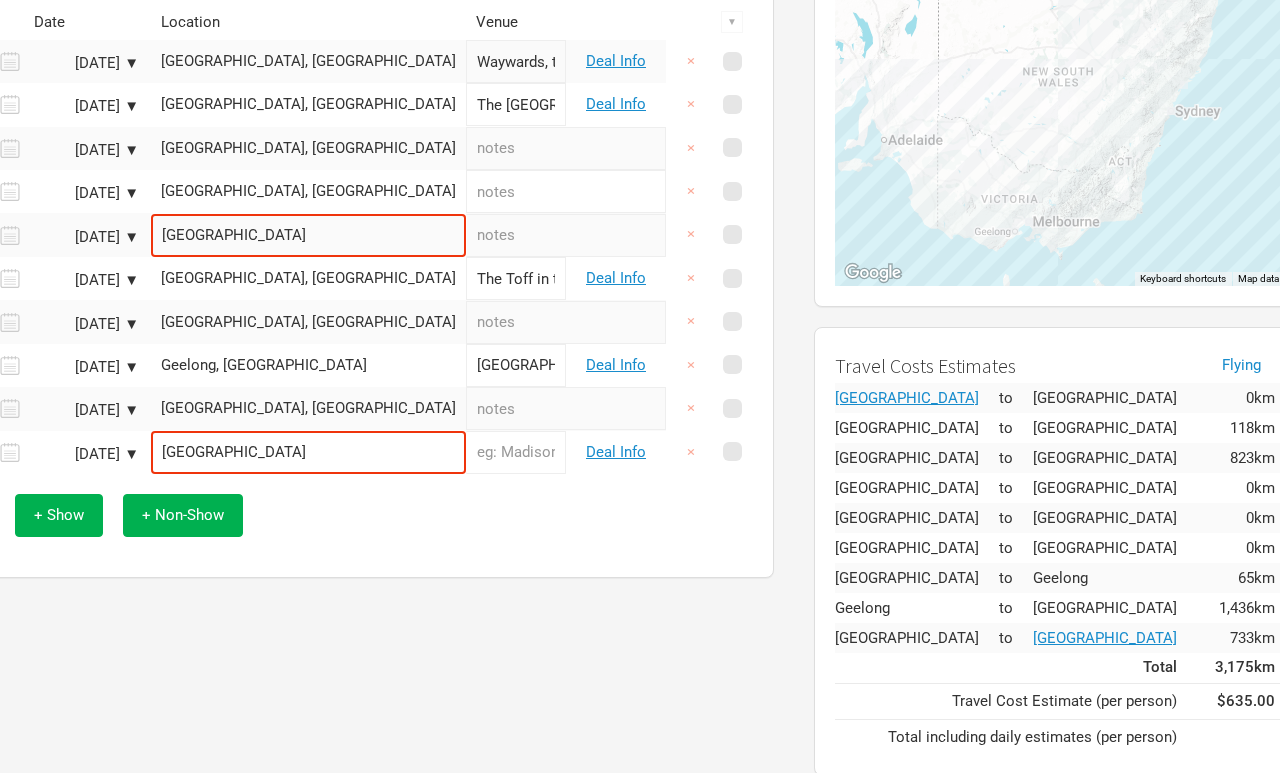 scroll, scrollTop: 300, scrollLeft: 46, axis: both 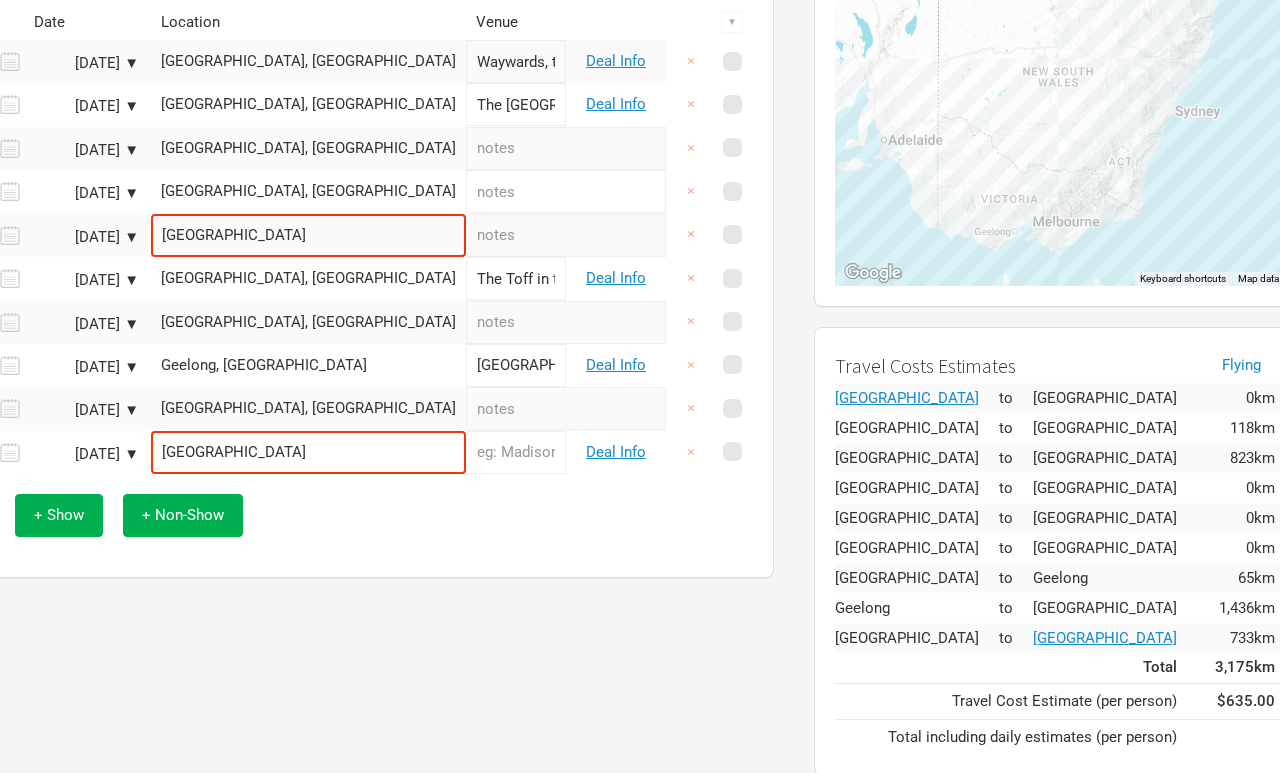 click on "[GEOGRAPHIC_DATA]" at bounding box center (308, 452) 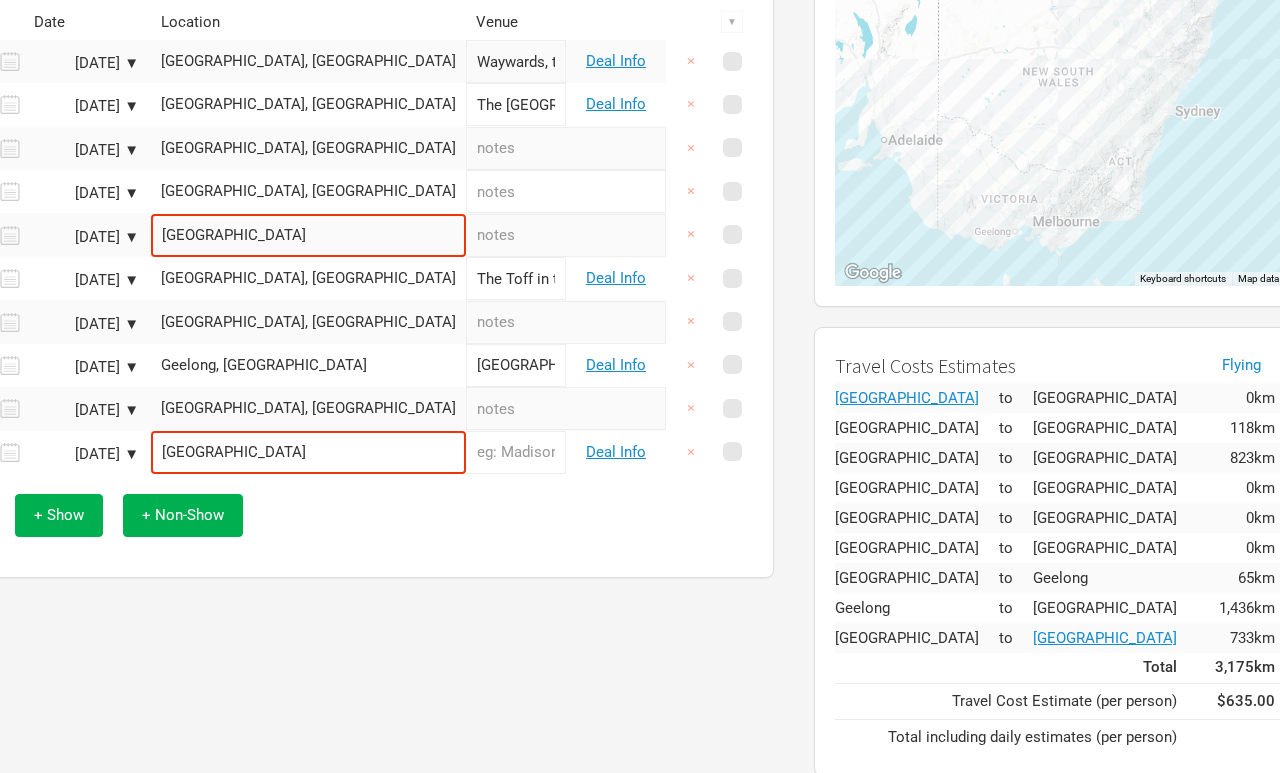 click on "+ Show + Non-Show" at bounding box center (374, 515) 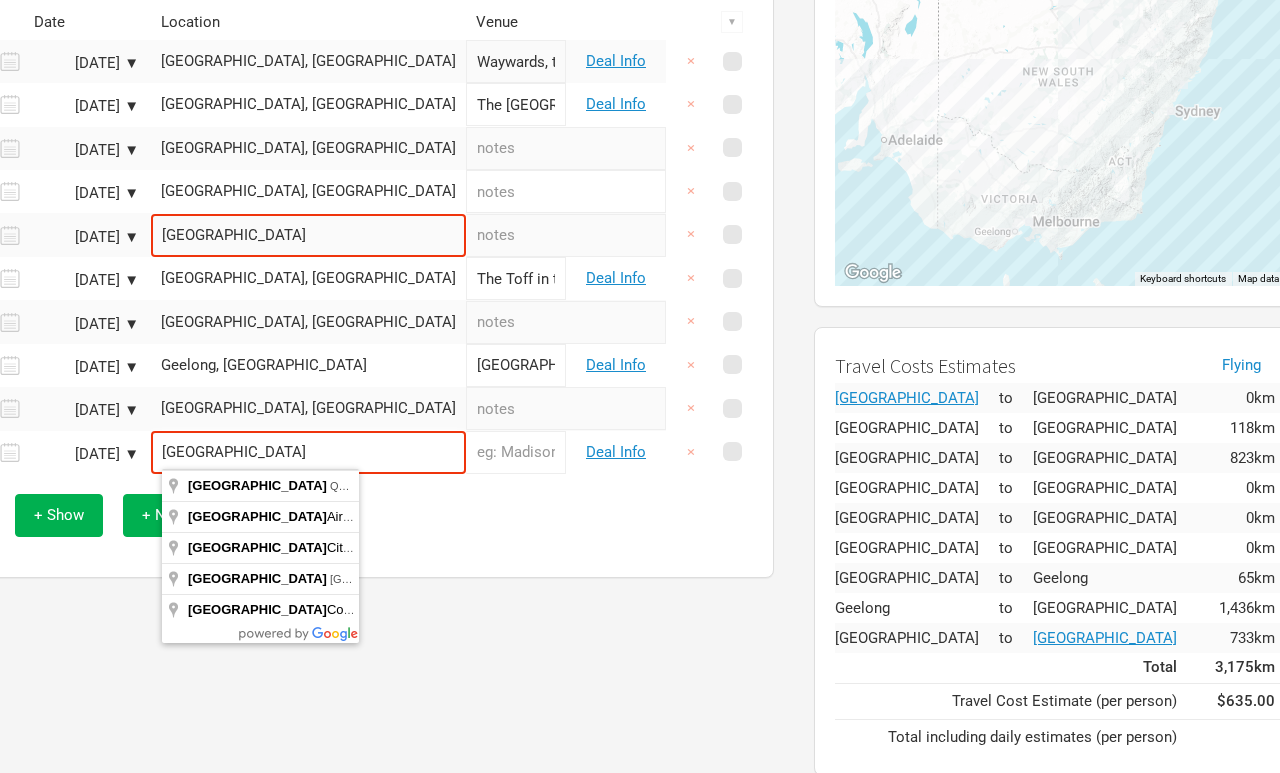 click on "[GEOGRAPHIC_DATA]" at bounding box center (308, 452) 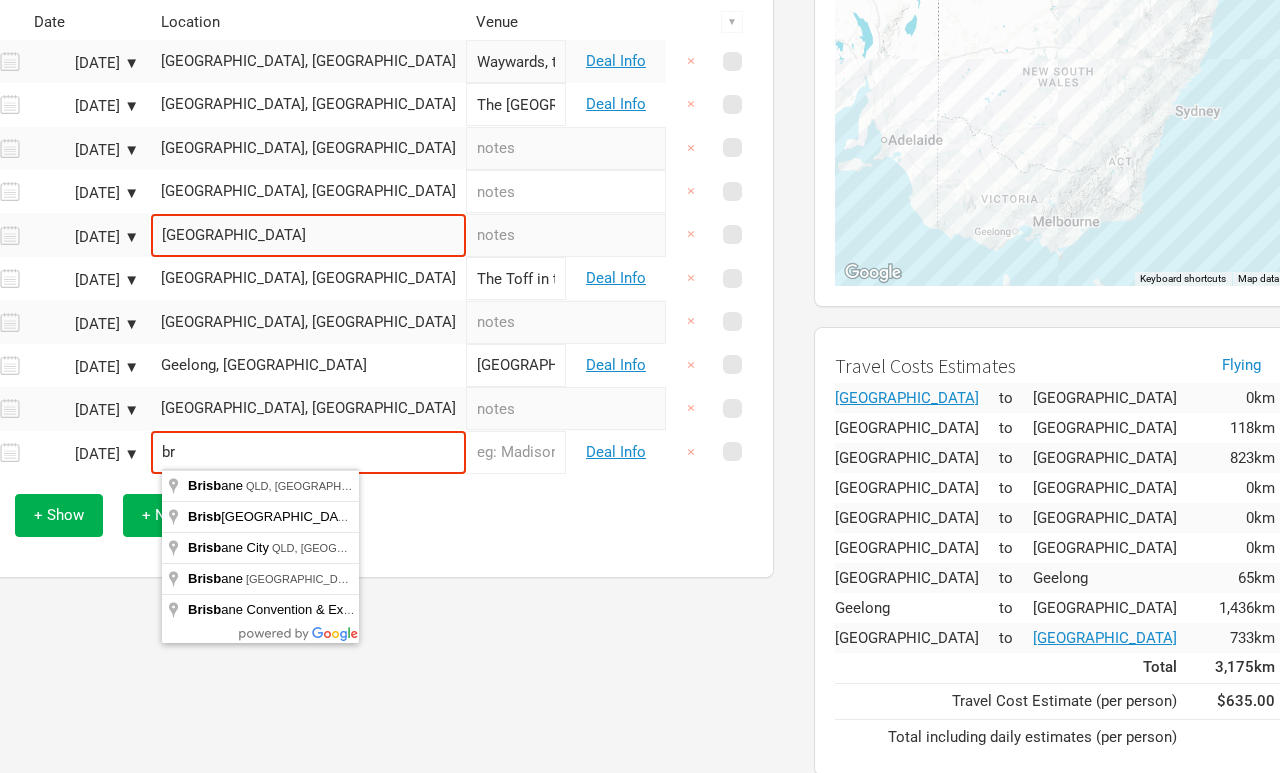 type on "b" 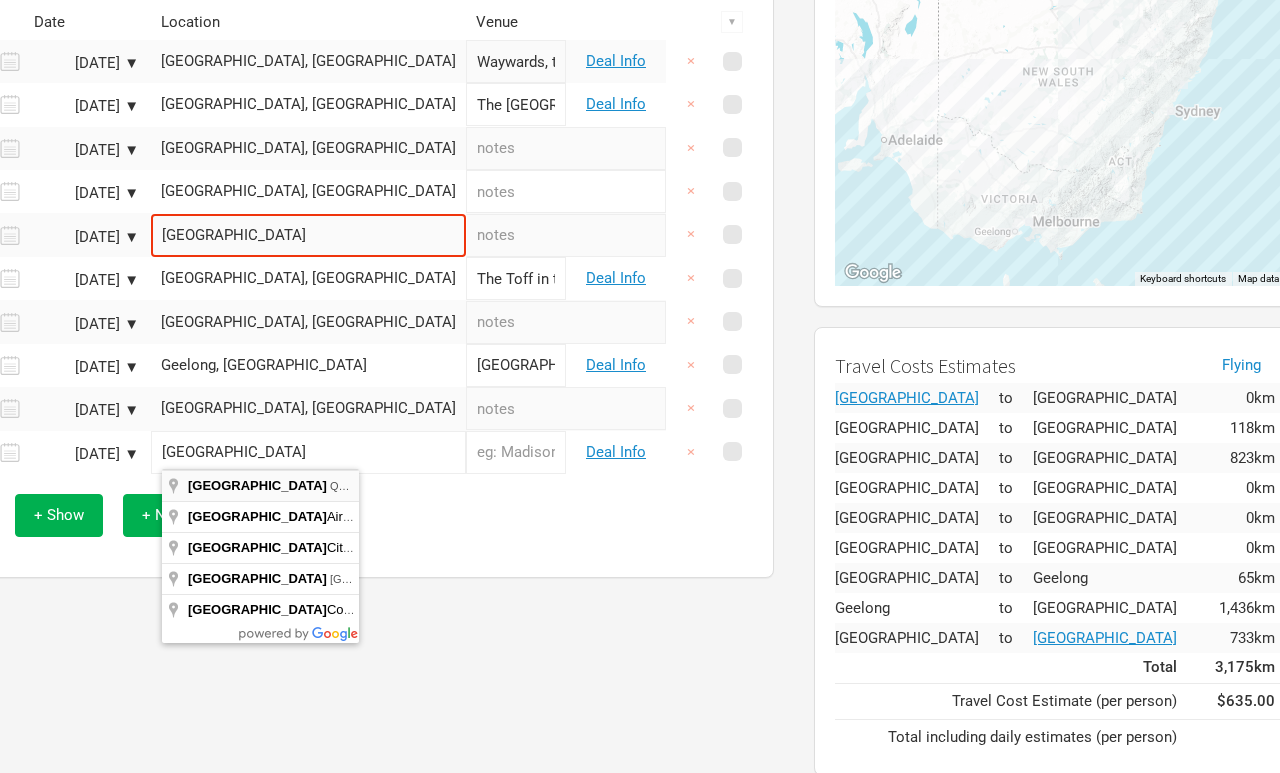 type on "Brisbane [GEOGRAPHIC_DATA], [GEOGRAPHIC_DATA]" 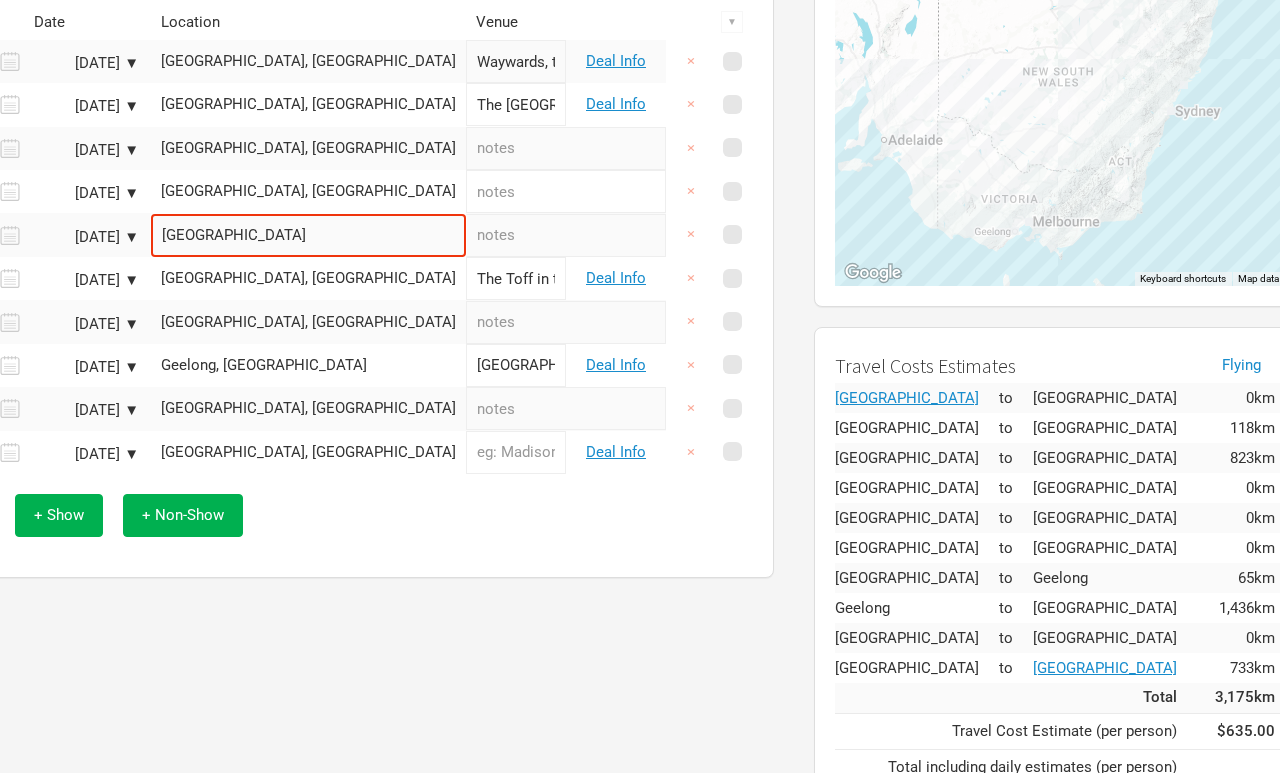 click at bounding box center (516, 452) 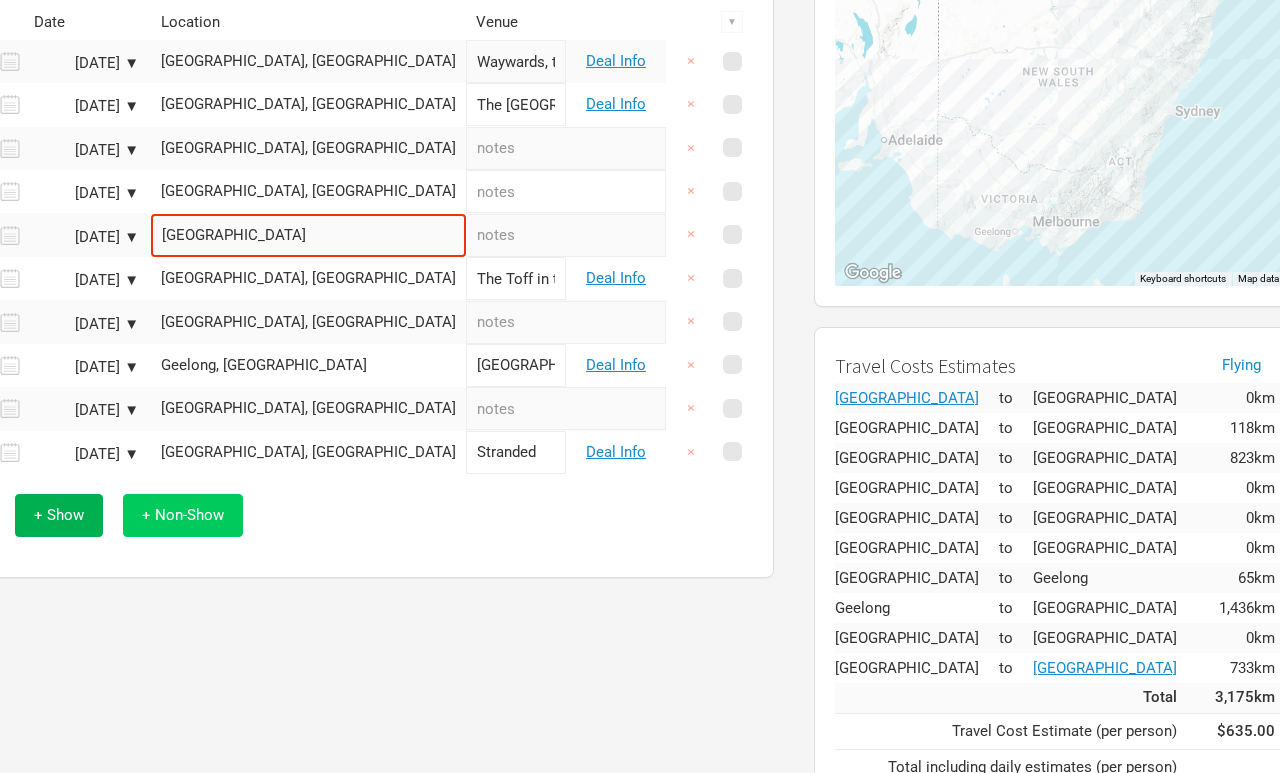 type on "Stranded" 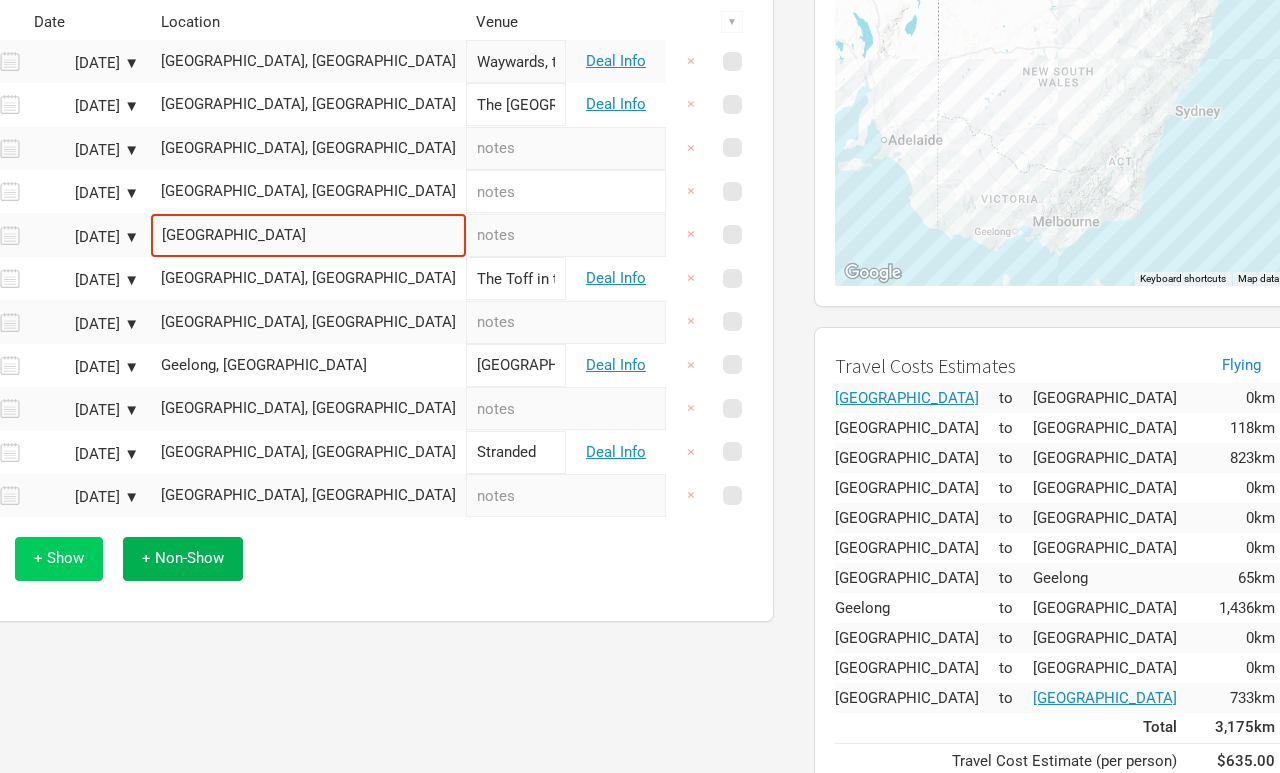 click on "+ Show" at bounding box center (59, 558) 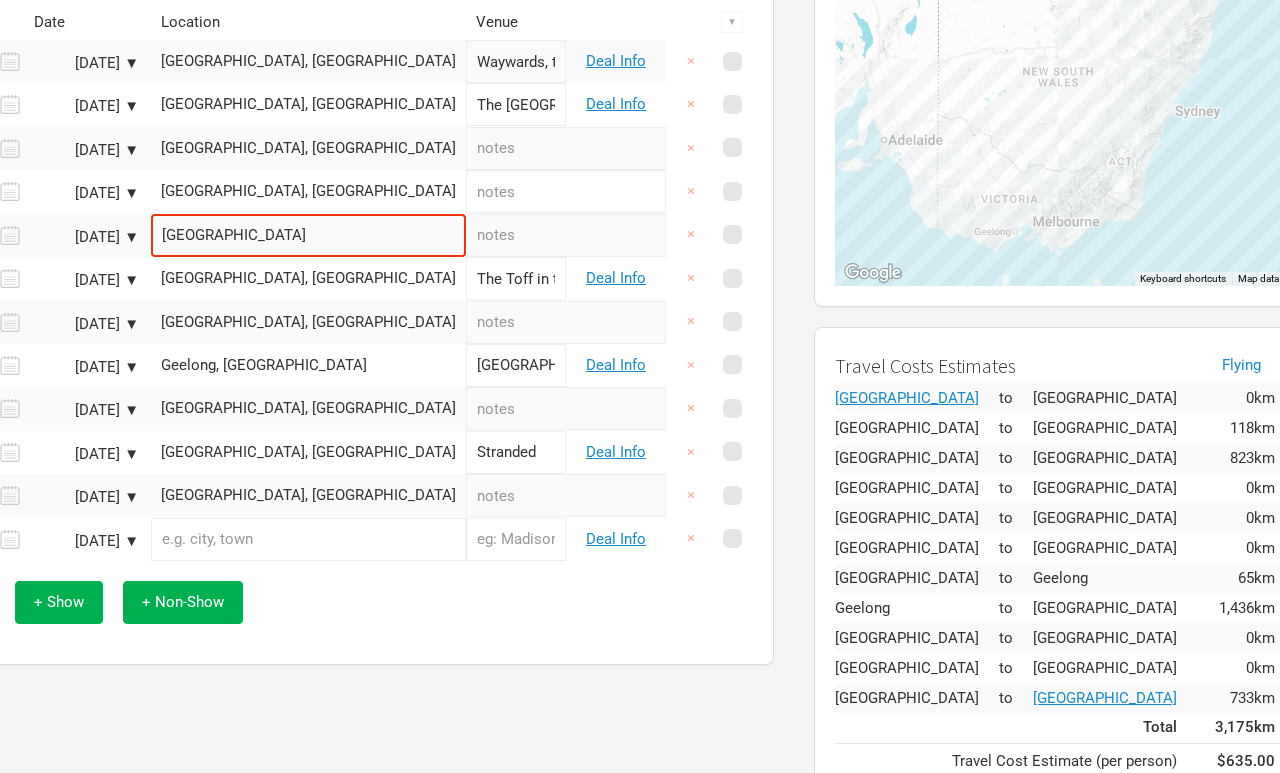 click at bounding box center [308, 539] 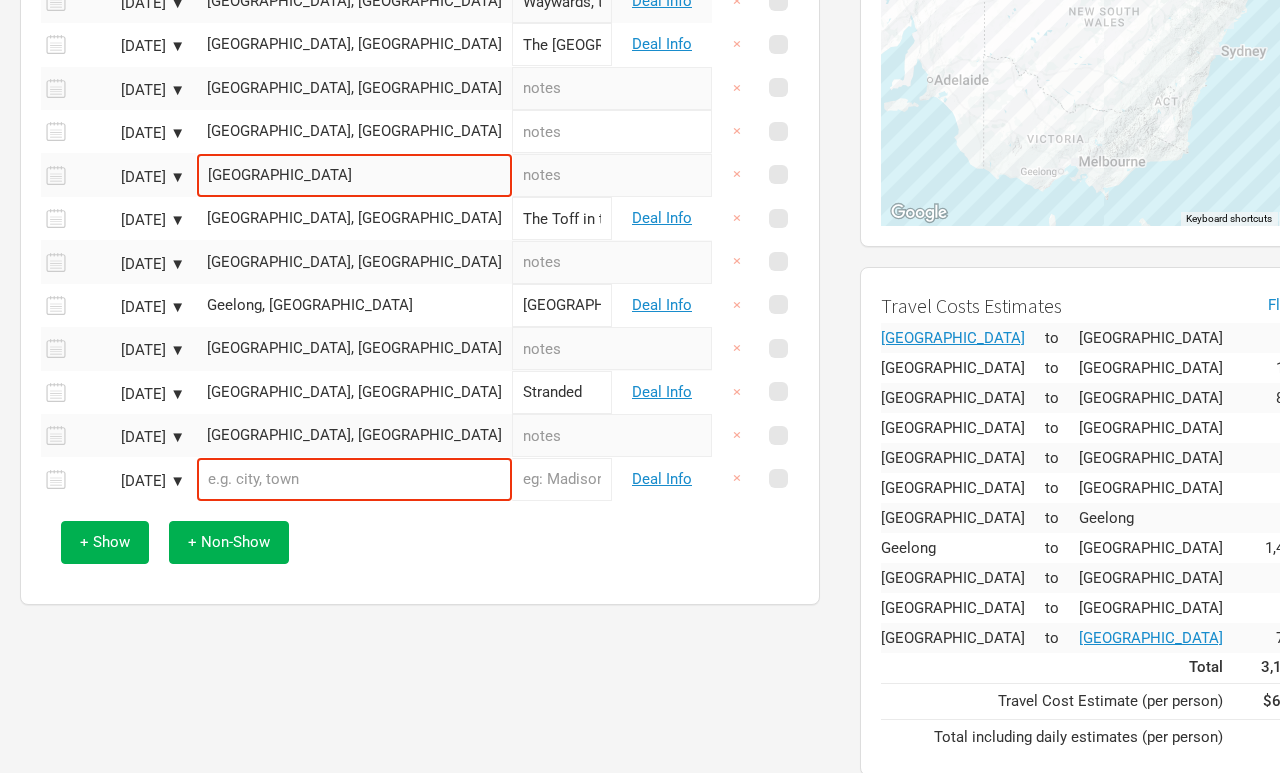 scroll, scrollTop: 360, scrollLeft: 0, axis: vertical 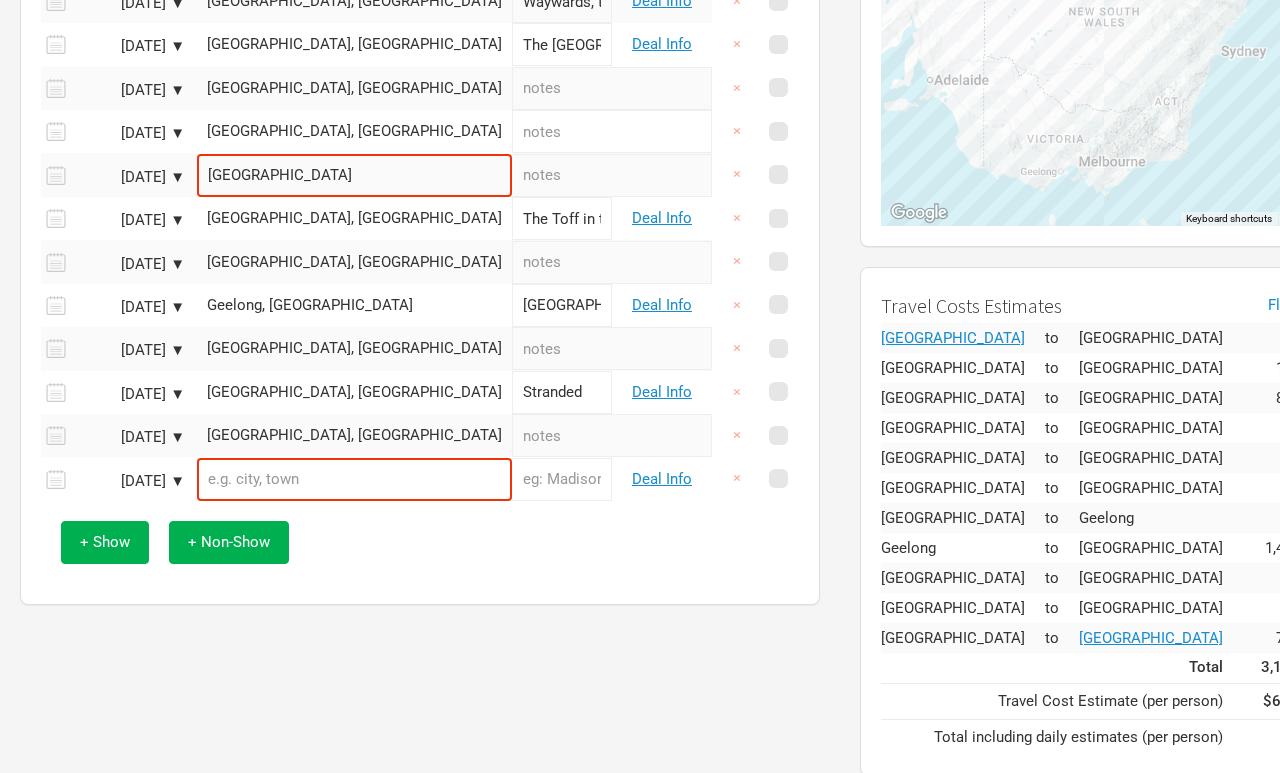 click at bounding box center (354, 479) 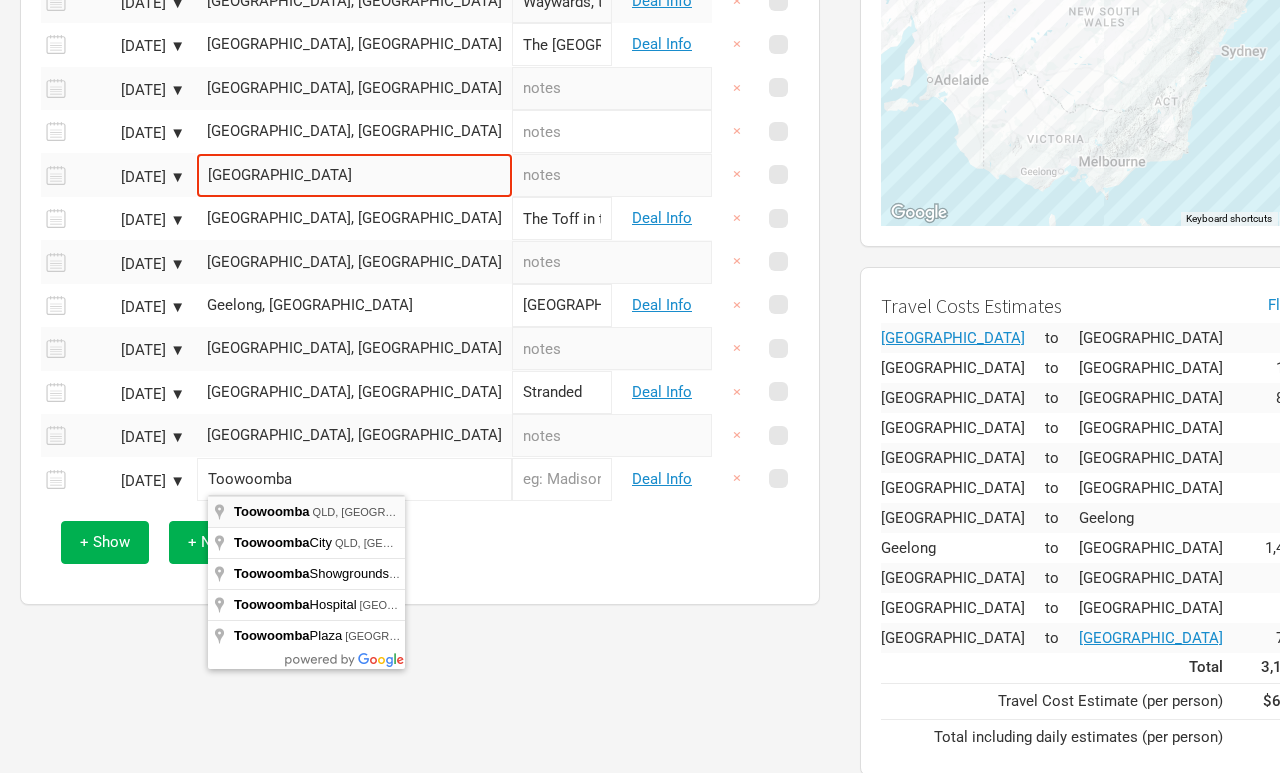 type on "Toowoomba QLD, [GEOGRAPHIC_DATA]" 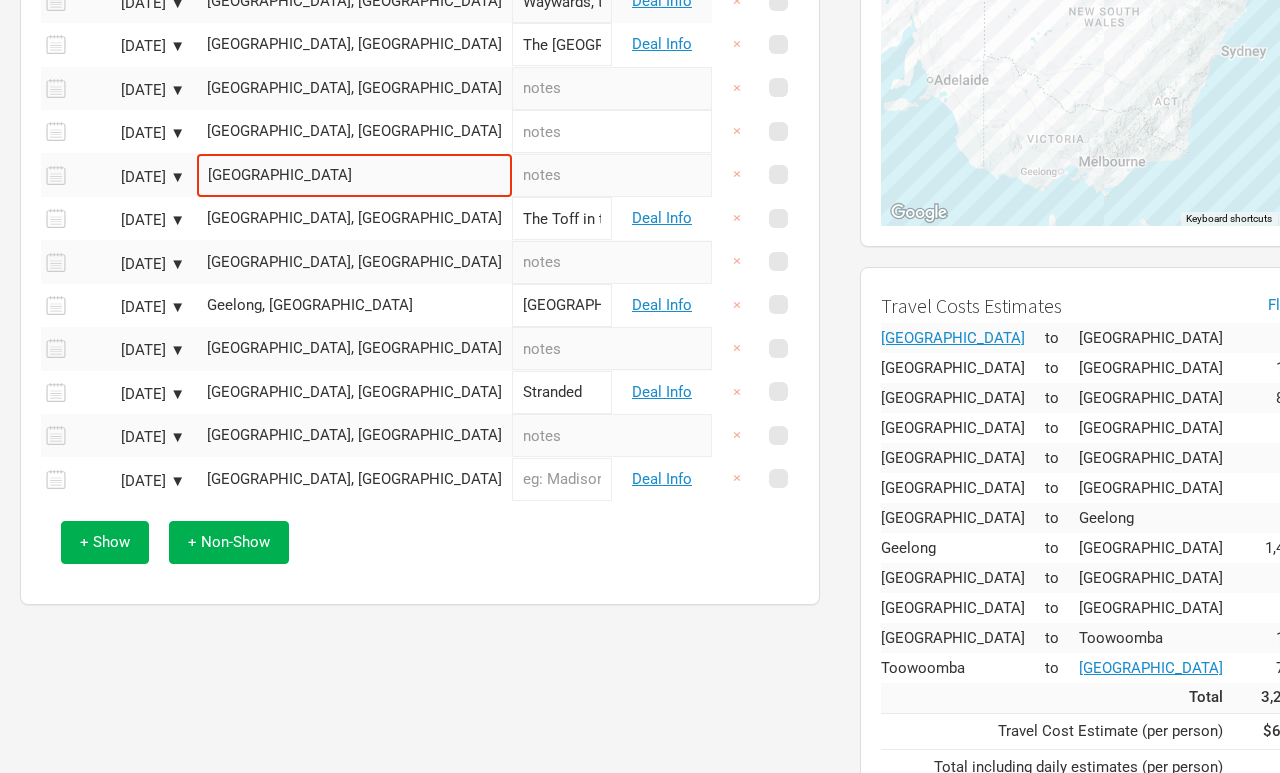 click at bounding box center (562, 479) 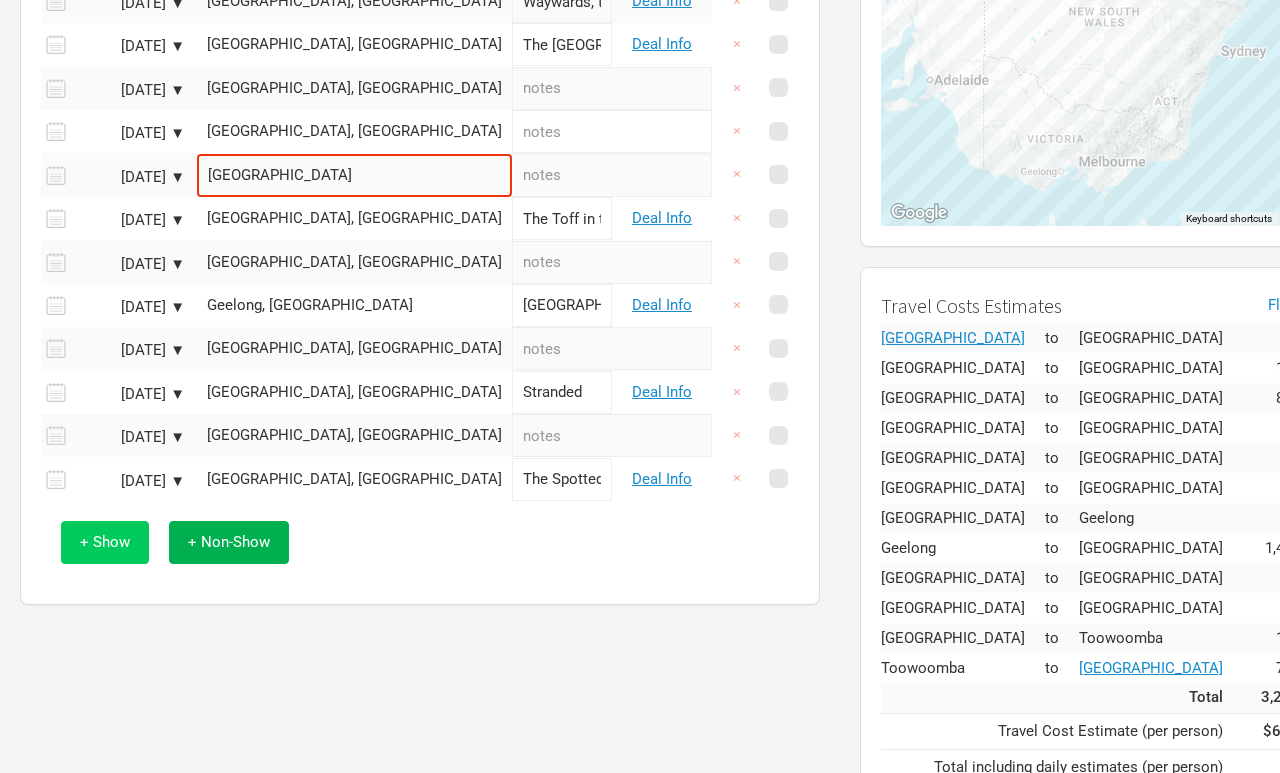 type on "The Spotted Cow" 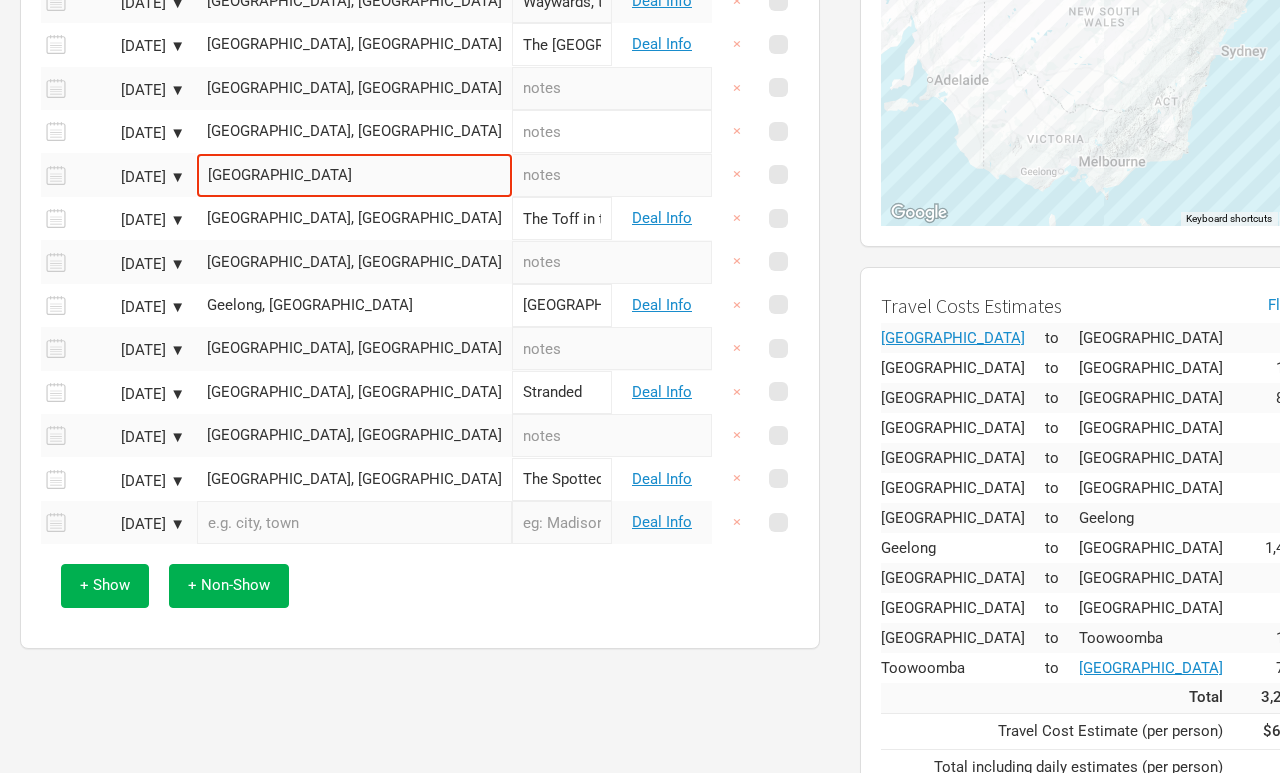 click on "[DATE]   ▼" at bounding box center [130, 524] 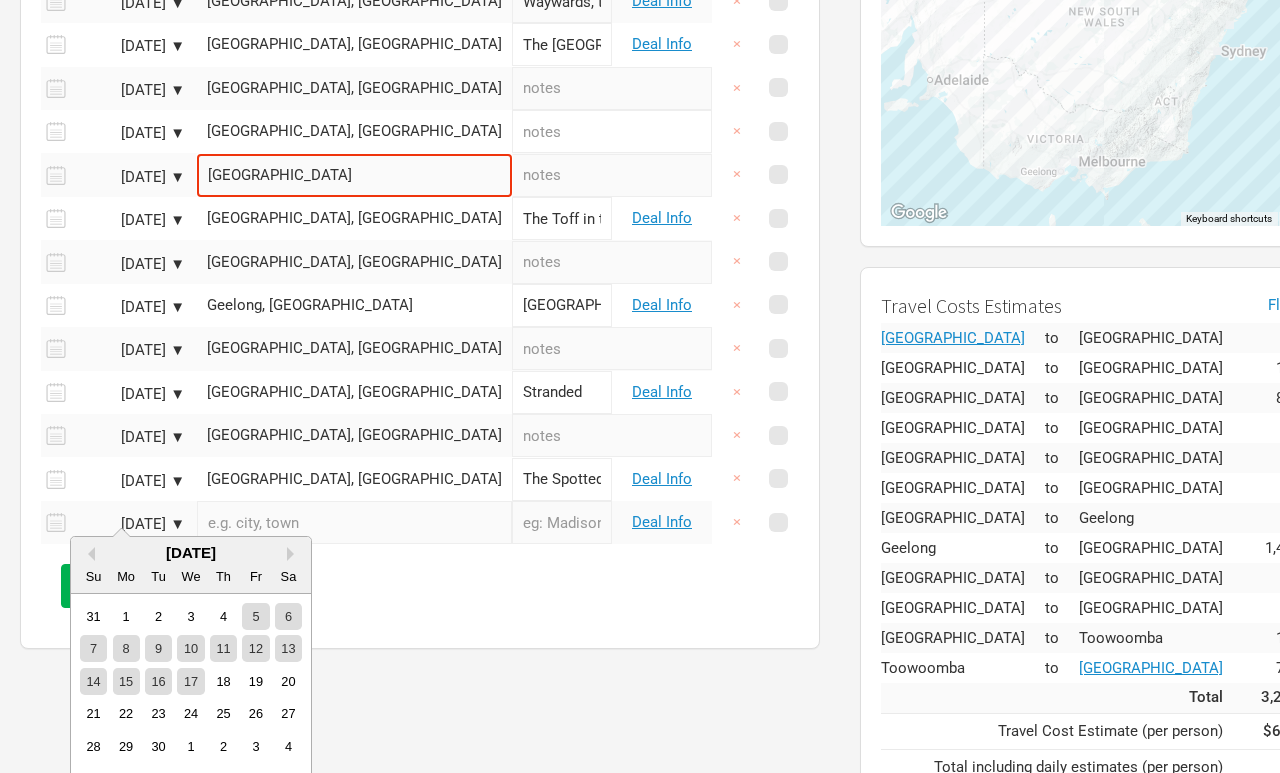 click on "[DATE]   ▼" at bounding box center [130, 524] 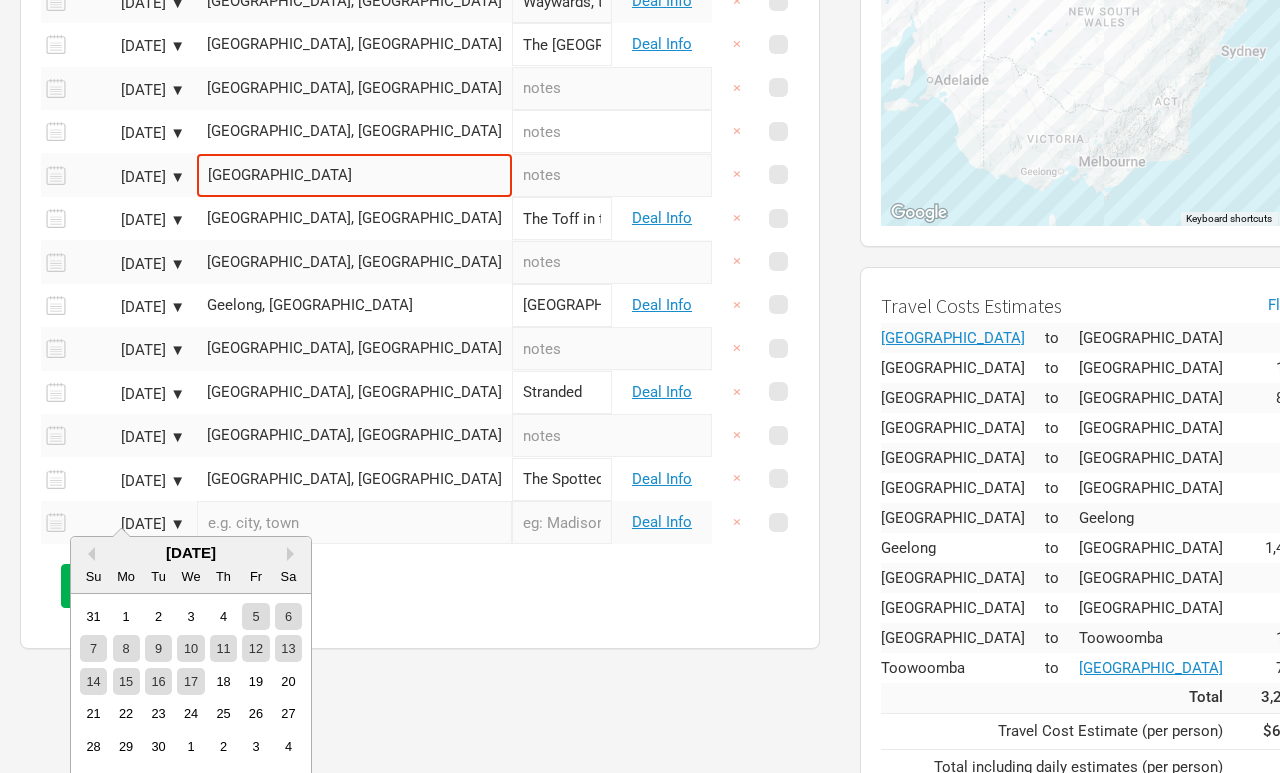 click on "+ Show + Non-Show" at bounding box center [420, 585] 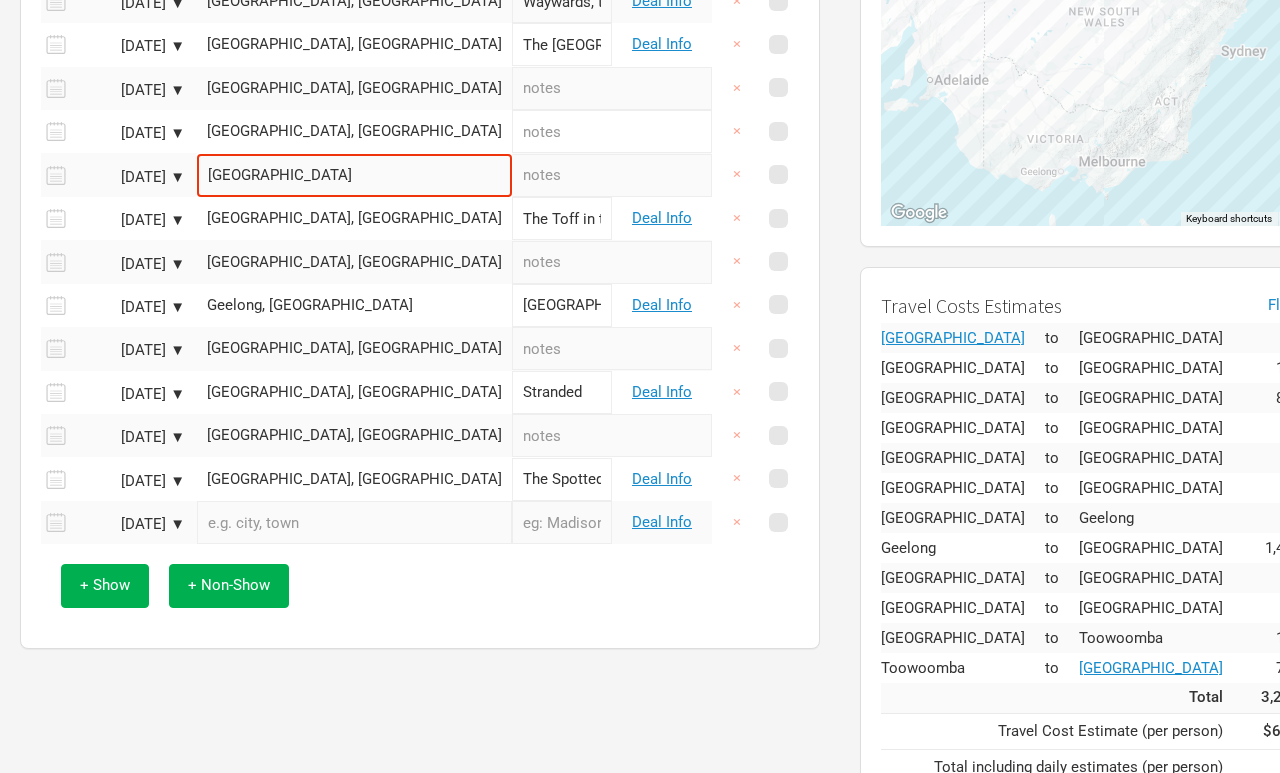 click on "[DATE]   ▼" at bounding box center (130, 524) 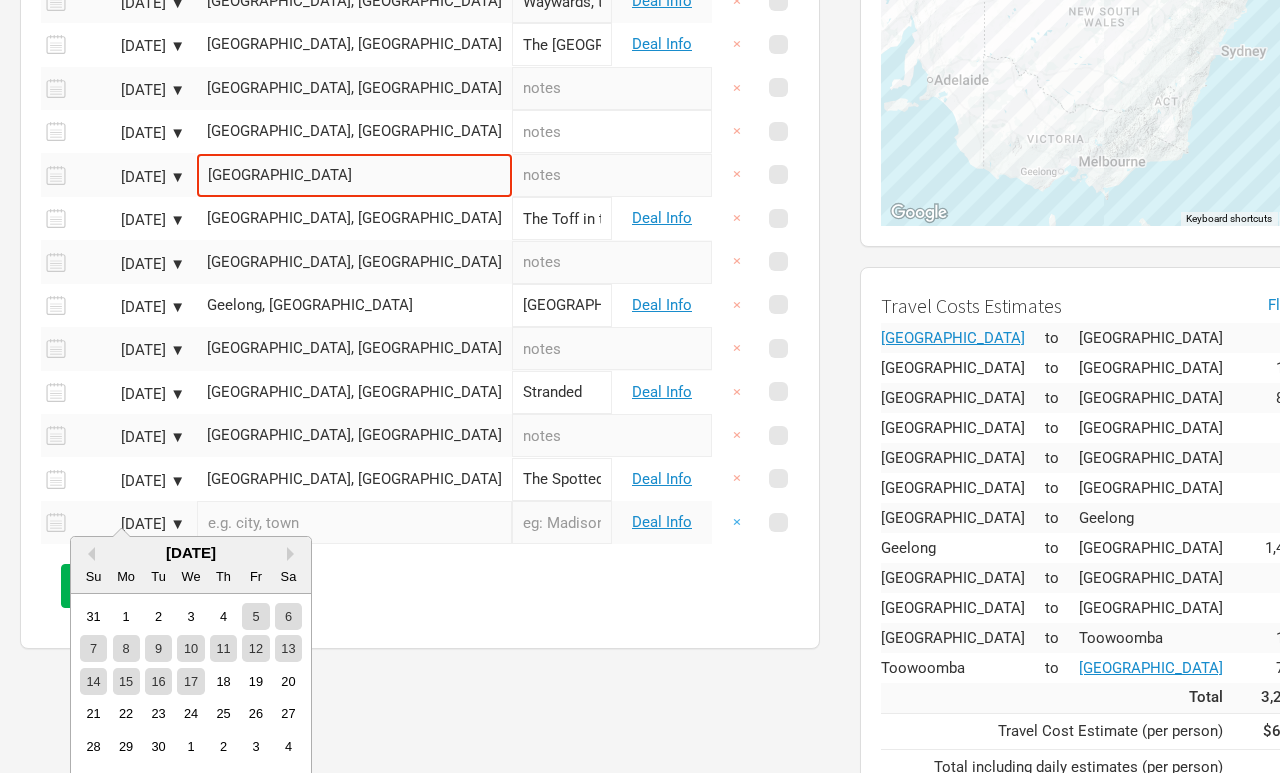 click on "×" at bounding box center [737, 522] 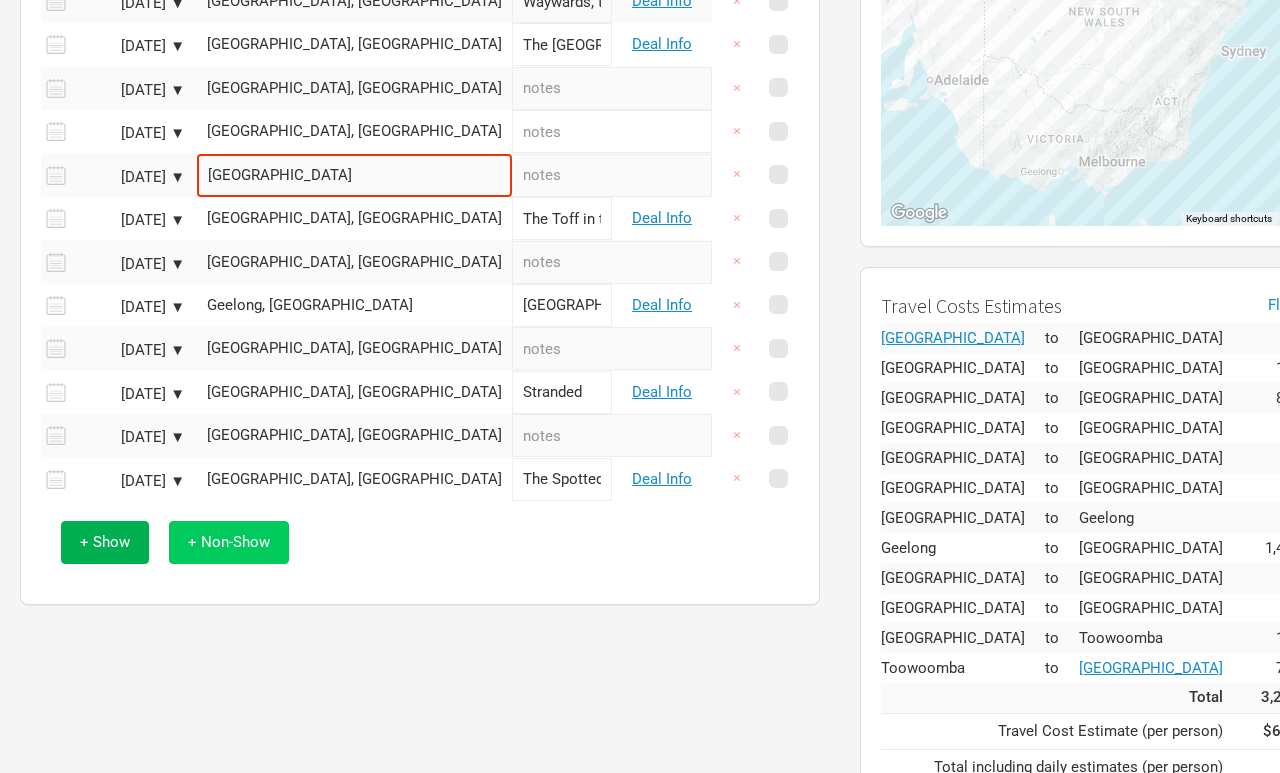 click on "+ Non-Show" at bounding box center [229, 542] 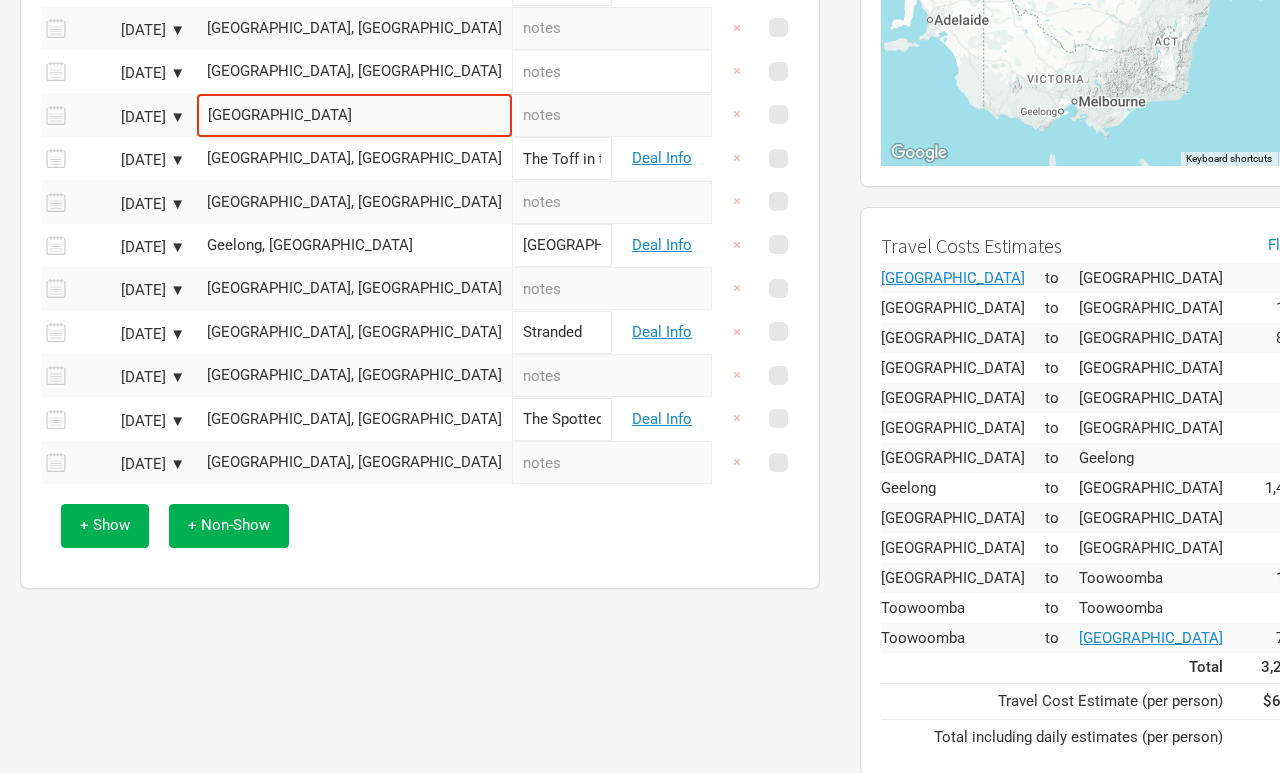 scroll, scrollTop: 490, scrollLeft: 0, axis: vertical 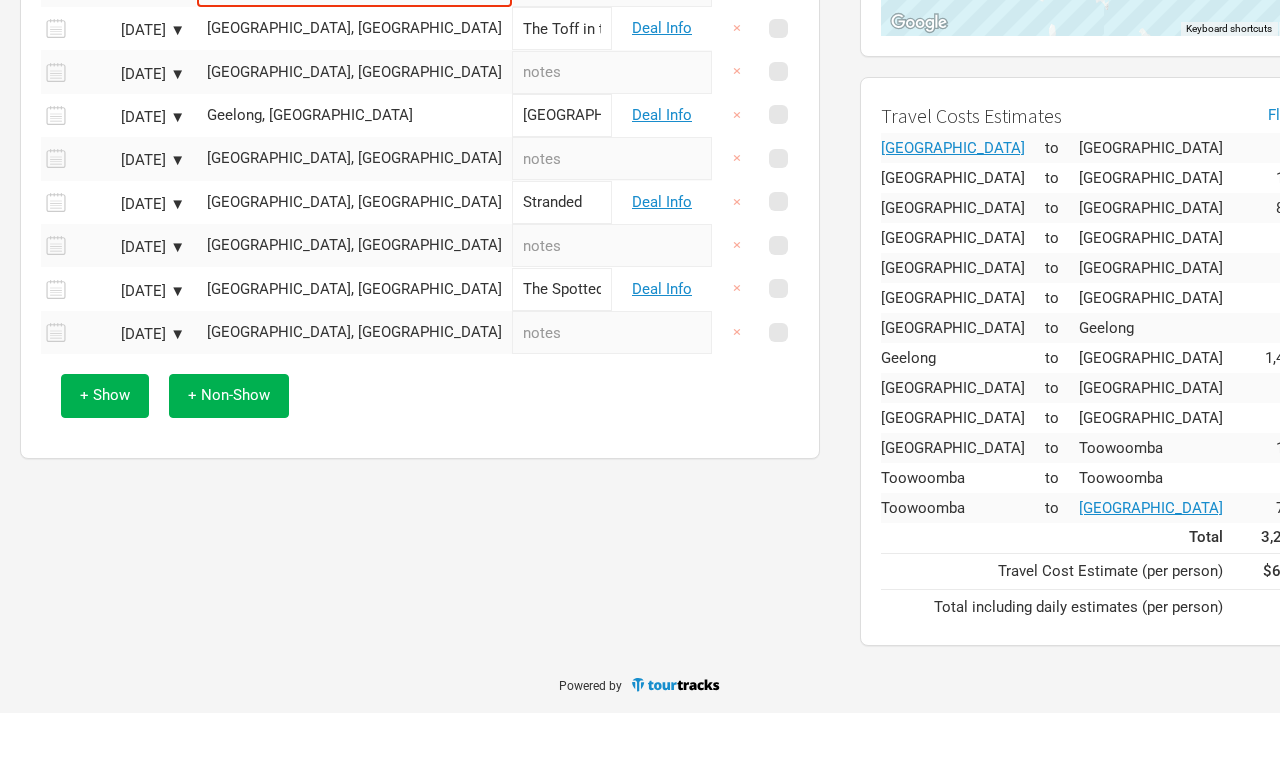 click on "[GEOGRAPHIC_DATA], [GEOGRAPHIC_DATA]" at bounding box center (354, 392) 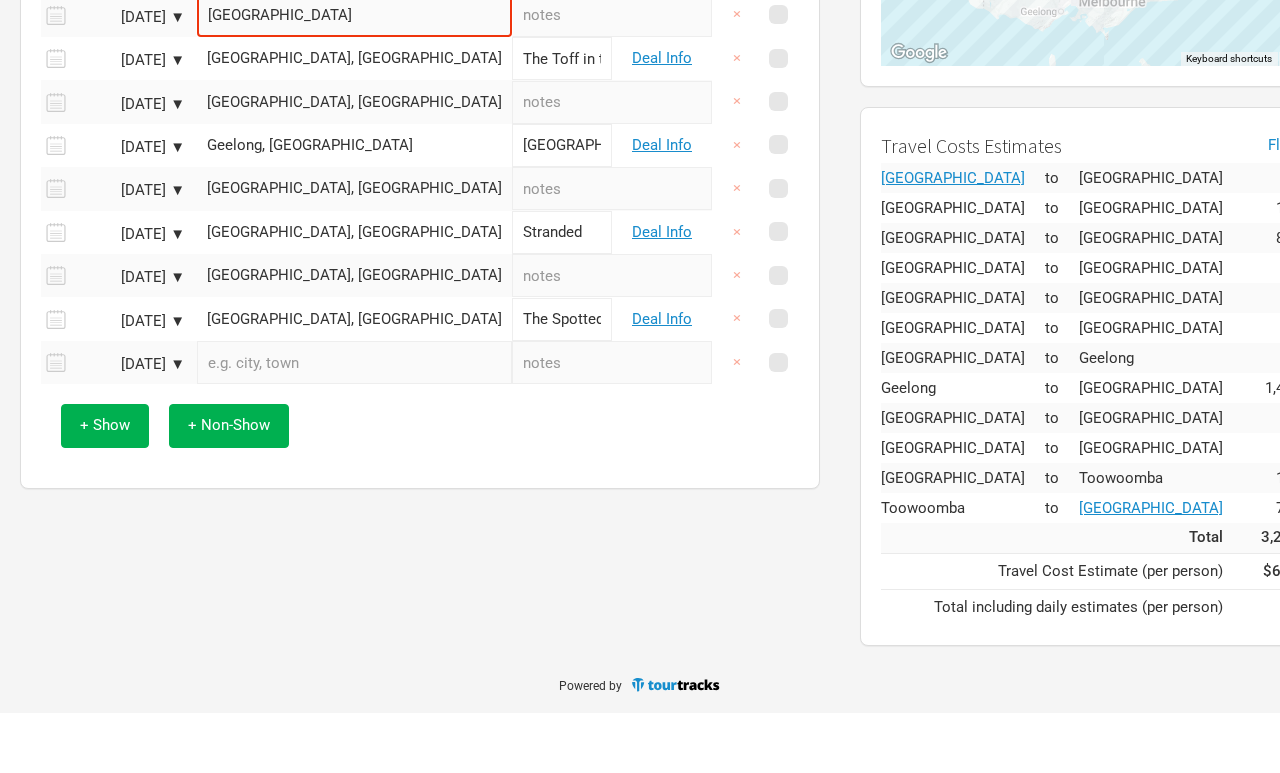 scroll, scrollTop: 459, scrollLeft: 0, axis: vertical 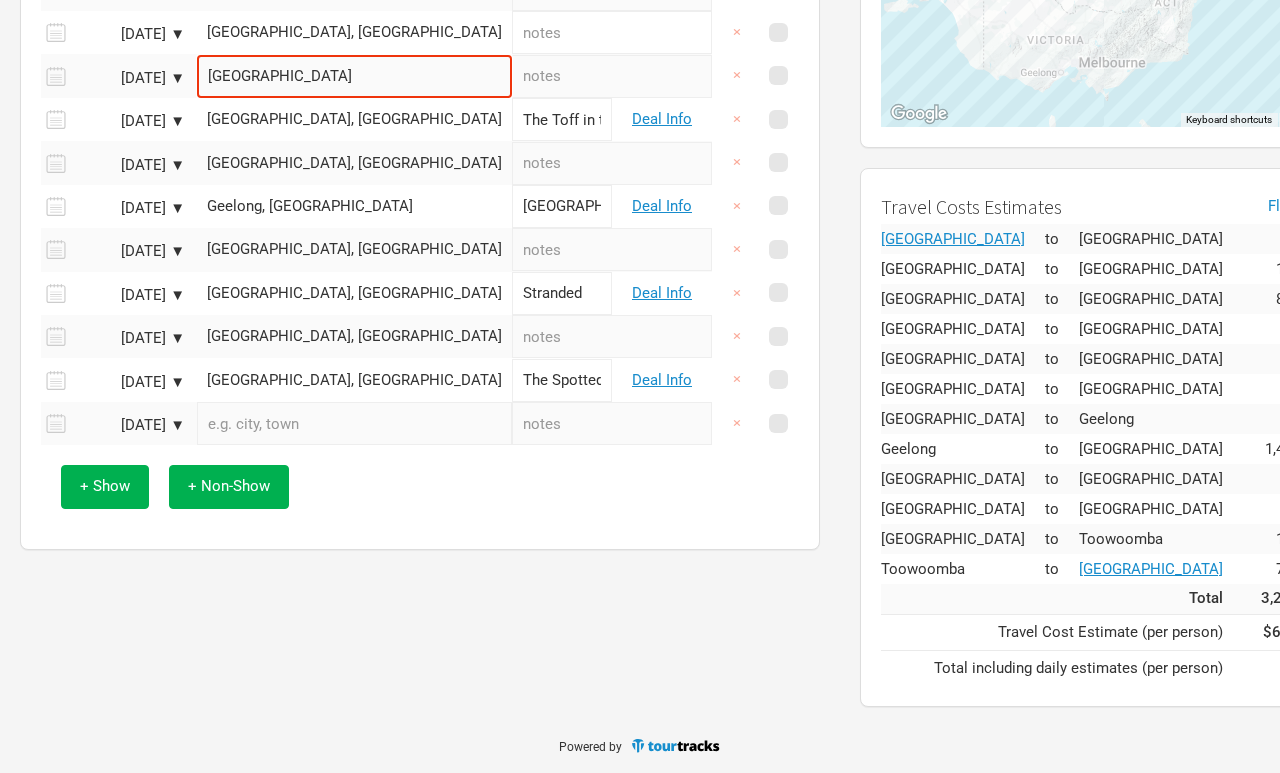 click at bounding box center [354, 423] 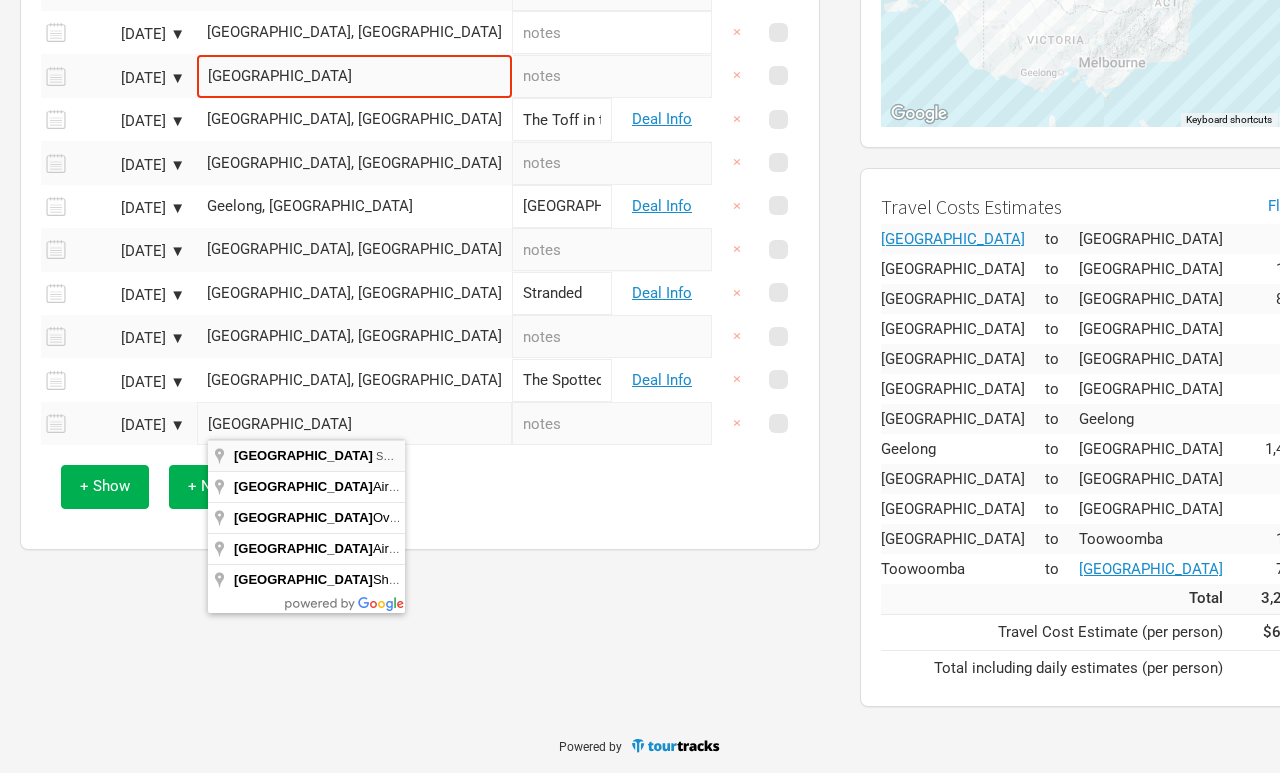 type on "[GEOGRAPHIC_DATA] SA, [GEOGRAPHIC_DATA]" 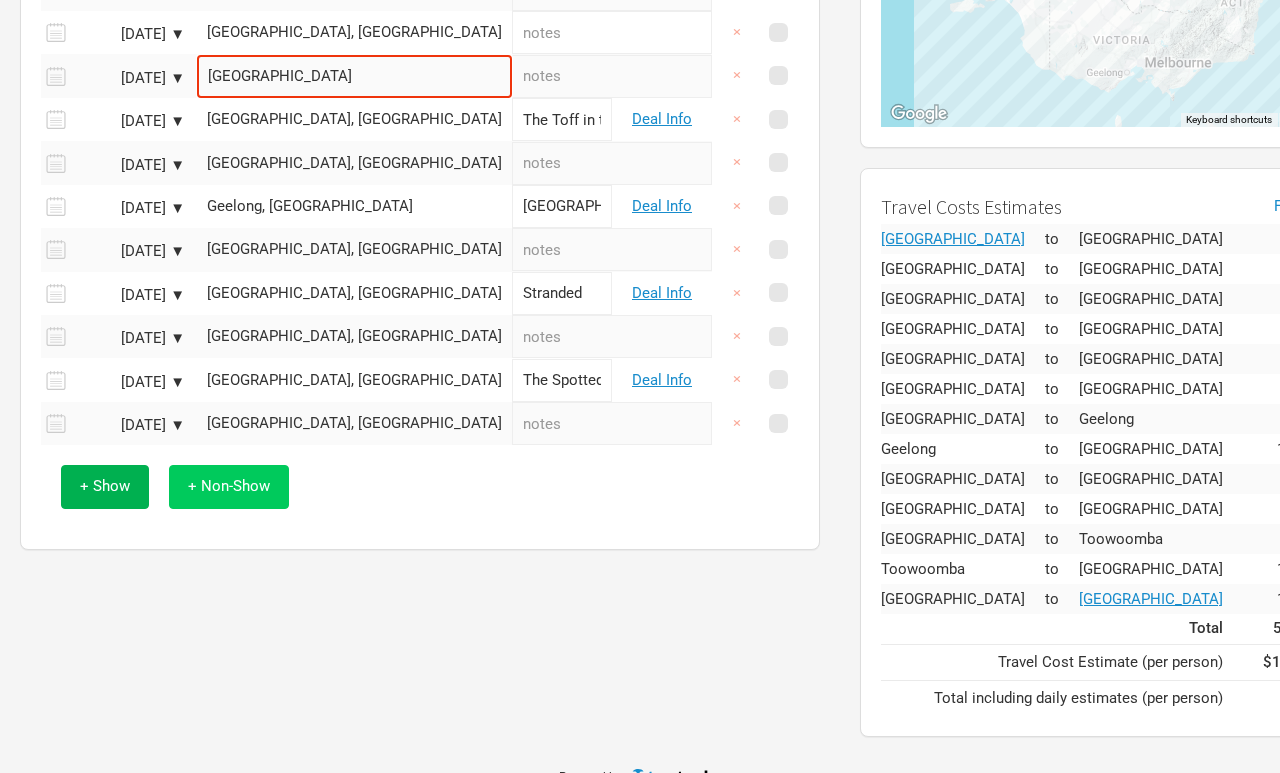 click on "+ Non-Show" at bounding box center (229, 486) 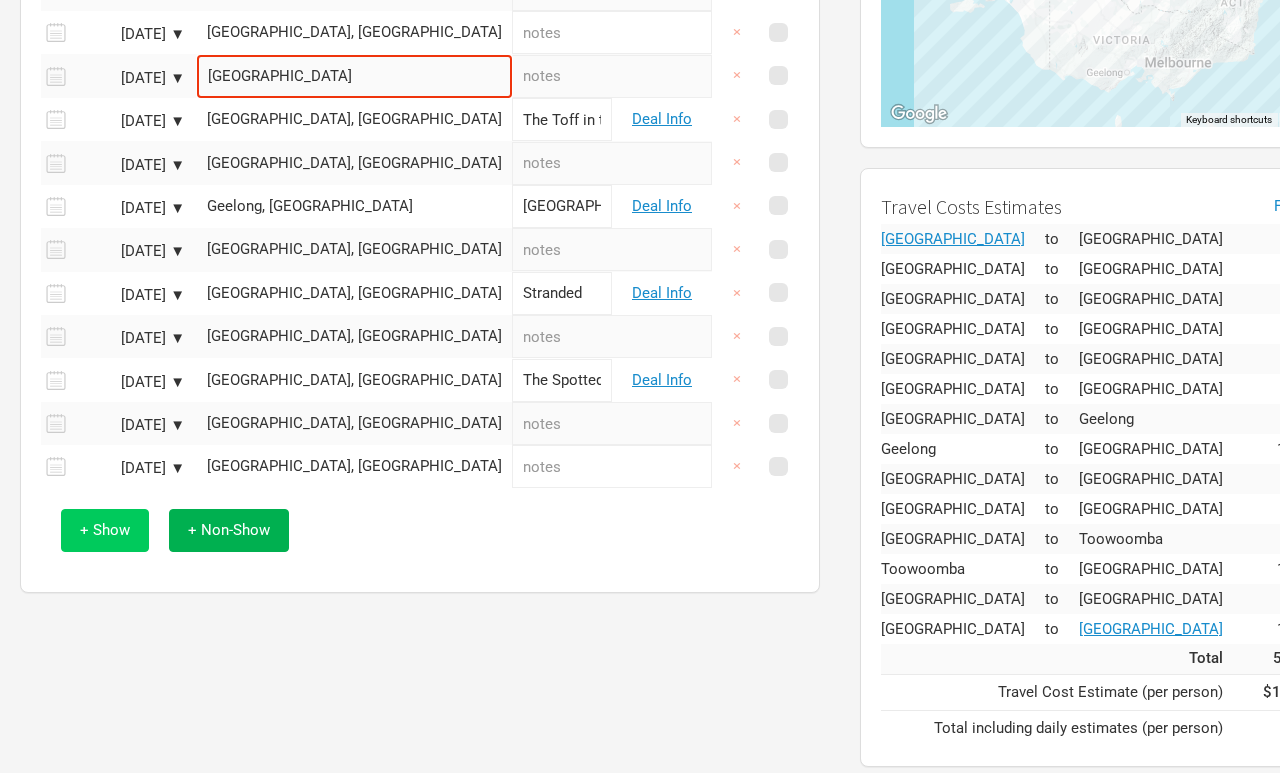 click on "+ Show" at bounding box center (105, 530) 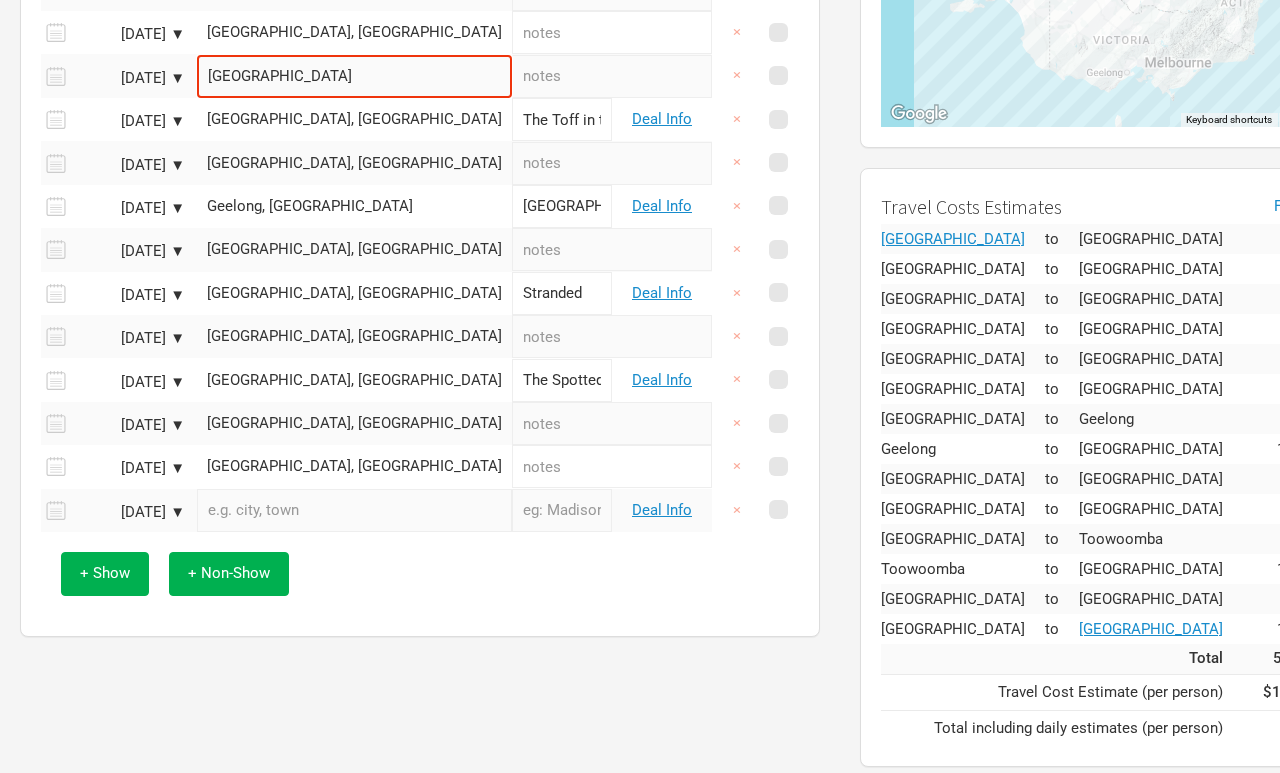 click on "[DATE]   ▼" at bounding box center [130, 510] 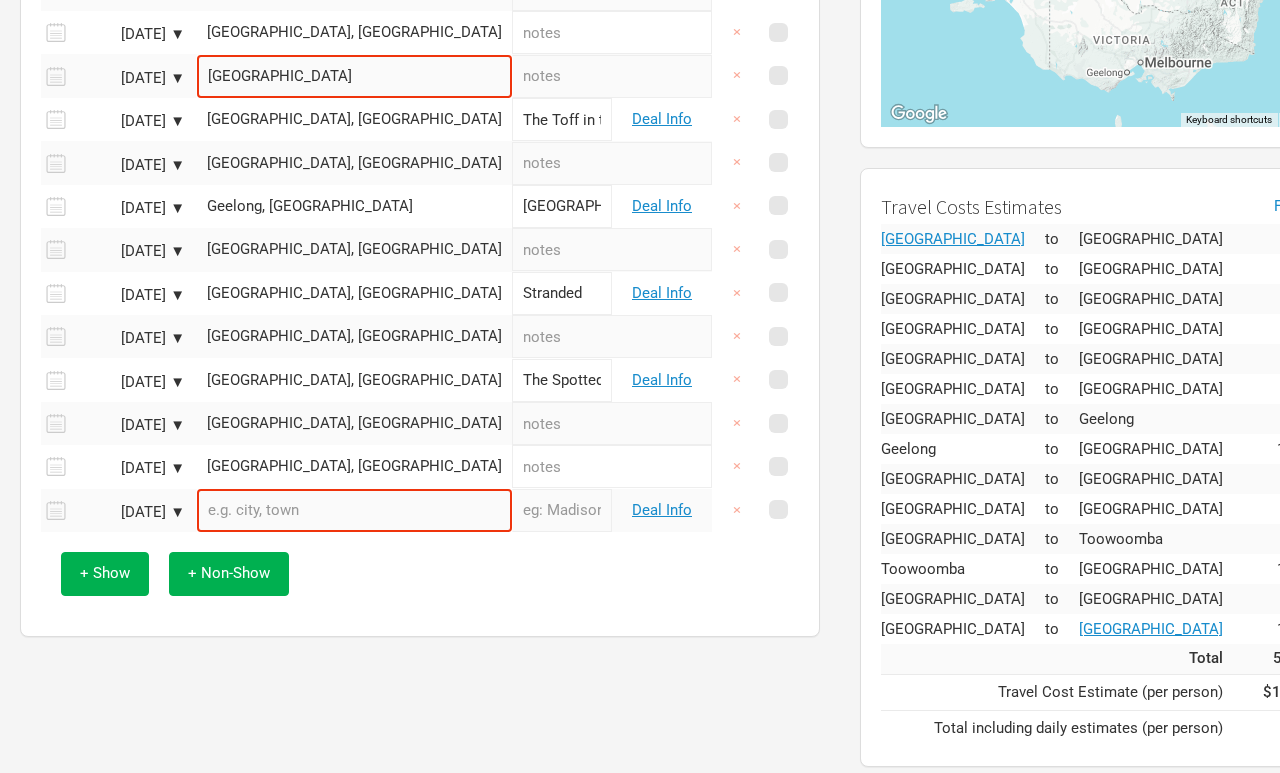 scroll, scrollTop: 520, scrollLeft: 0, axis: vertical 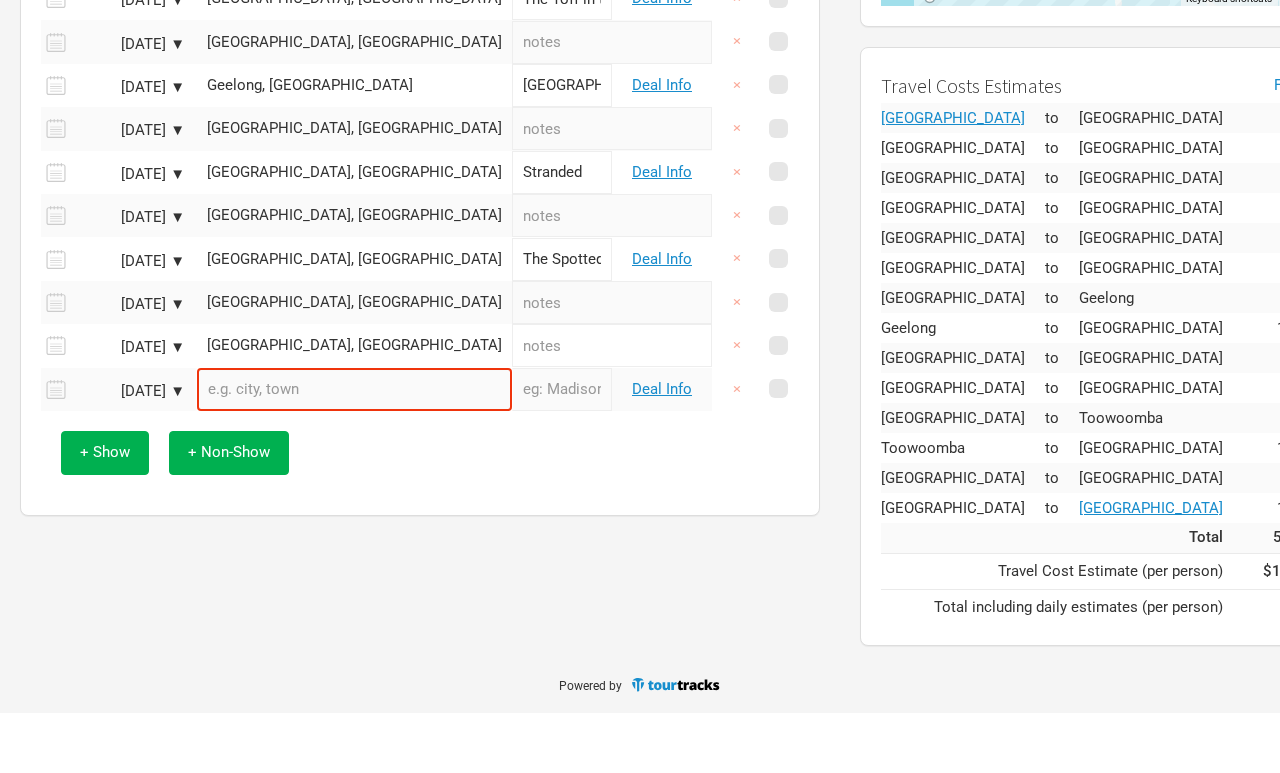click at bounding box center (354, 449) 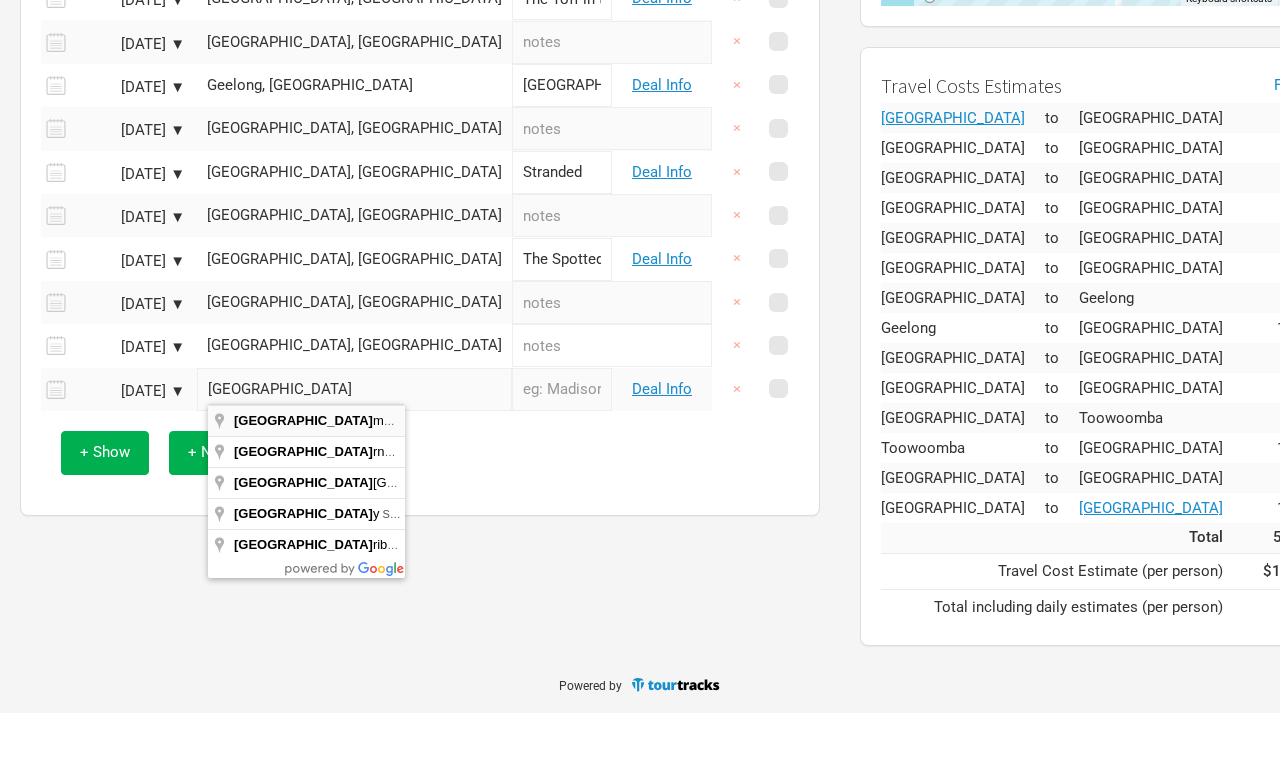 type on "[GEOGRAPHIC_DATA] SA, [GEOGRAPHIC_DATA]" 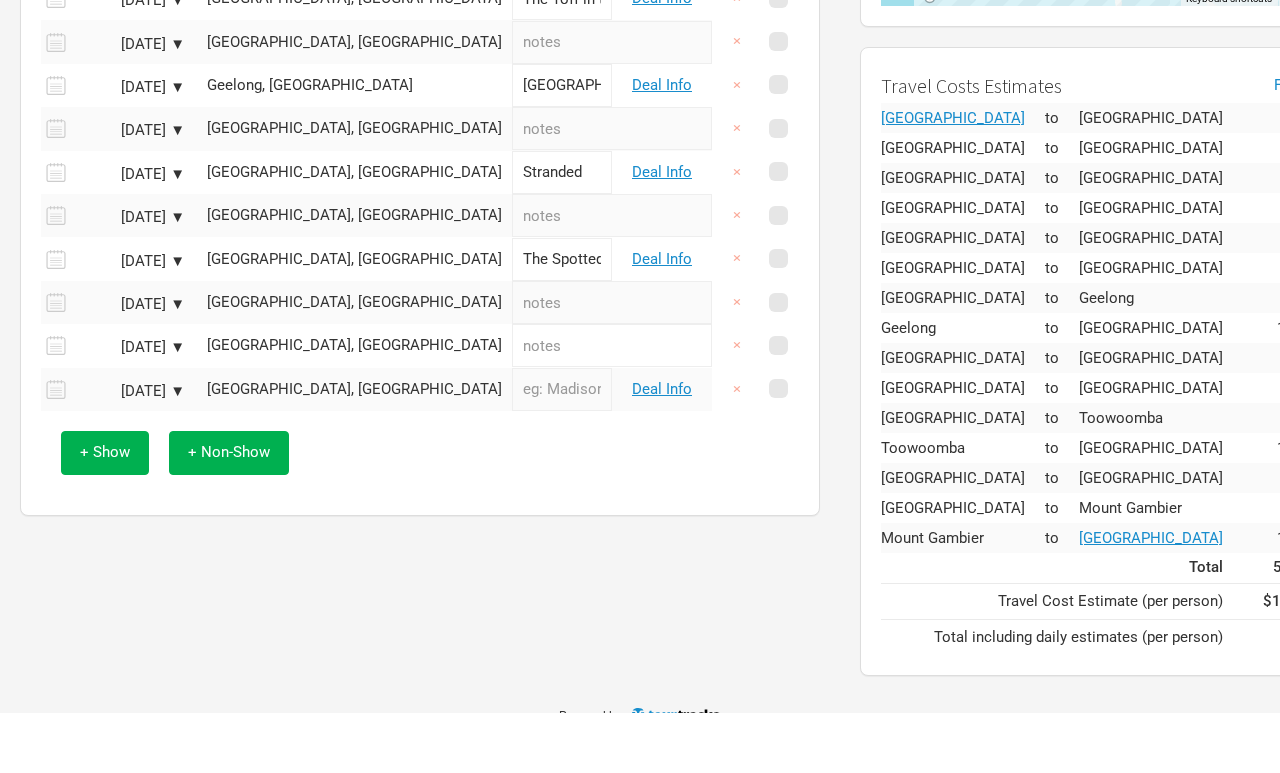 scroll, scrollTop: 549, scrollLeft: 0, axis: vertical 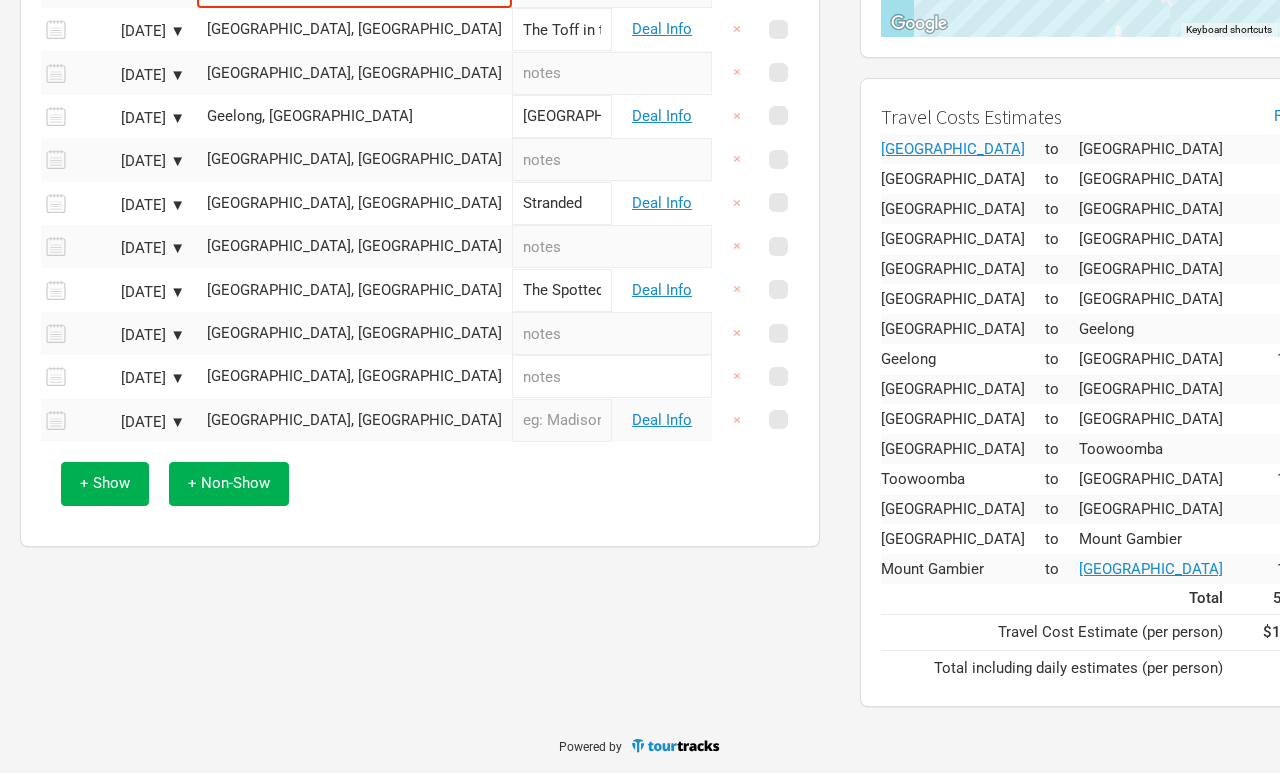 click at bounding box center [562, 420] 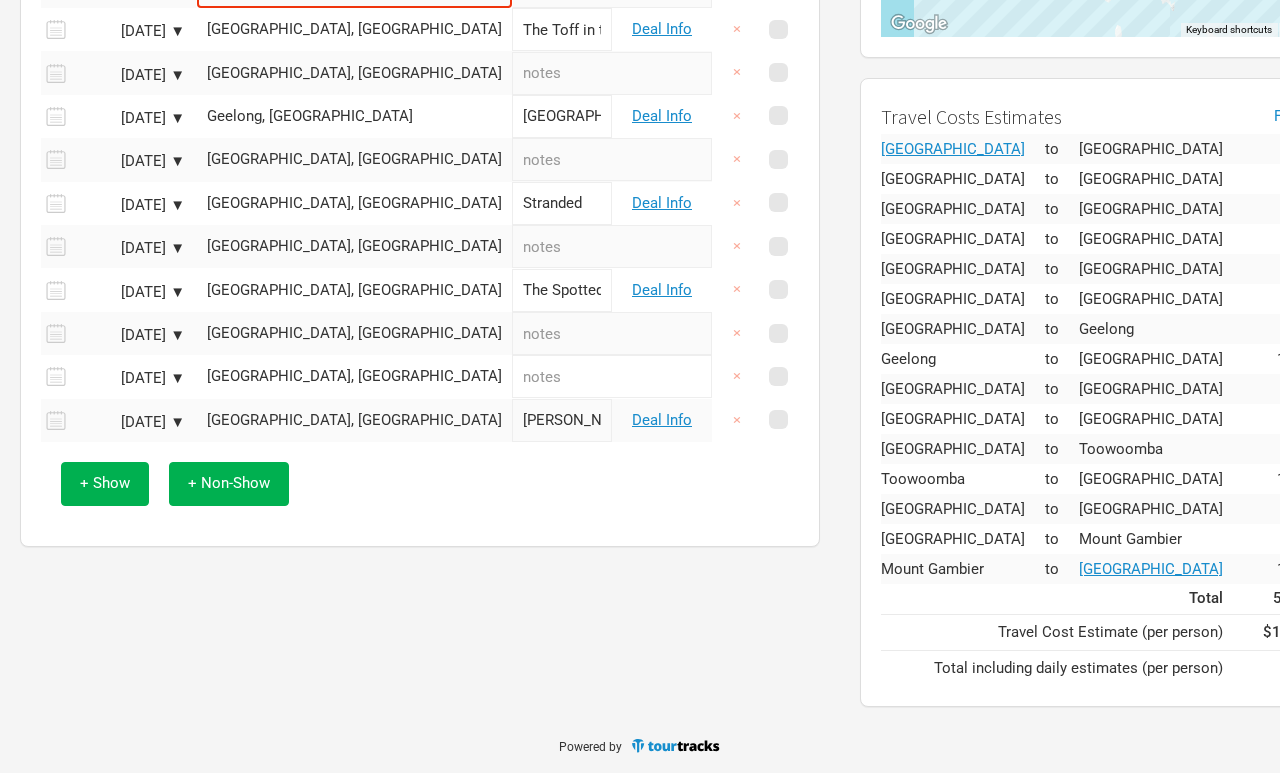 type on "[PERSON_NAME]" 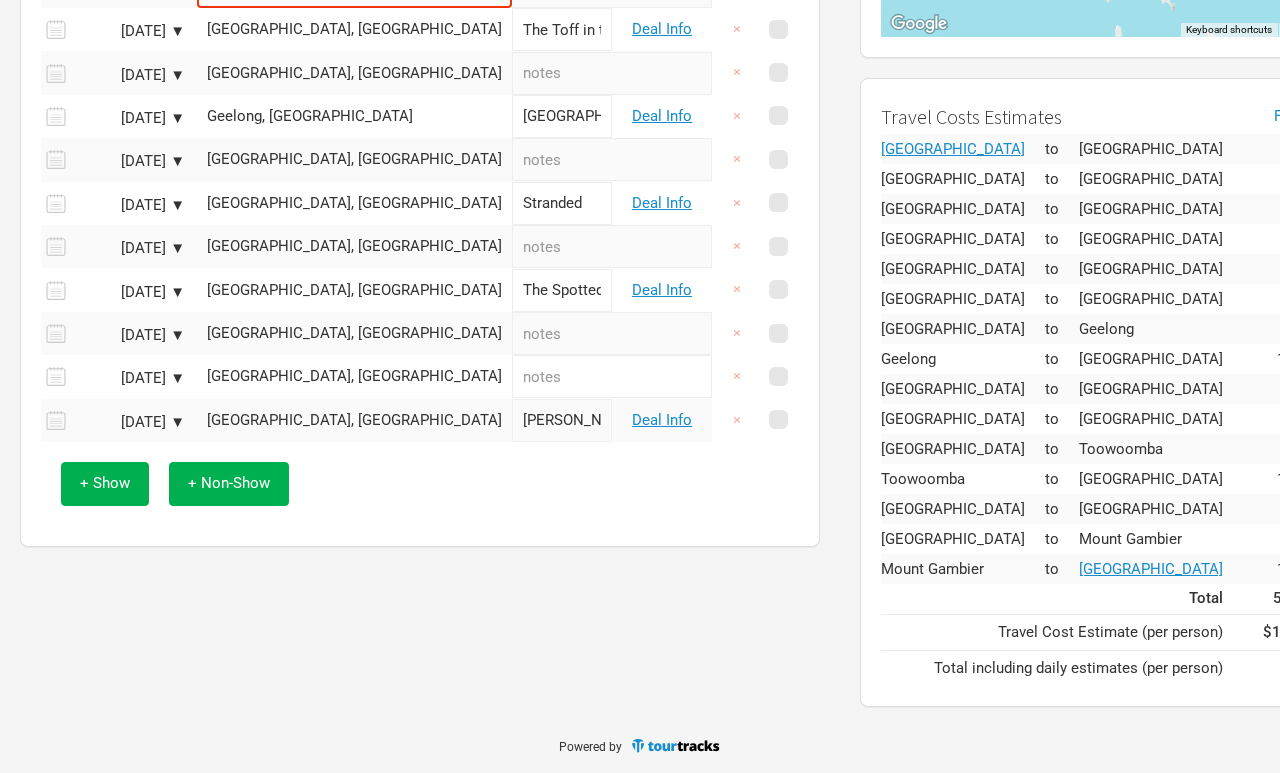 scroll, scrollTop: 550, scrollLeft: 0, axis: vertical 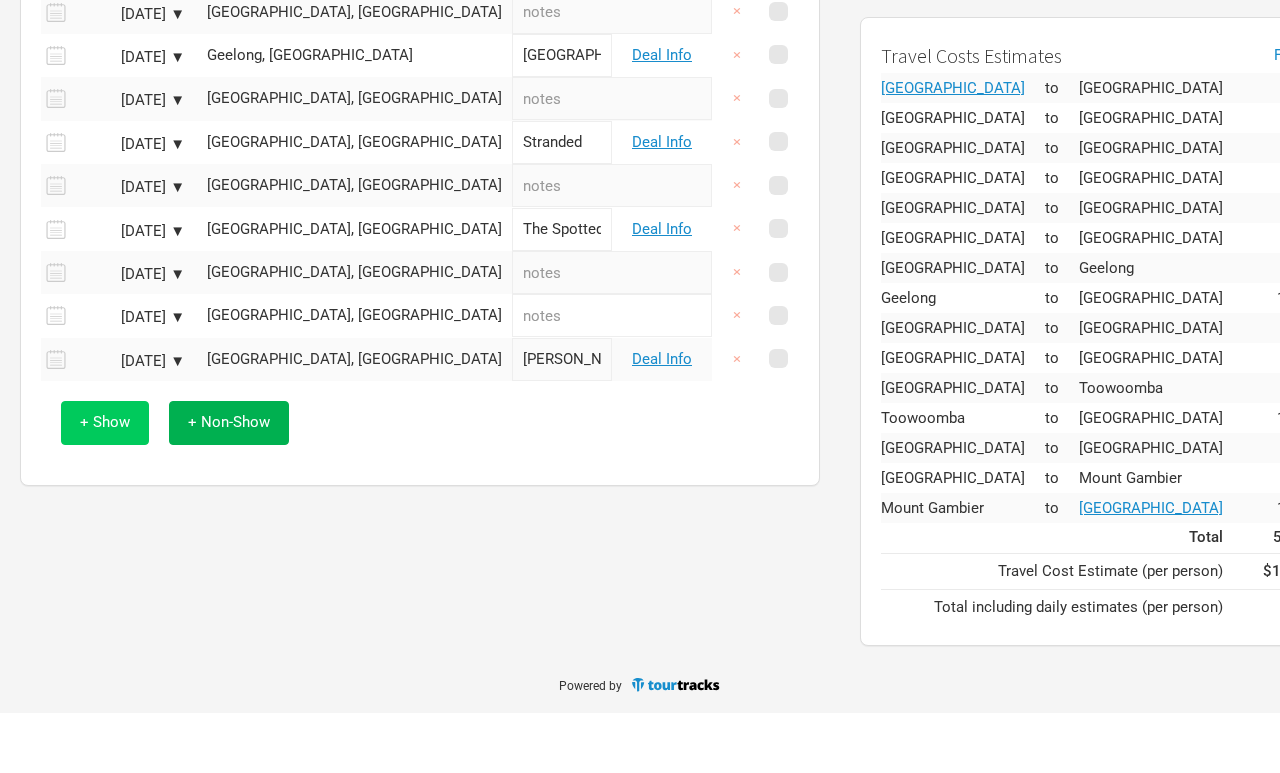 click on "+ Show" at bounding box center [105, 482] 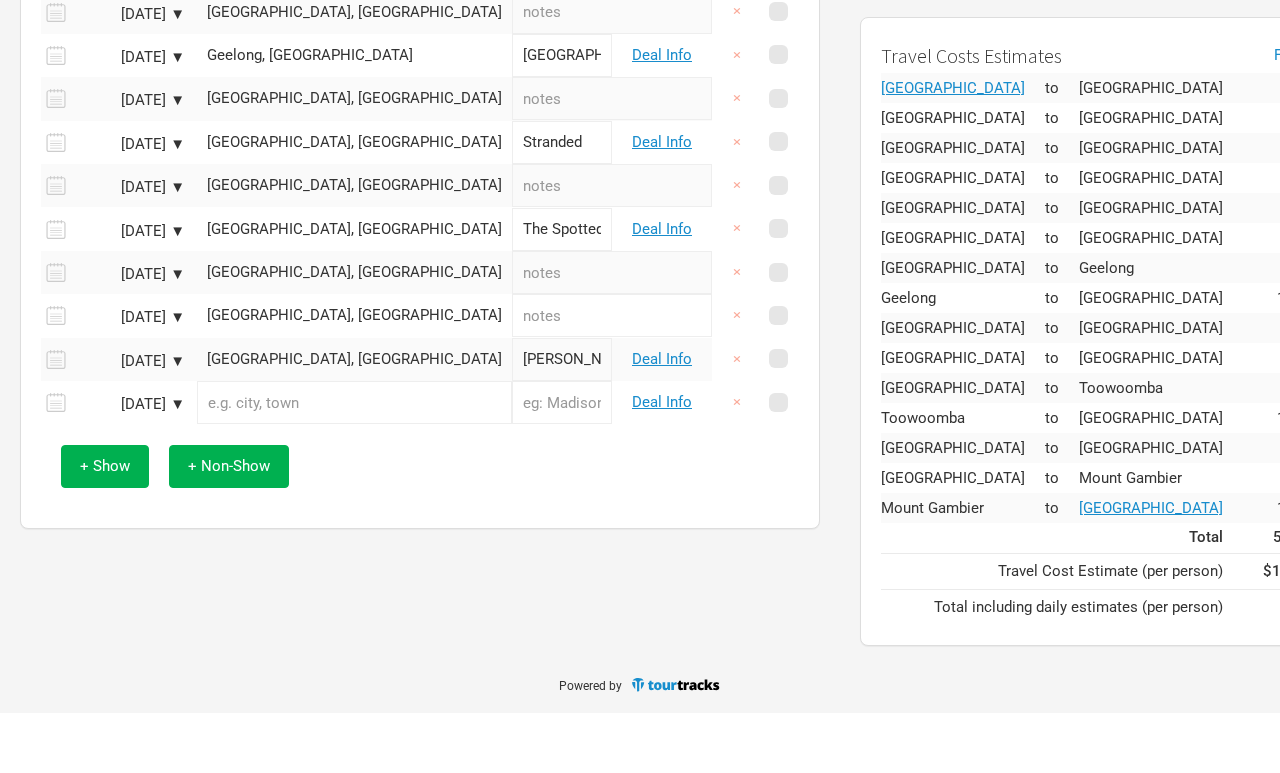 click at bounding box center (354, 462) 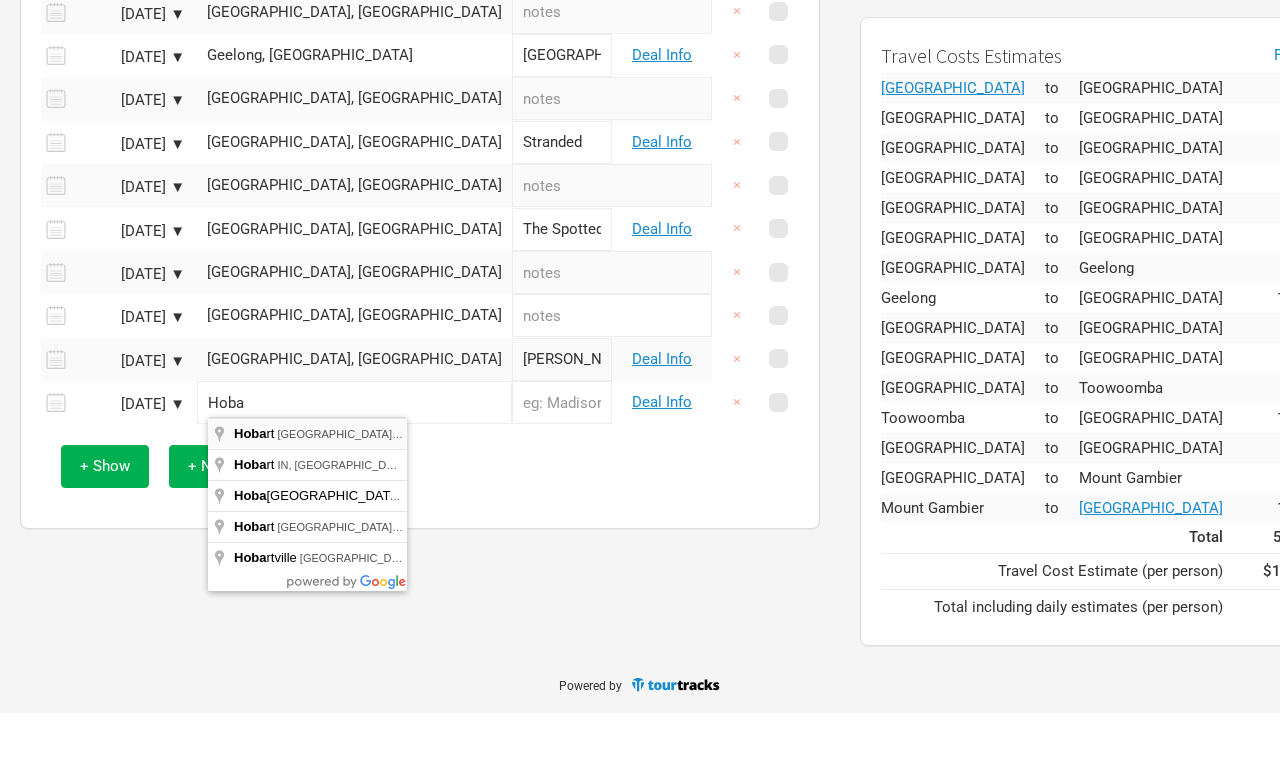 type on "Hobart [GEOGRAPHIC_DATA], [GEOGRAPHIC_DATA]" 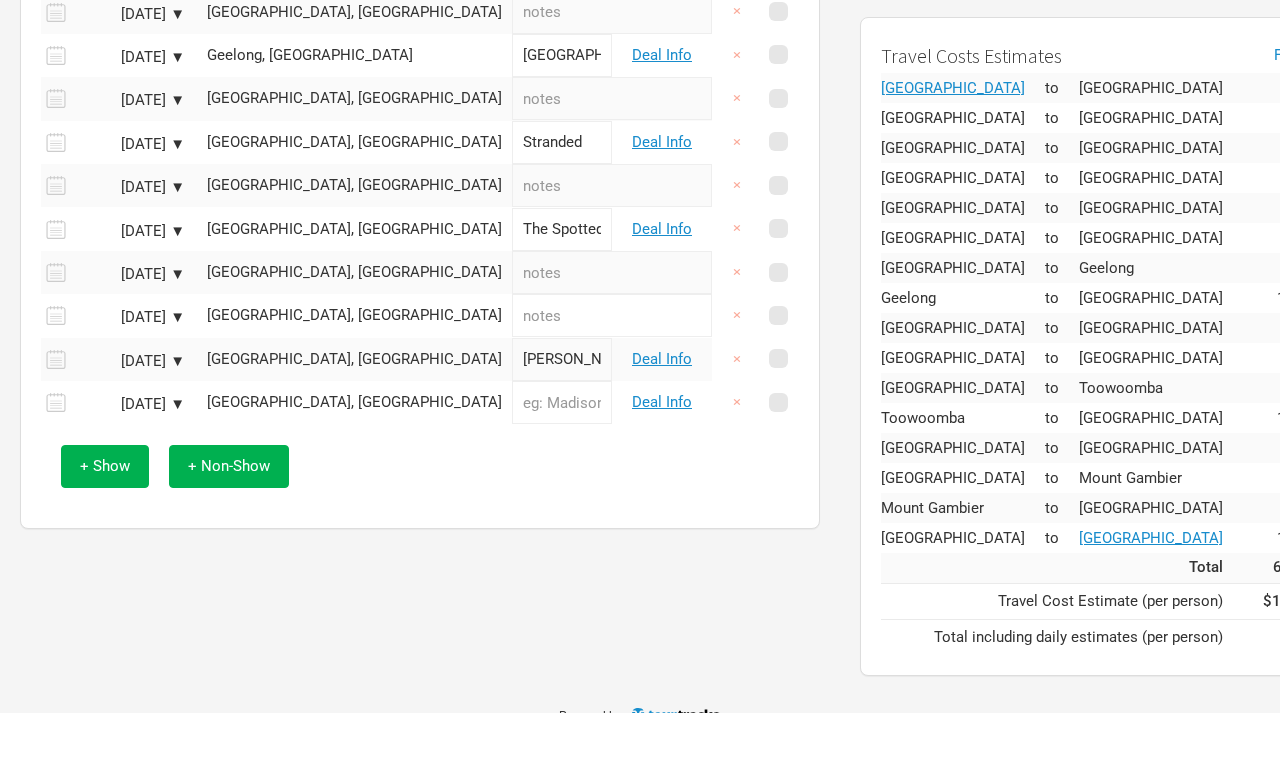 scroll, scrollTop: 579, scrollLeft: 0, axis: vertical 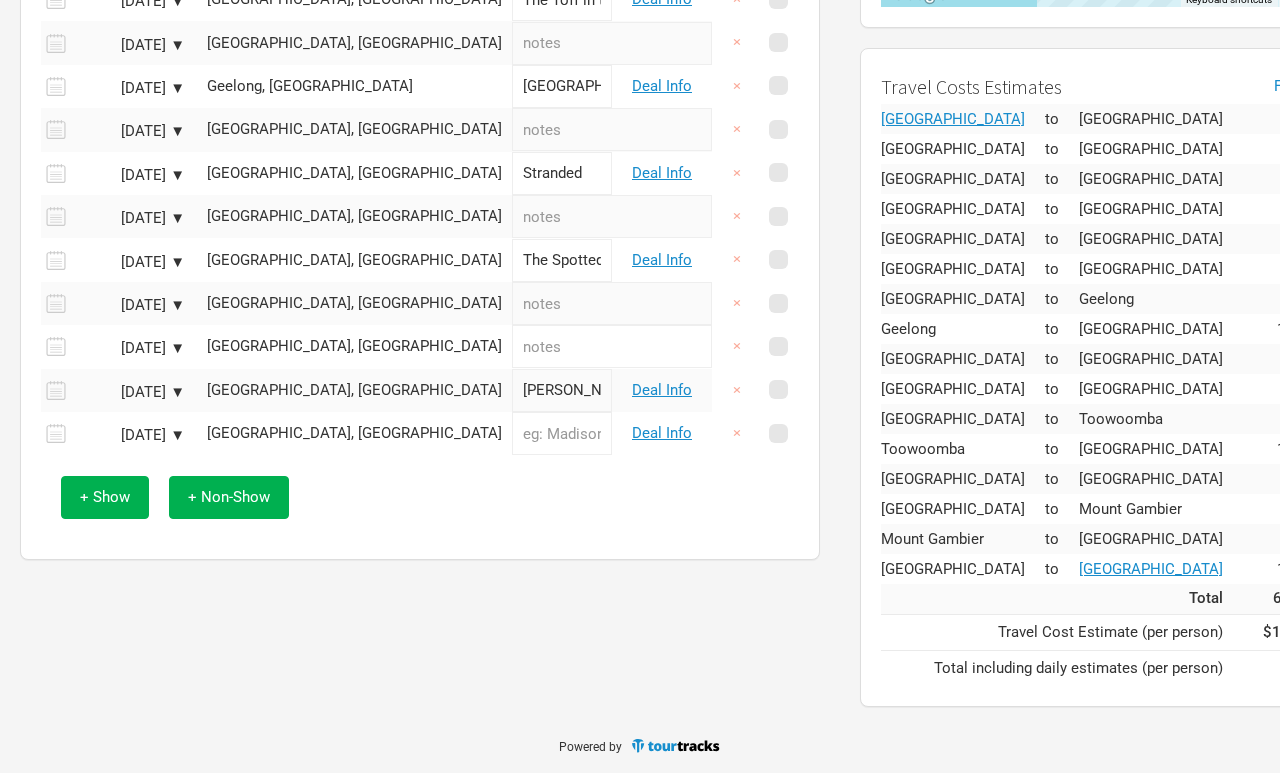 click at bounding box center [562, 433] 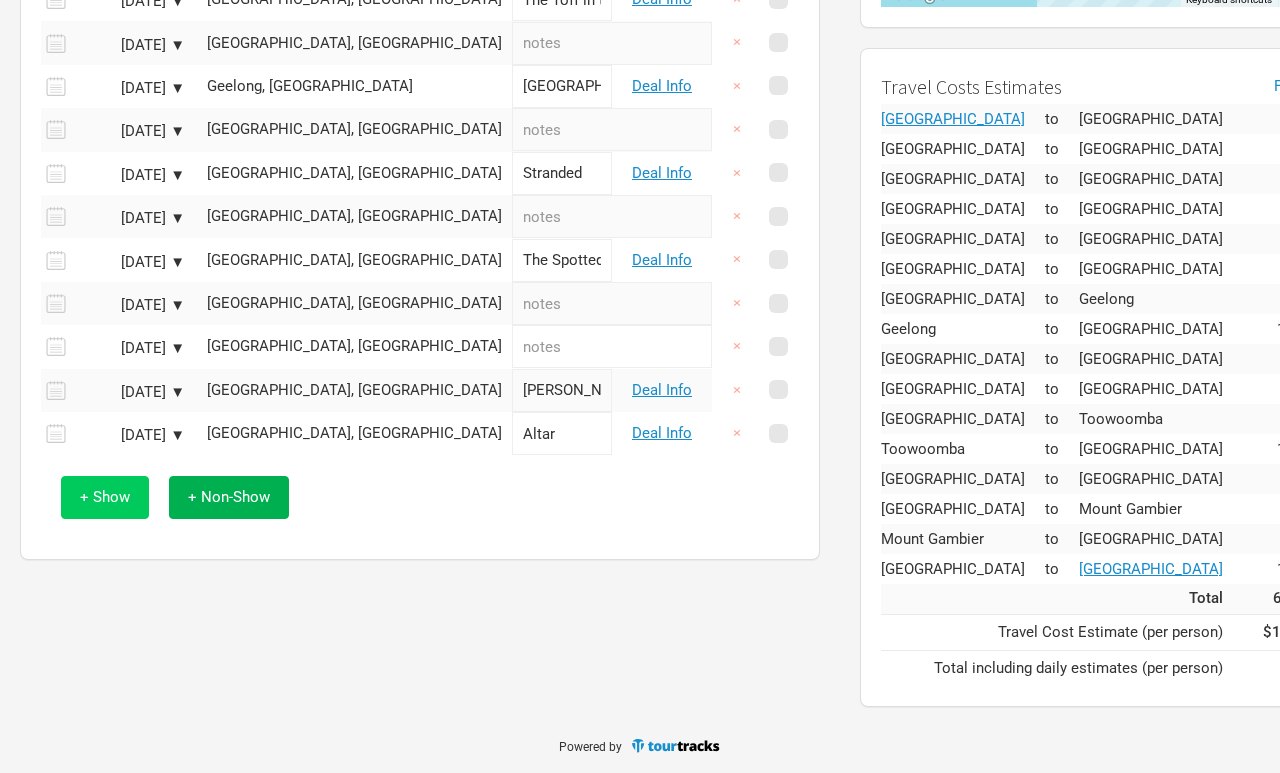 type on "Altar" 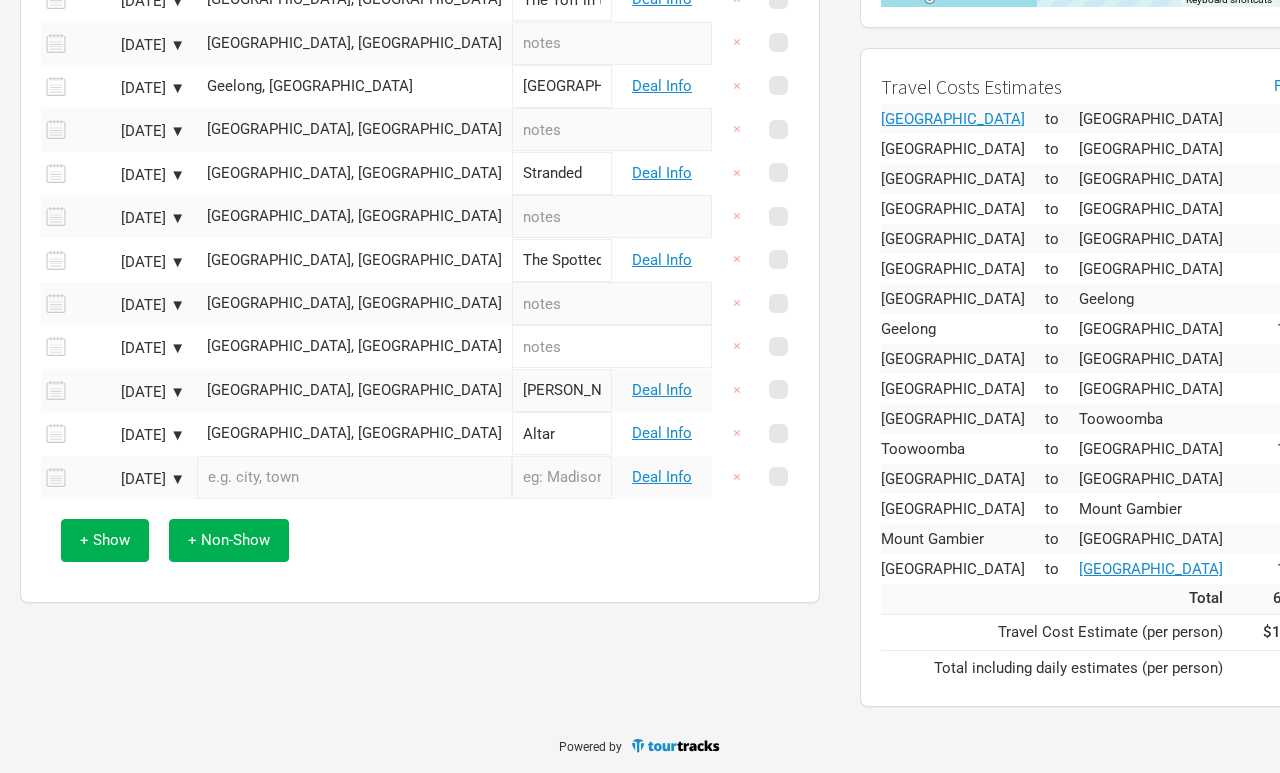 click on "[DATE]   ▼" at bounding box center [130, 479] 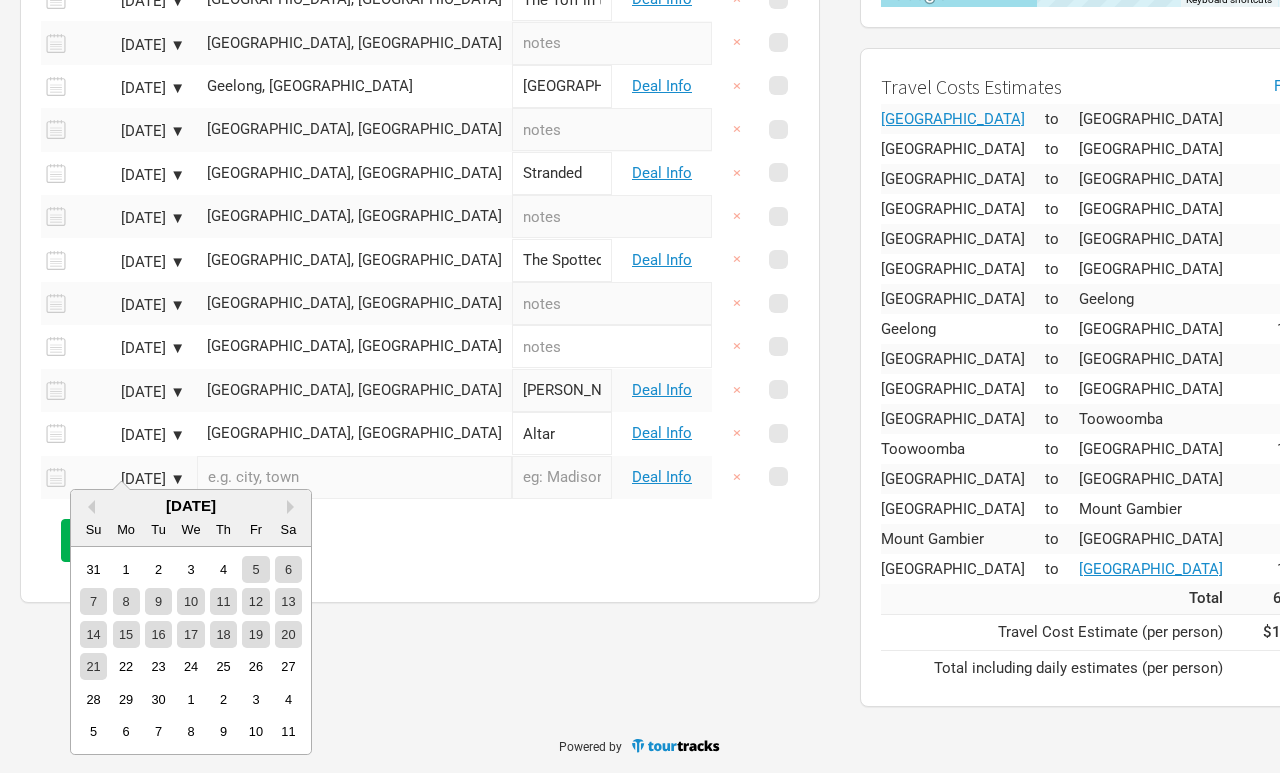 click at bounding box center (354, 477) 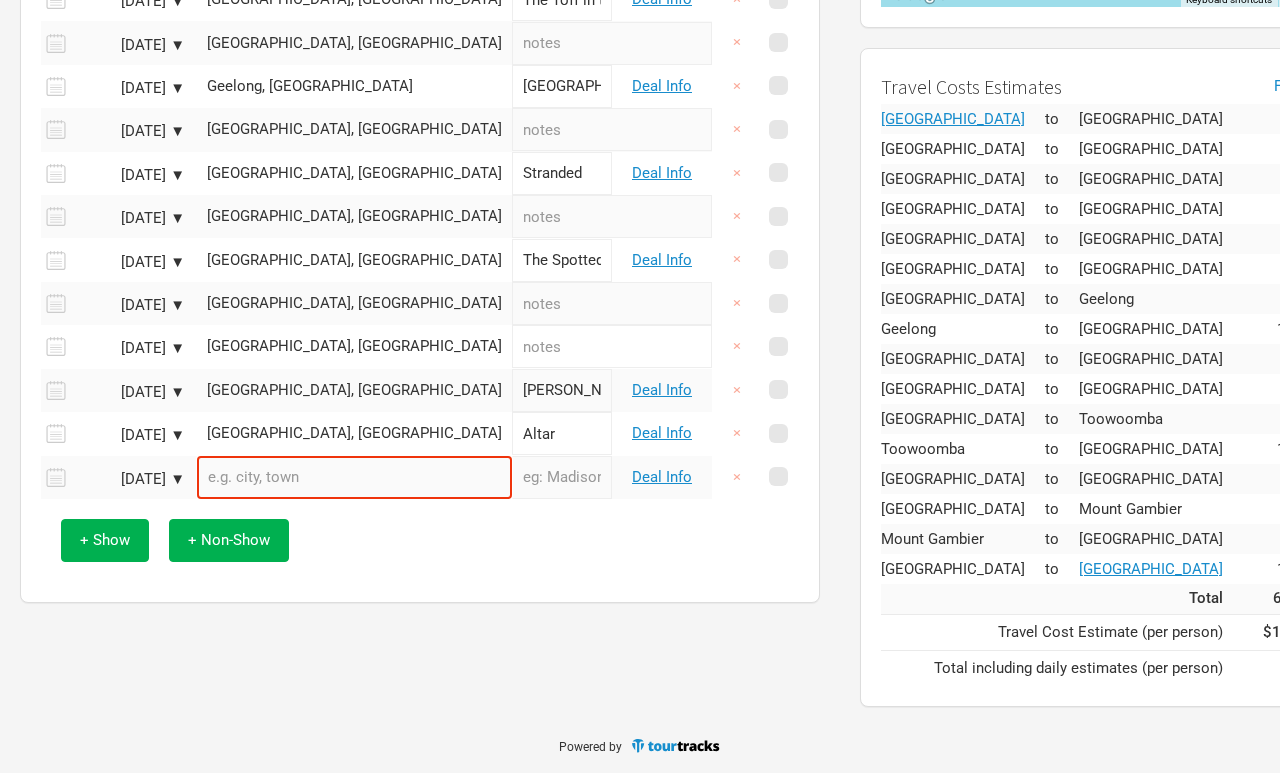 scroll, scrollTop: 580, scrollLeft: 0, axis: vertical 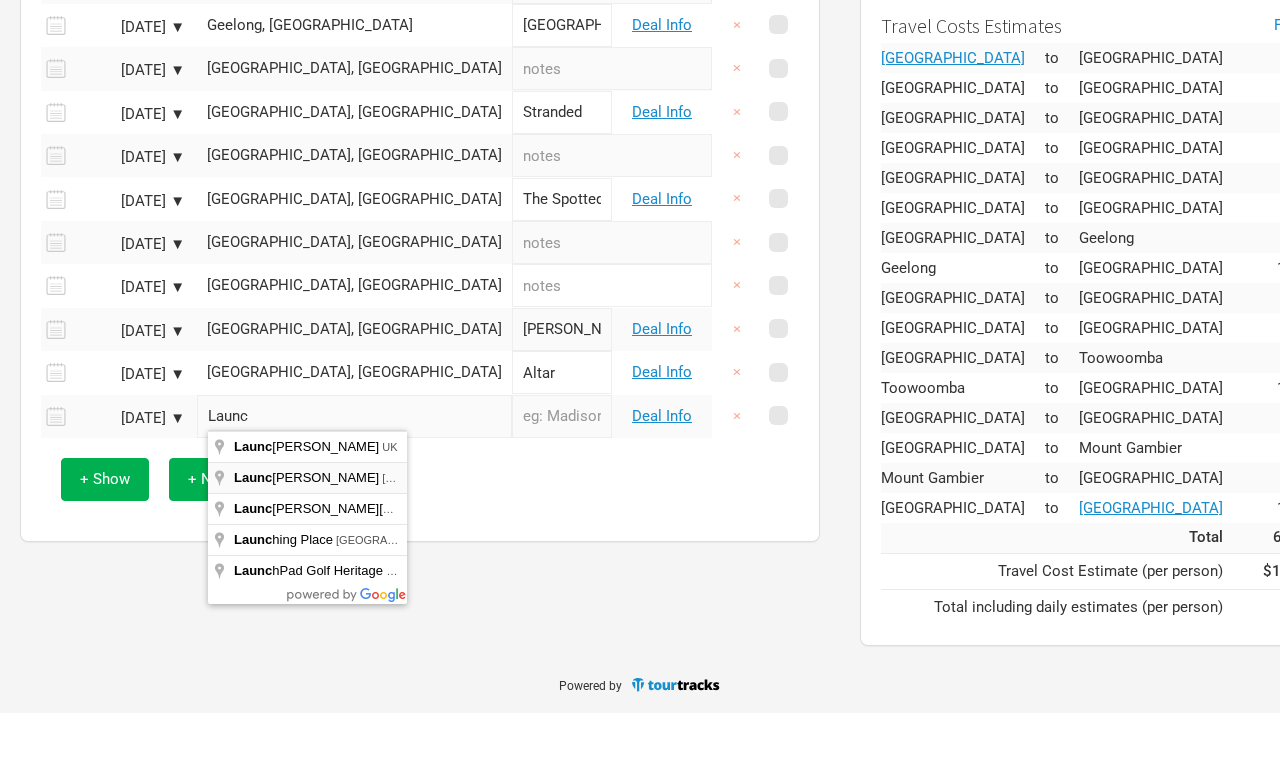 type on "Launceston [GEOGRAPHIC_DATA], [GEOGRAPHIC_DATA]" 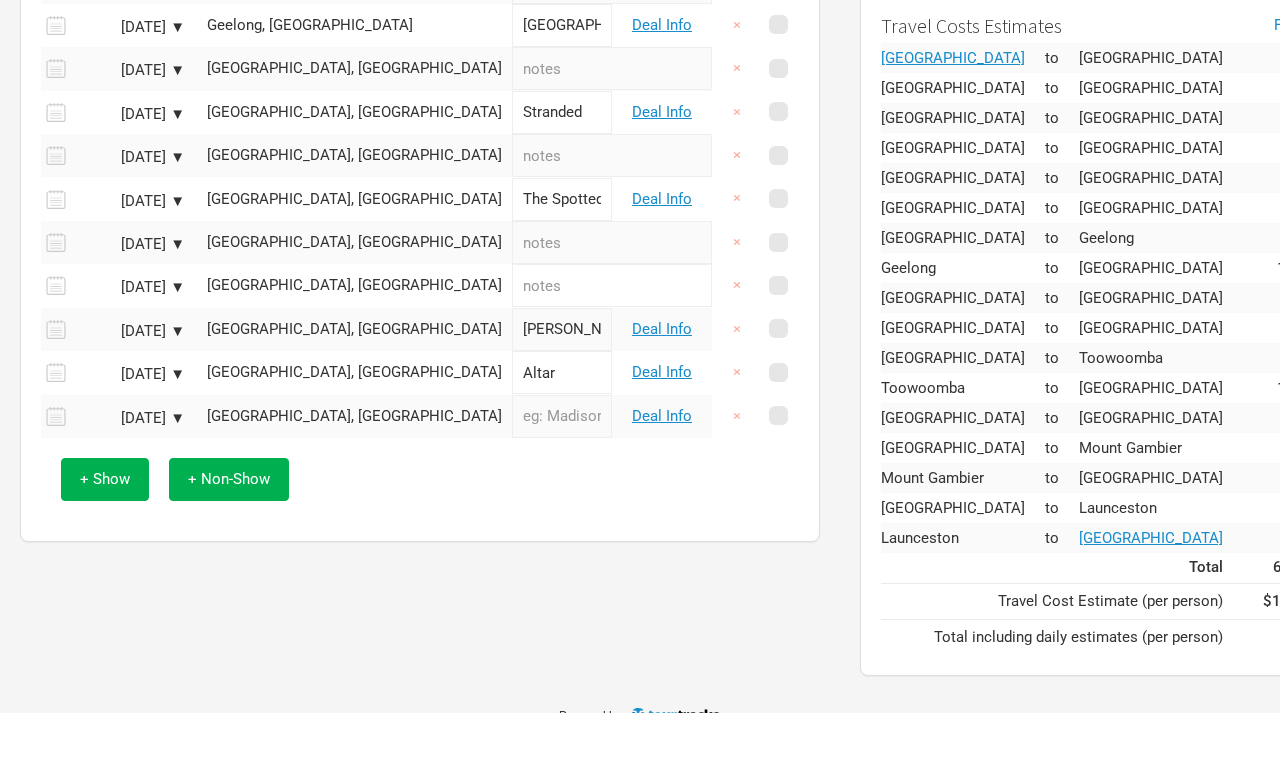 scroll, scrollTop: 609, scrollLeft: 0, axis: vertical 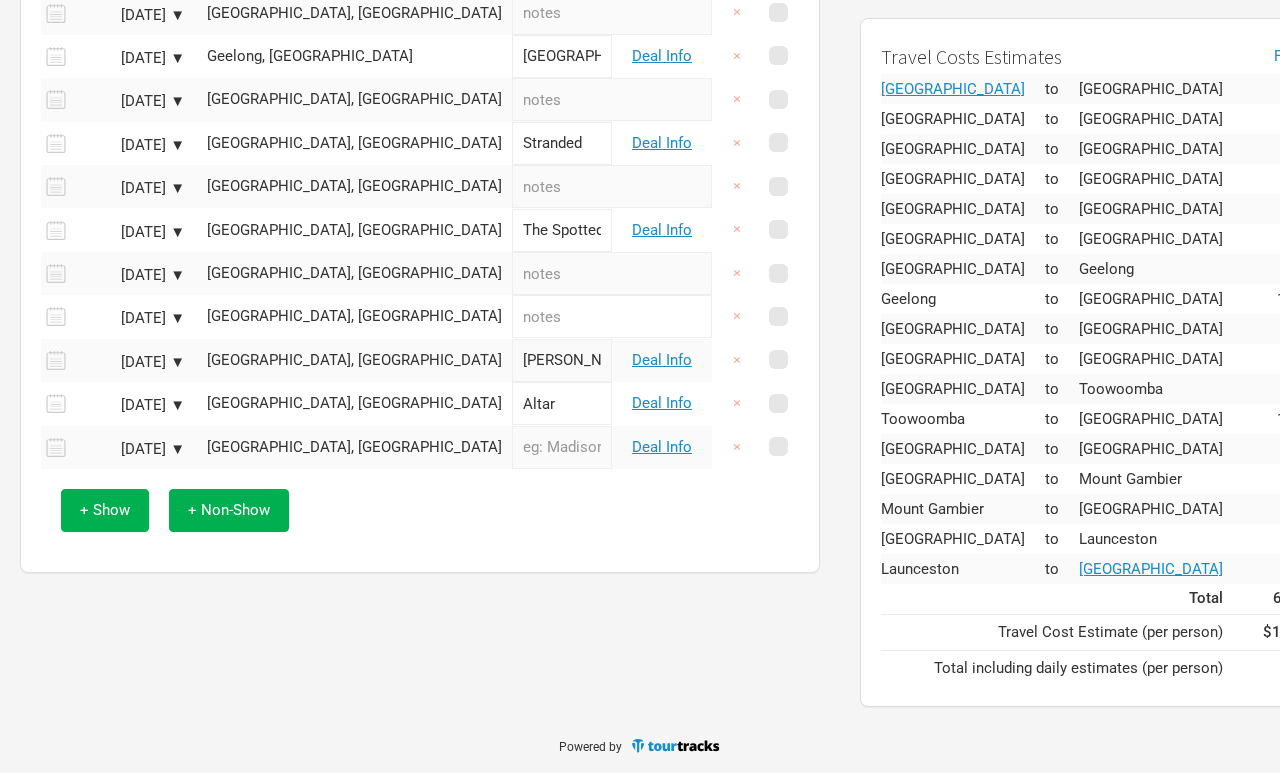 click at bounding box center [562, 447] 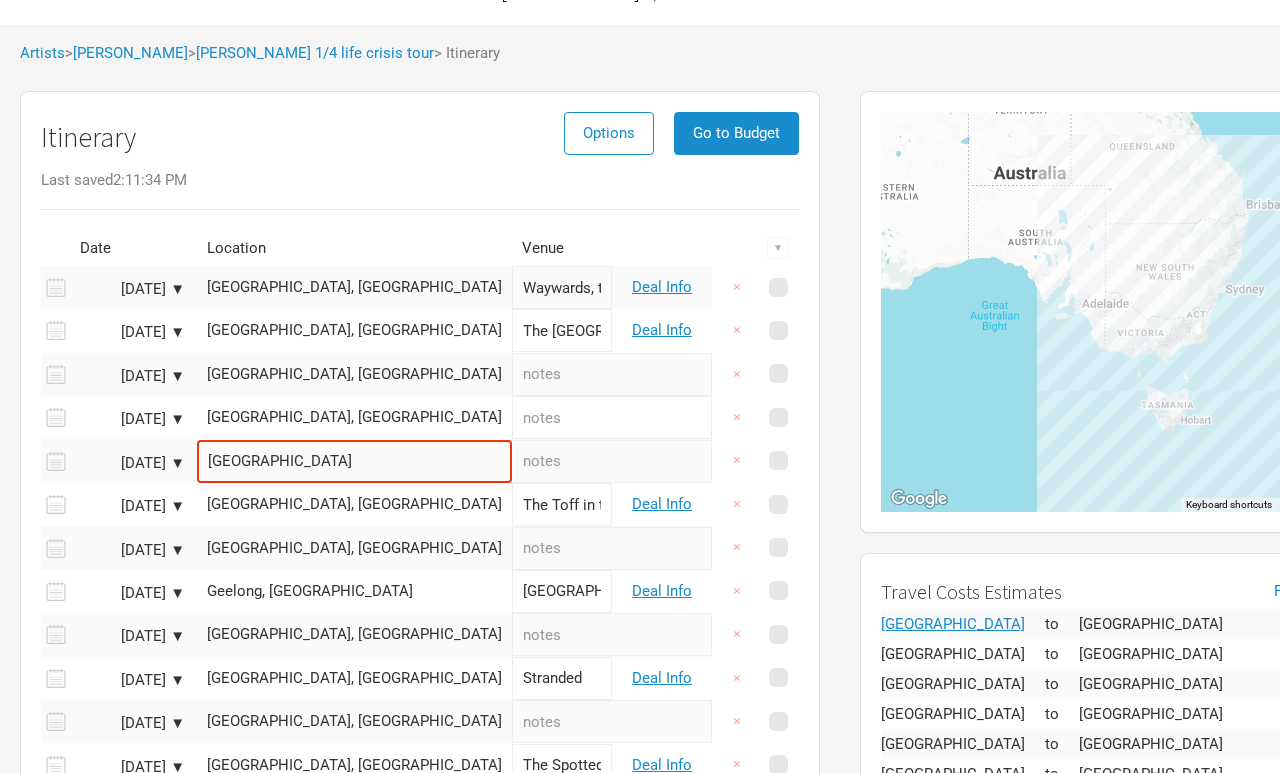 scroll, scrollTop: 74, scrollLeft: 0, axis: vertical 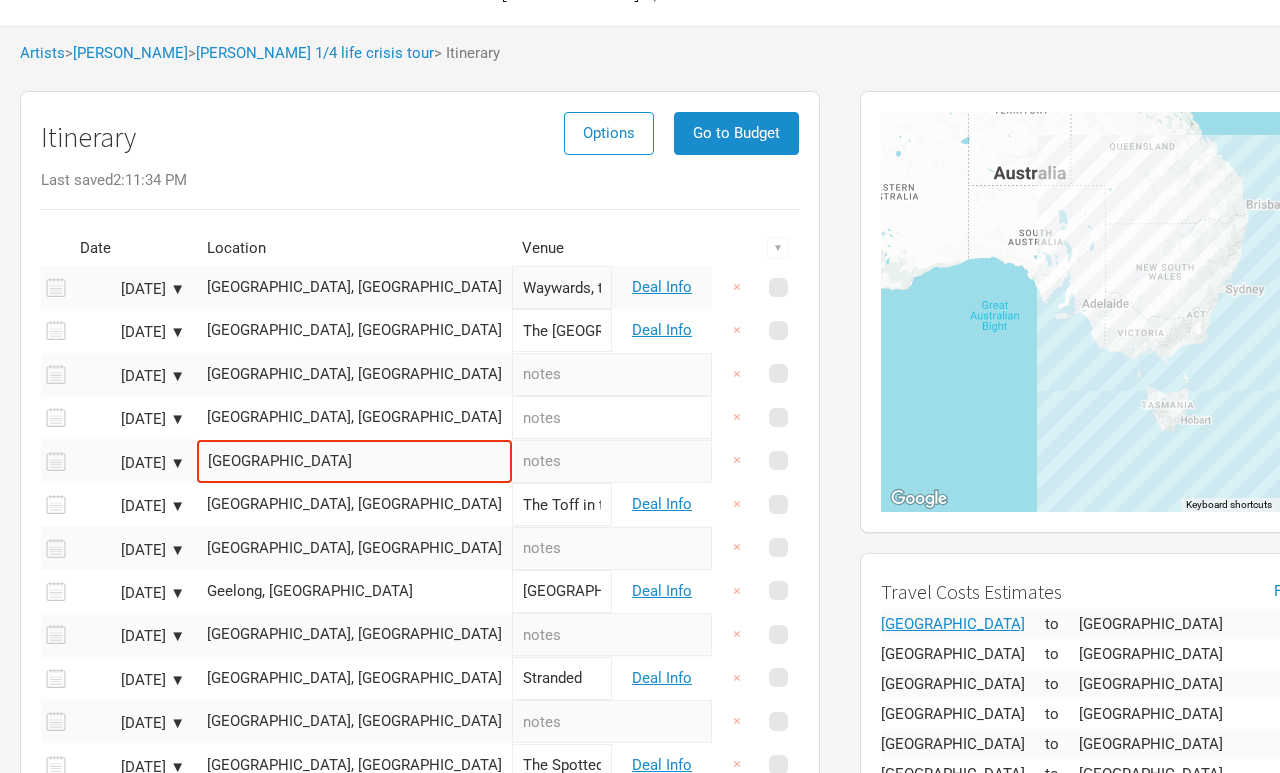 type on "[PERSON_NAME][GEOGRAPHIC_DATA]" 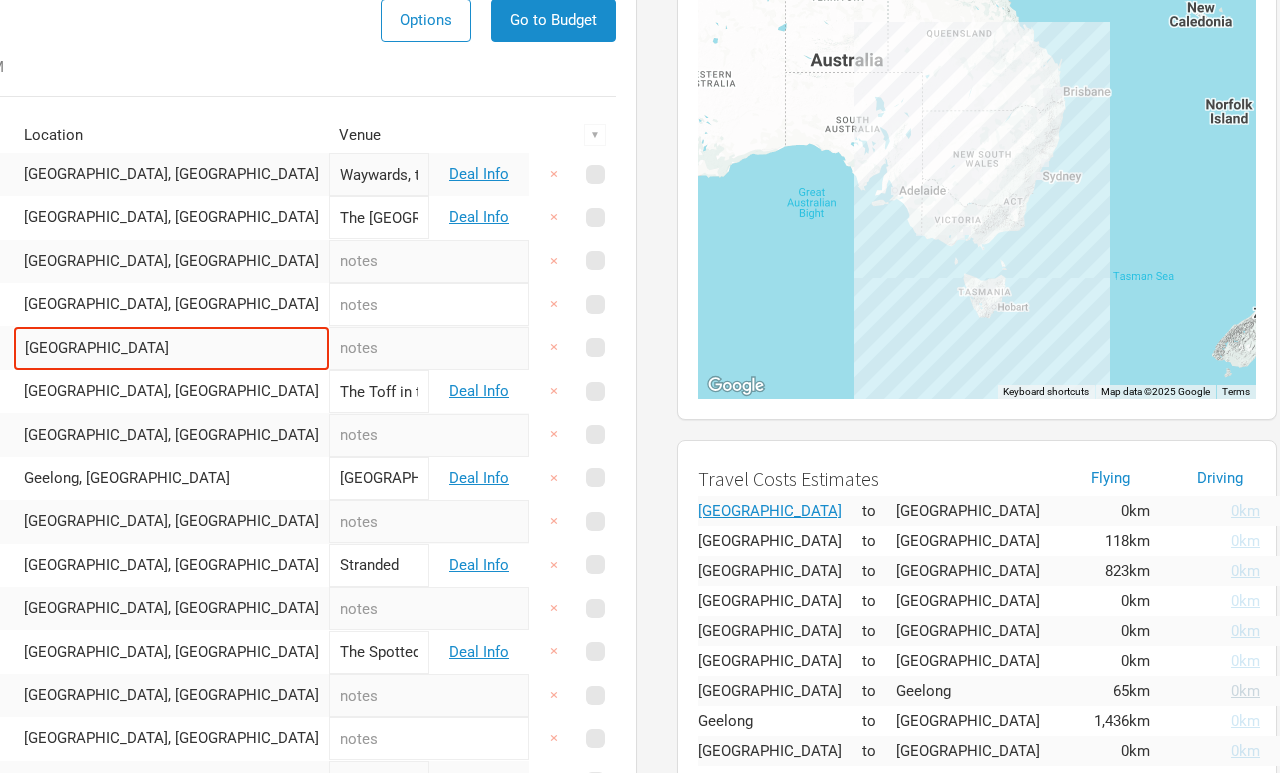 scroll, scrollTop: 128, scrollLeft: 183, axis: both 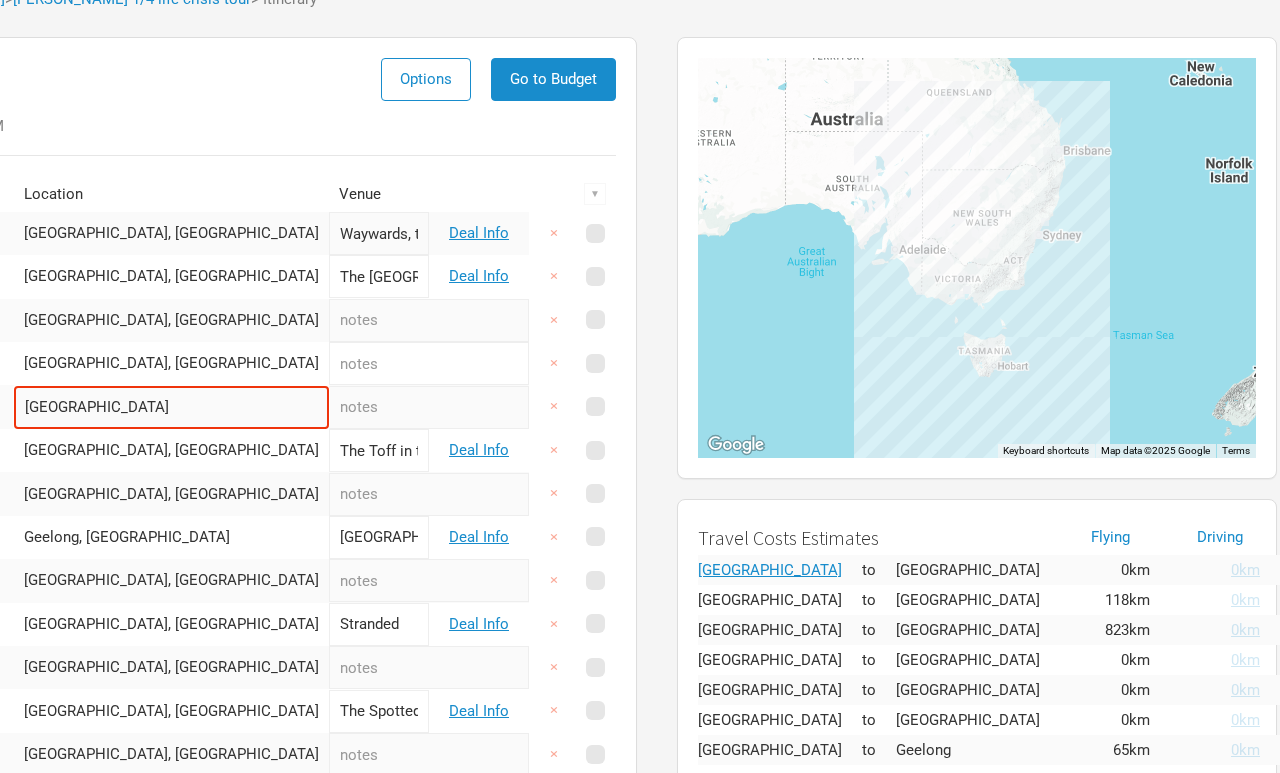 click on "To navigate, press the arrow keys." at bounding box center [977, 258] 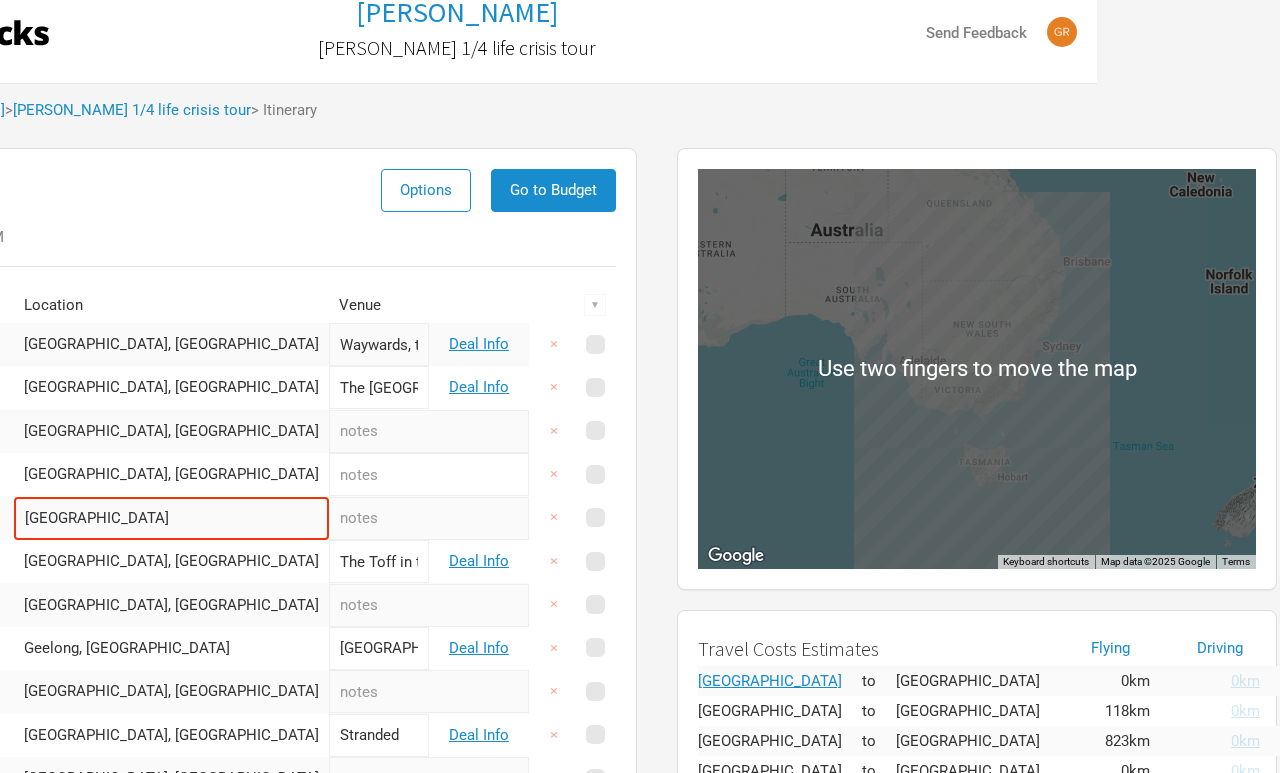 scroll, scrollTop: 17, scrollLeft: 184, axis: both 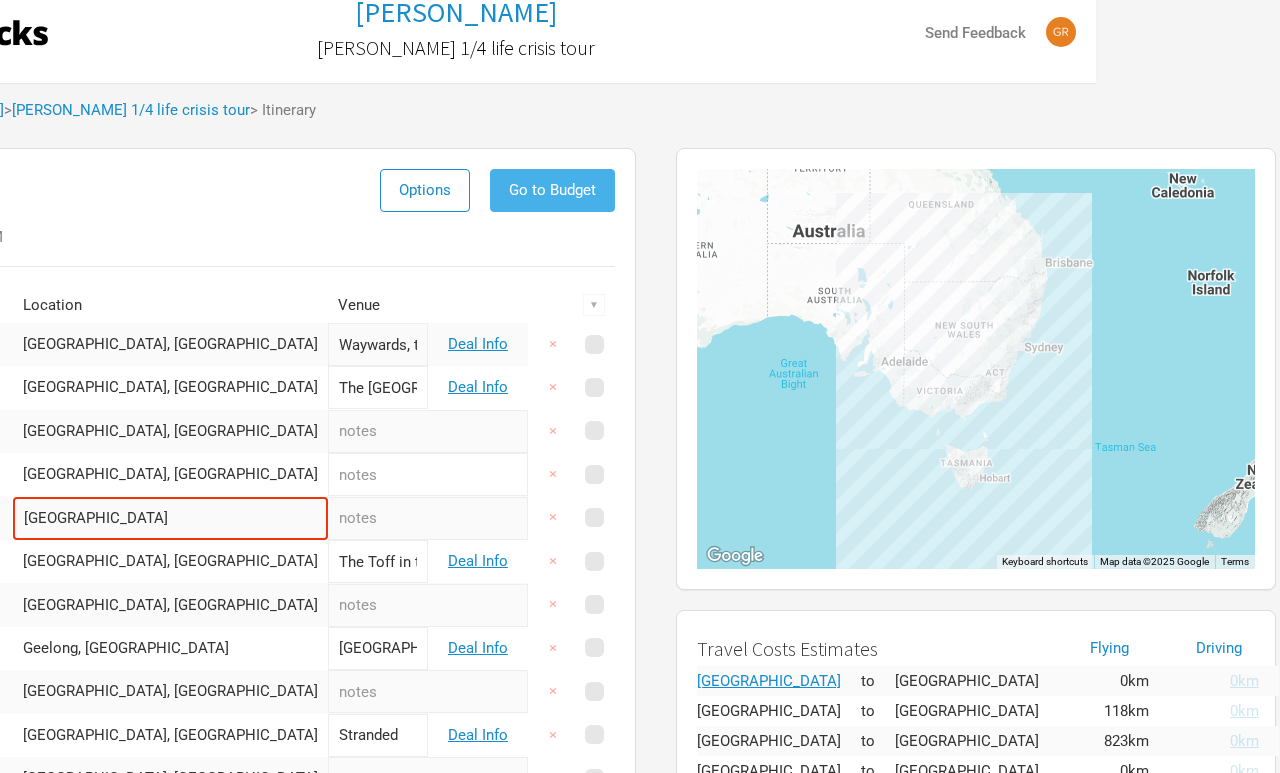 click on "Go to Budget" at bounding box center [552, 190] 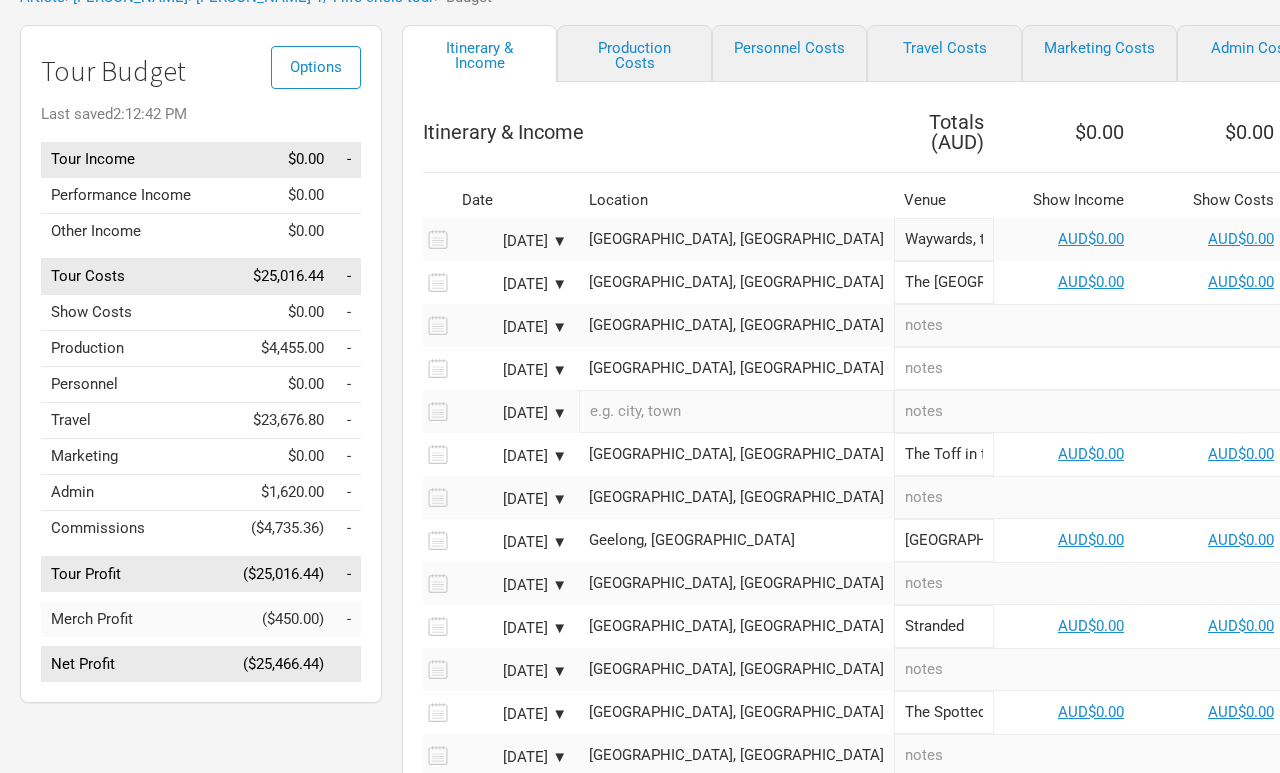 scroll, scrollTop: 0, scrollLeft: 0, axis: both 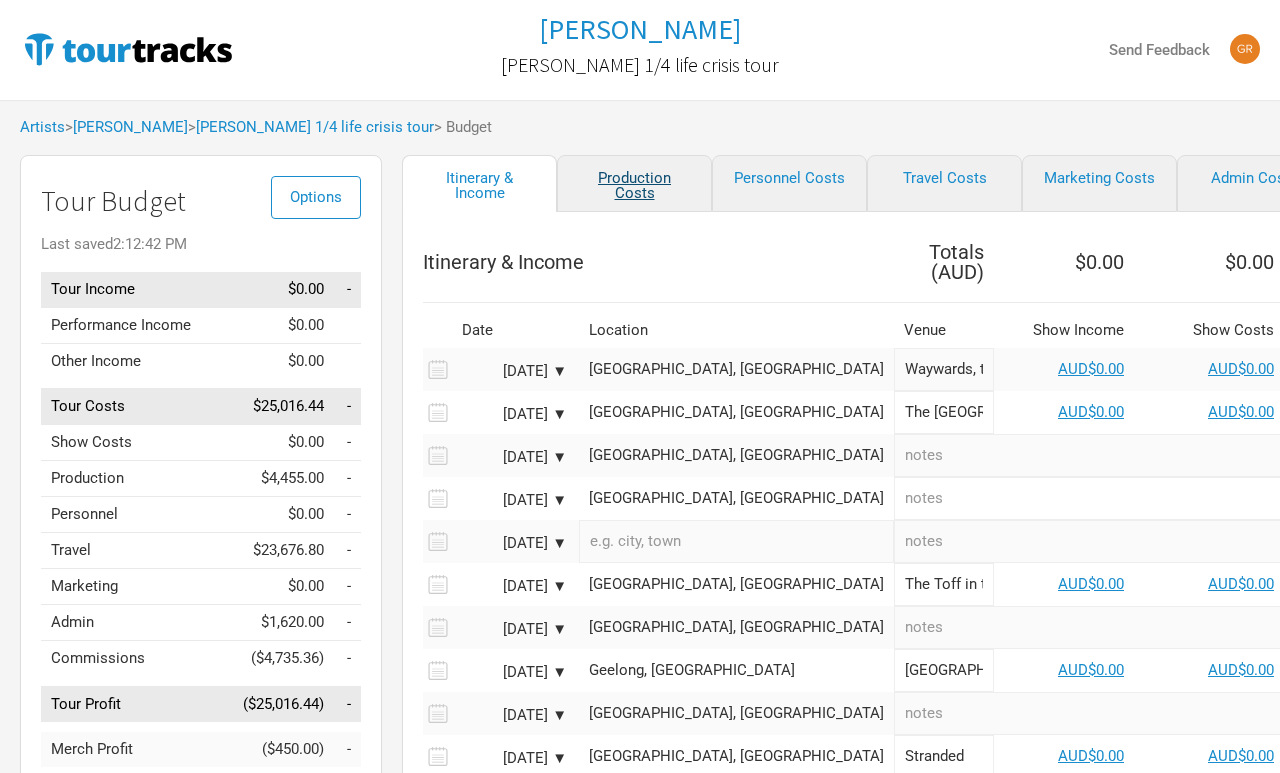 click on "Production Costs" at bounding box center (634, 183) 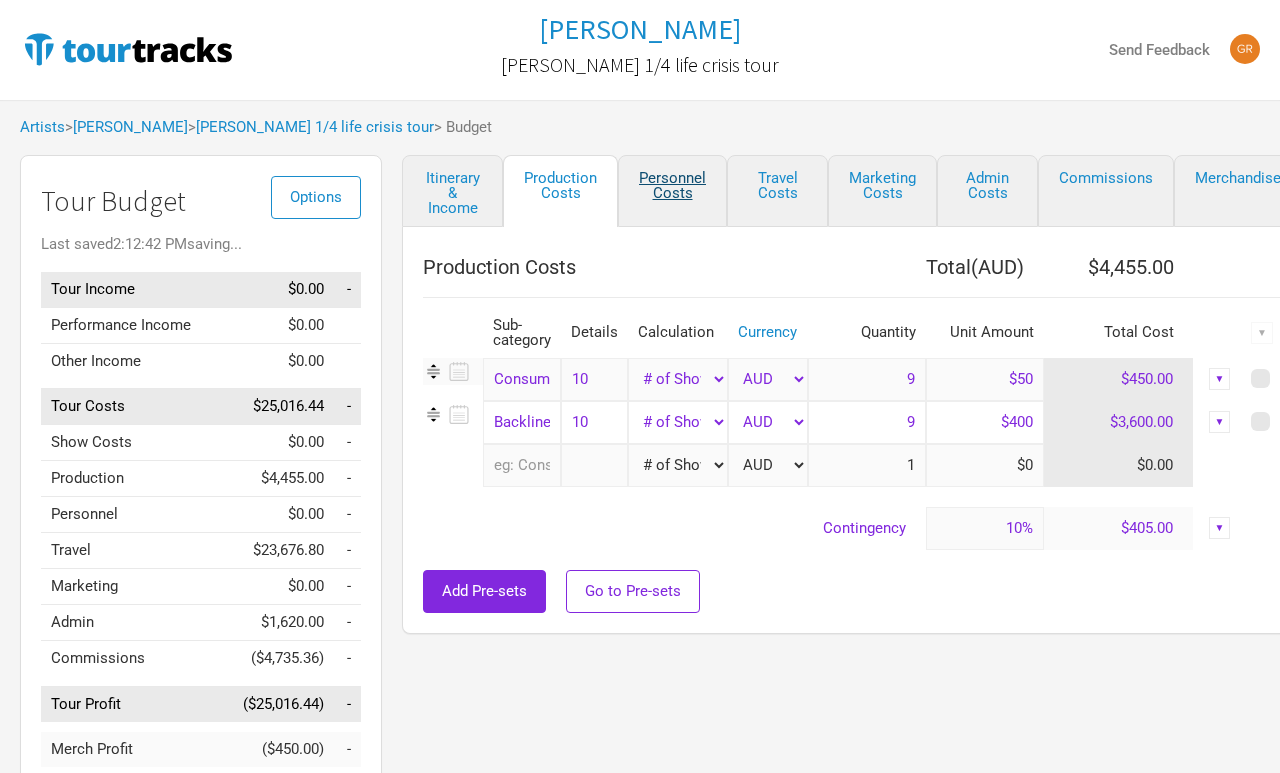 scroll, scrollTop: 0, scrollLeft: 21, axis: horizontal 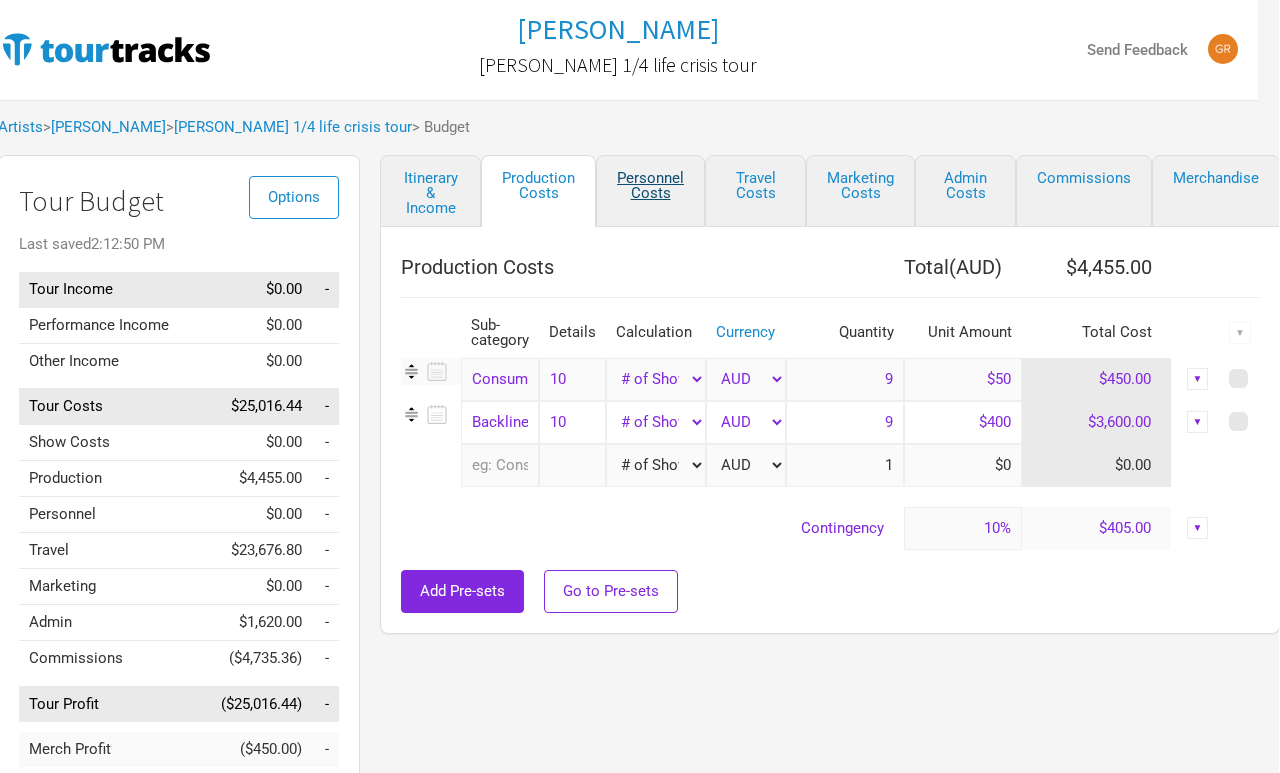 click on "Personnel Costs" at bounding box center [651, 191] 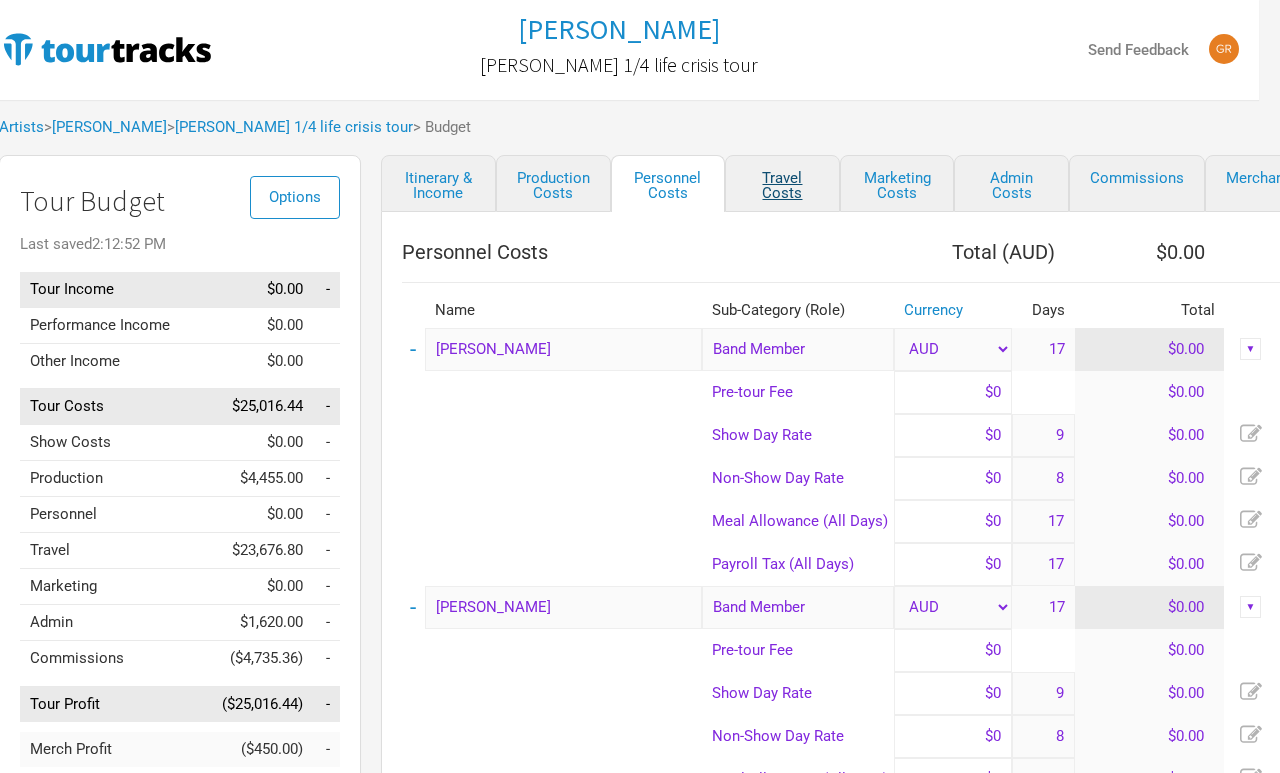 click on "Travel Costs" at bounding box center (782, 183) 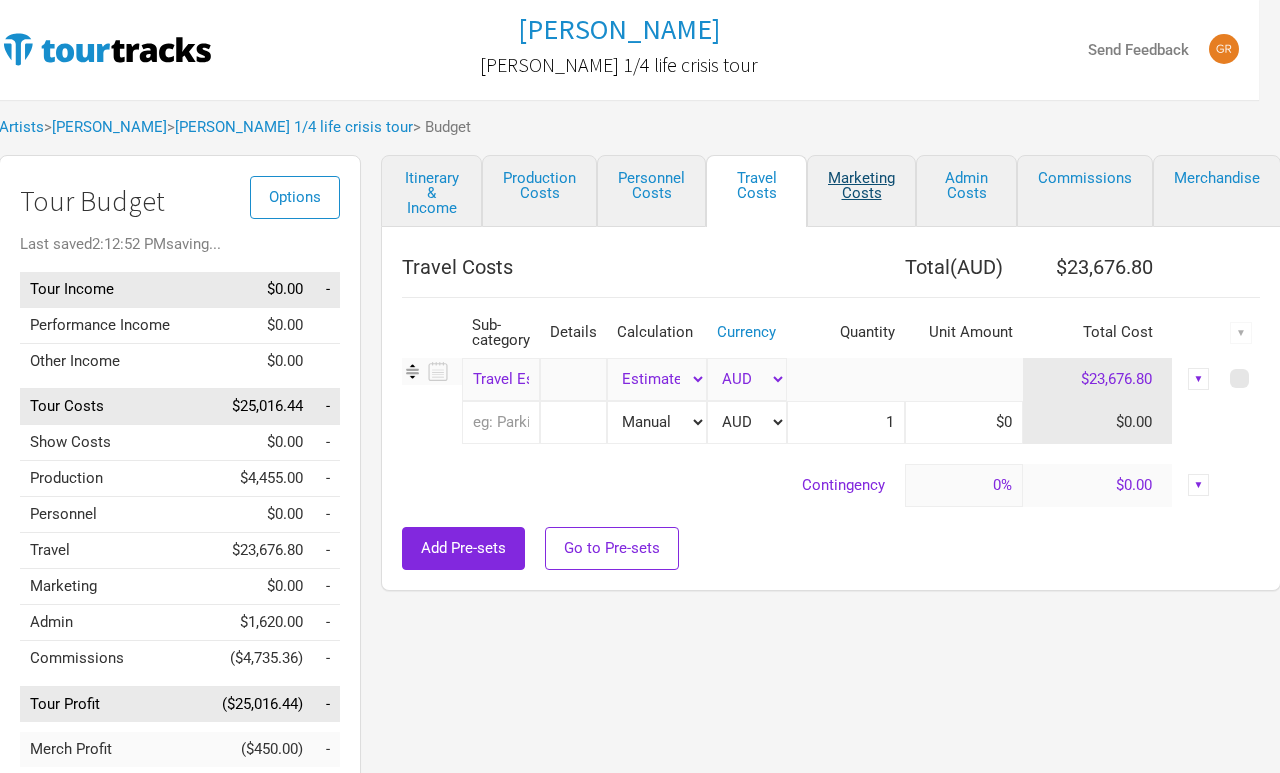 click on "Marketing Costs" at bounding box center (861, 191) 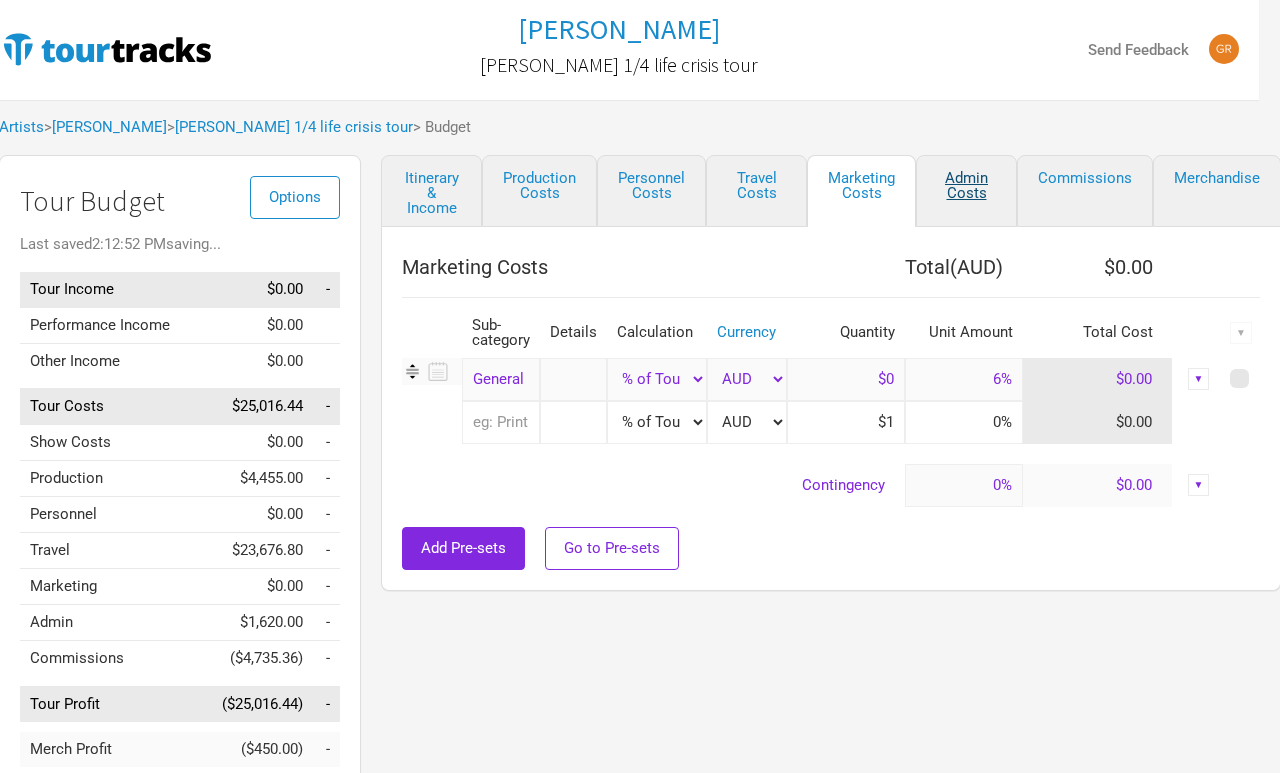 click on "Admin Costs" at bounding box center (966, 191) 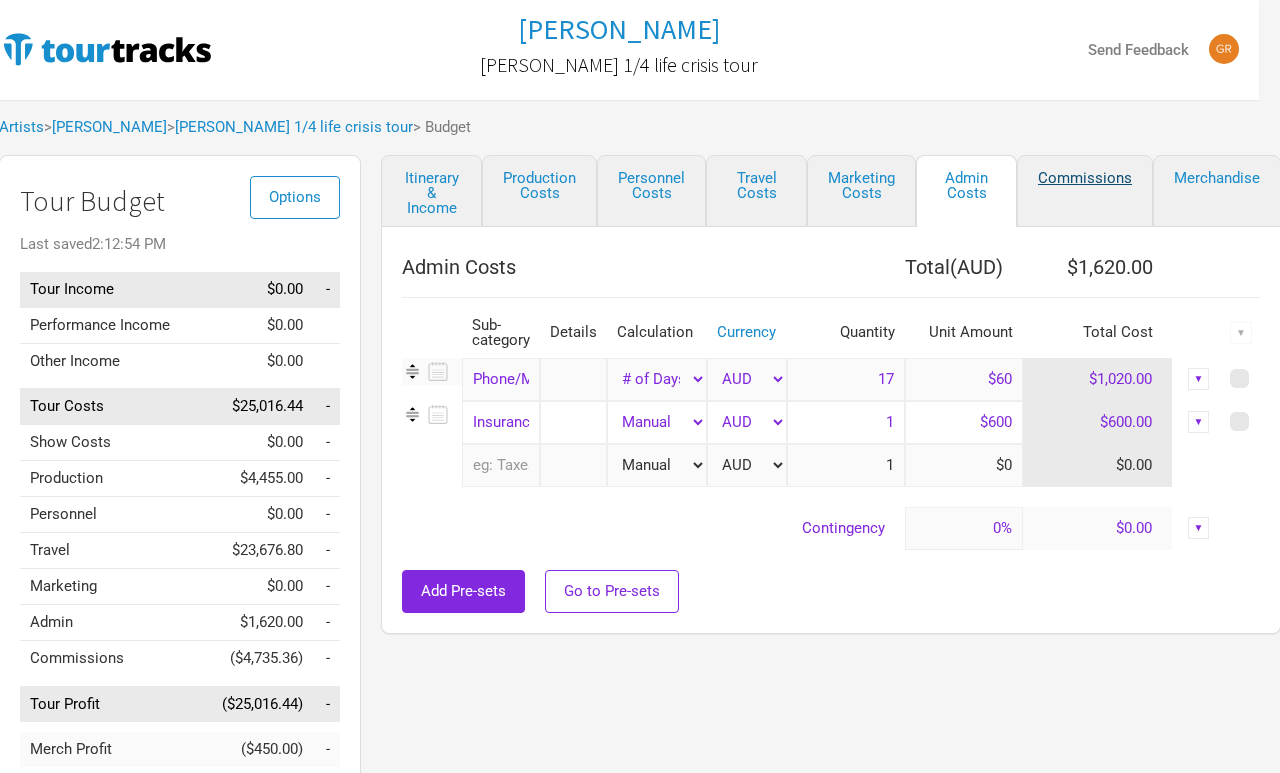 click on "Commissions" at bounding box center [1085, 191] 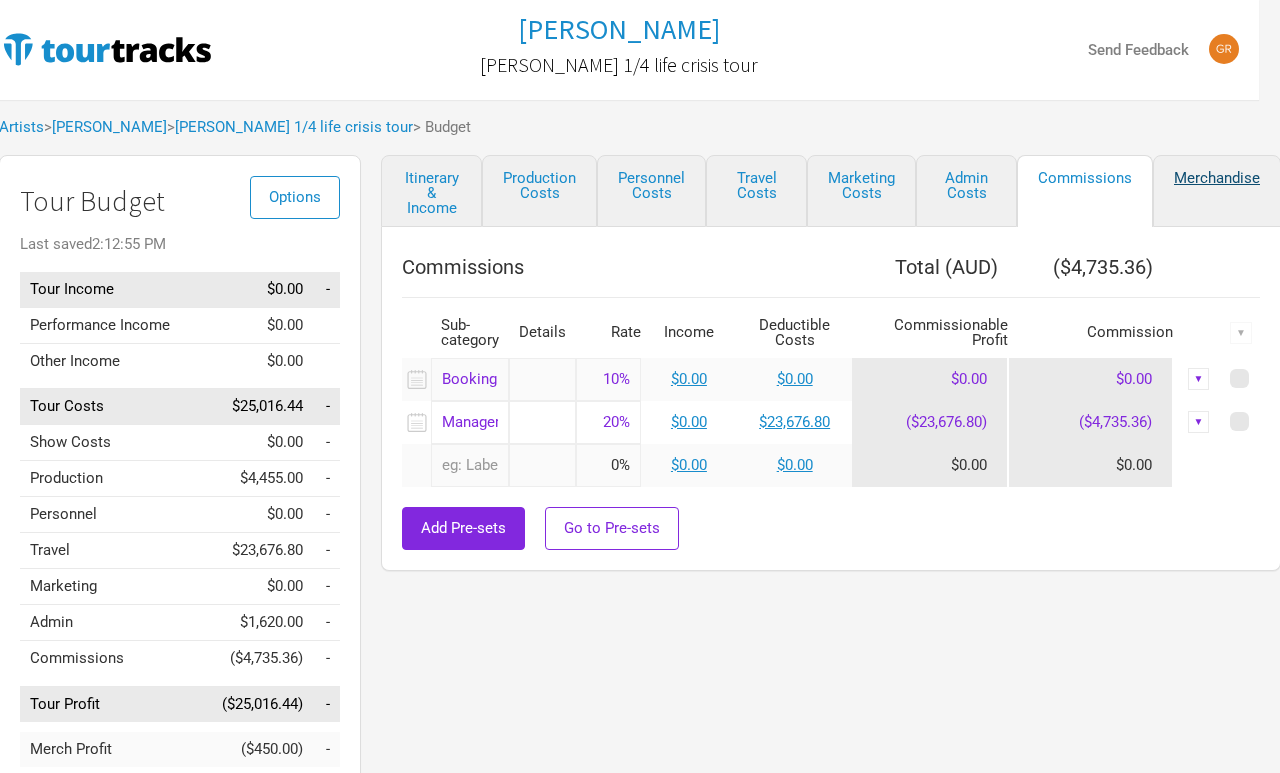 click on "Merchandise" at bounding box center [1217, 191] 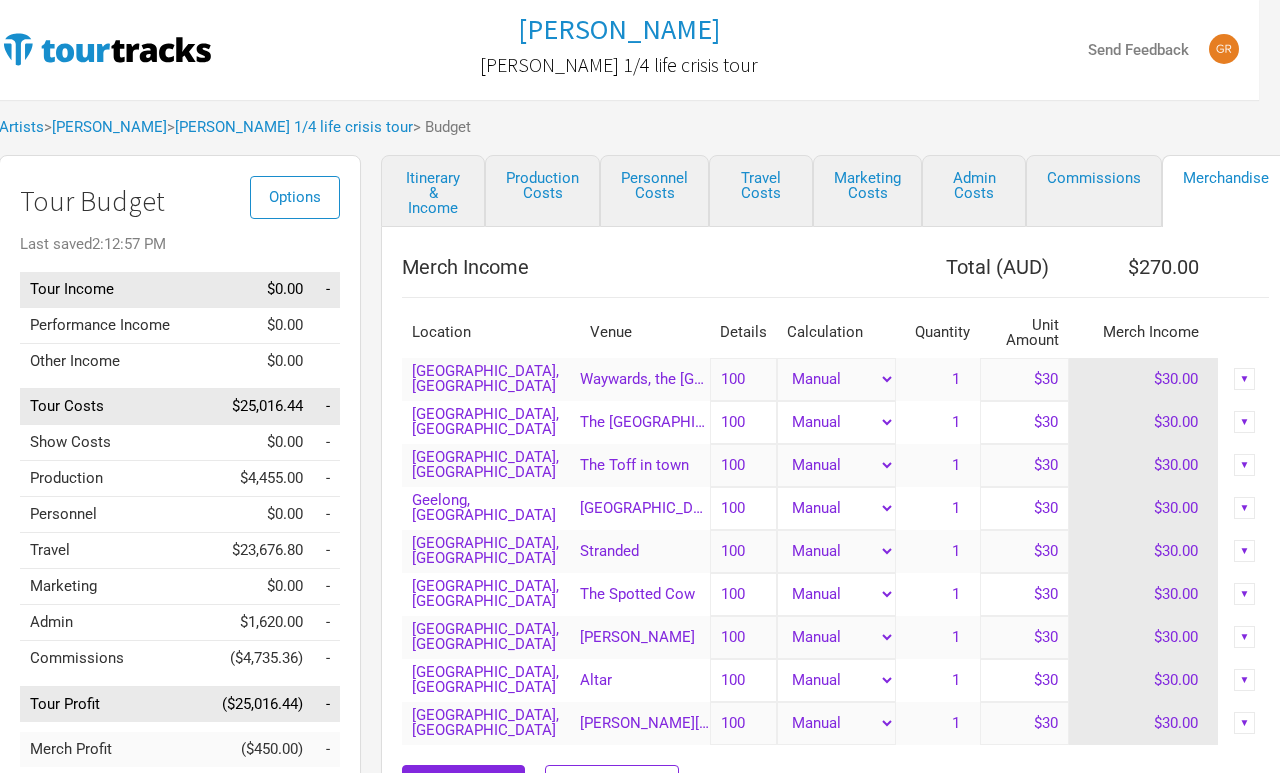 click on "Marketing Costs" at bounding box center (867, 191) 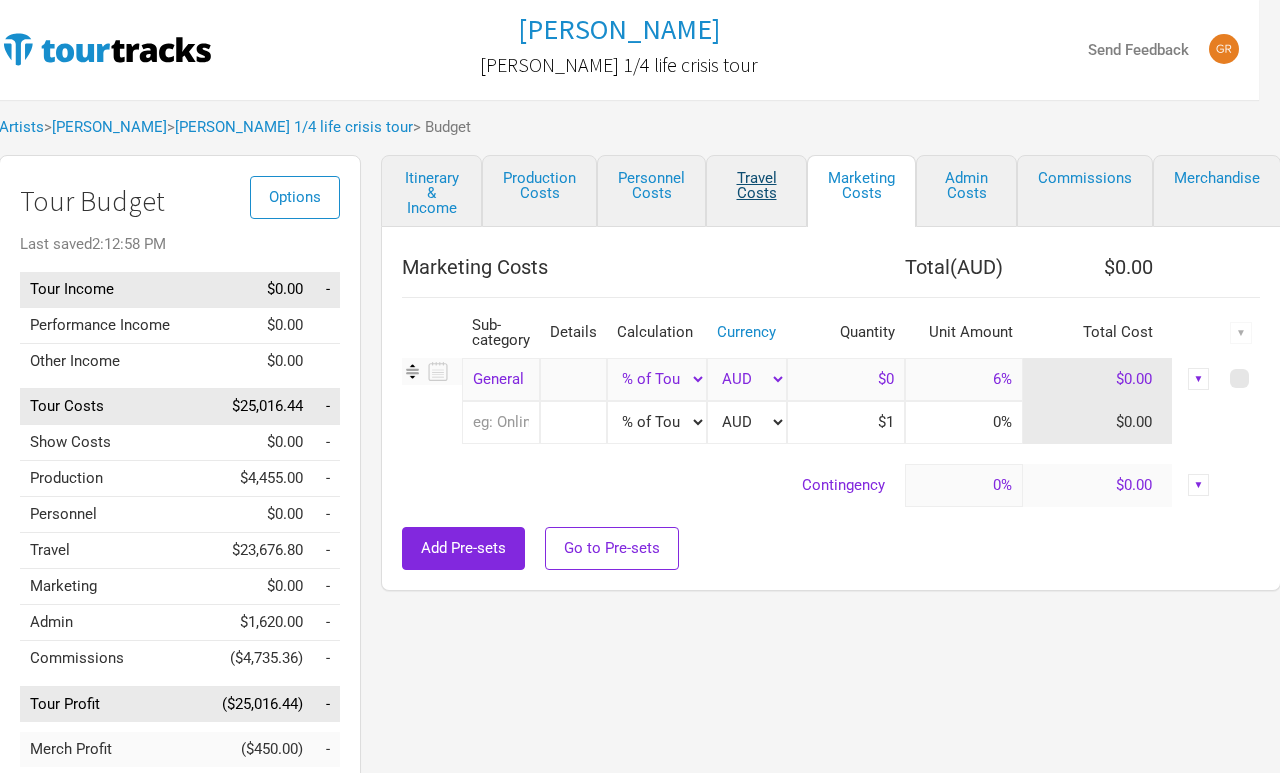 click on "Travel Costs" at bounding box center [756, 191] 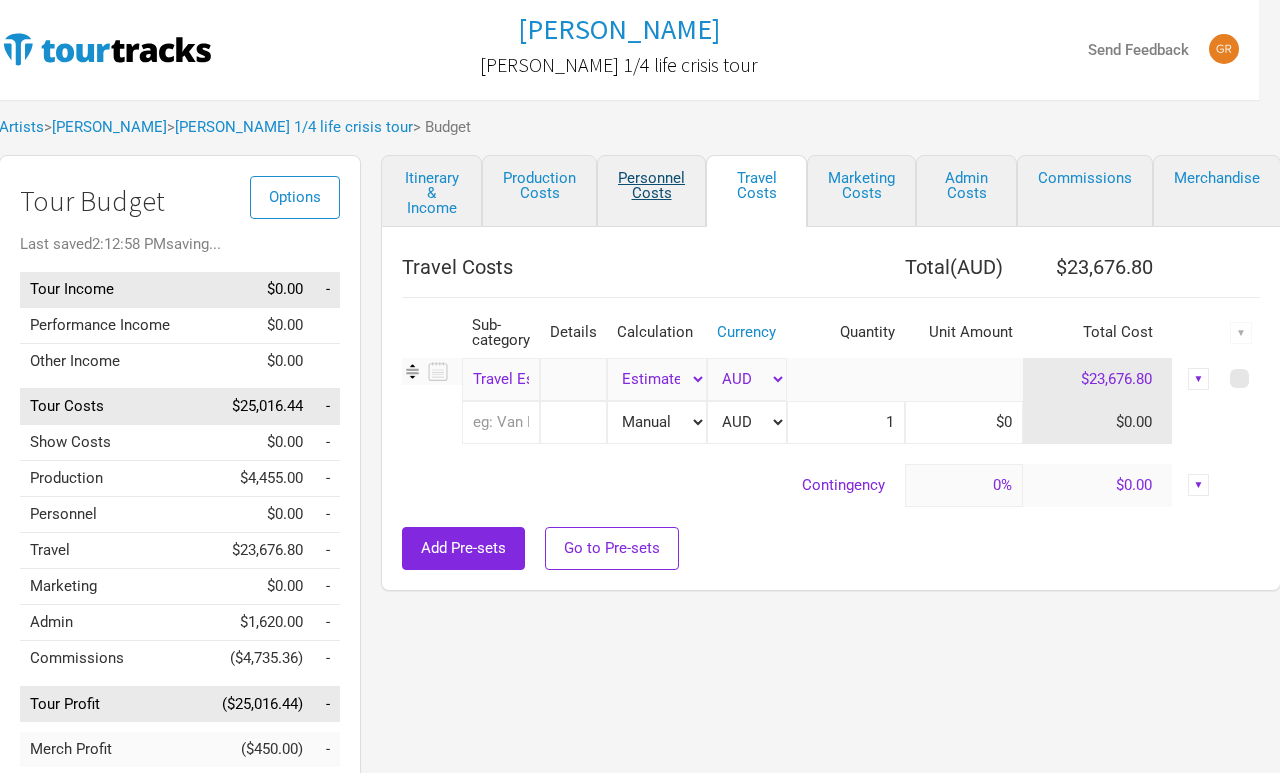 click on "Personnel Costs" at bounding box center [651, 191] 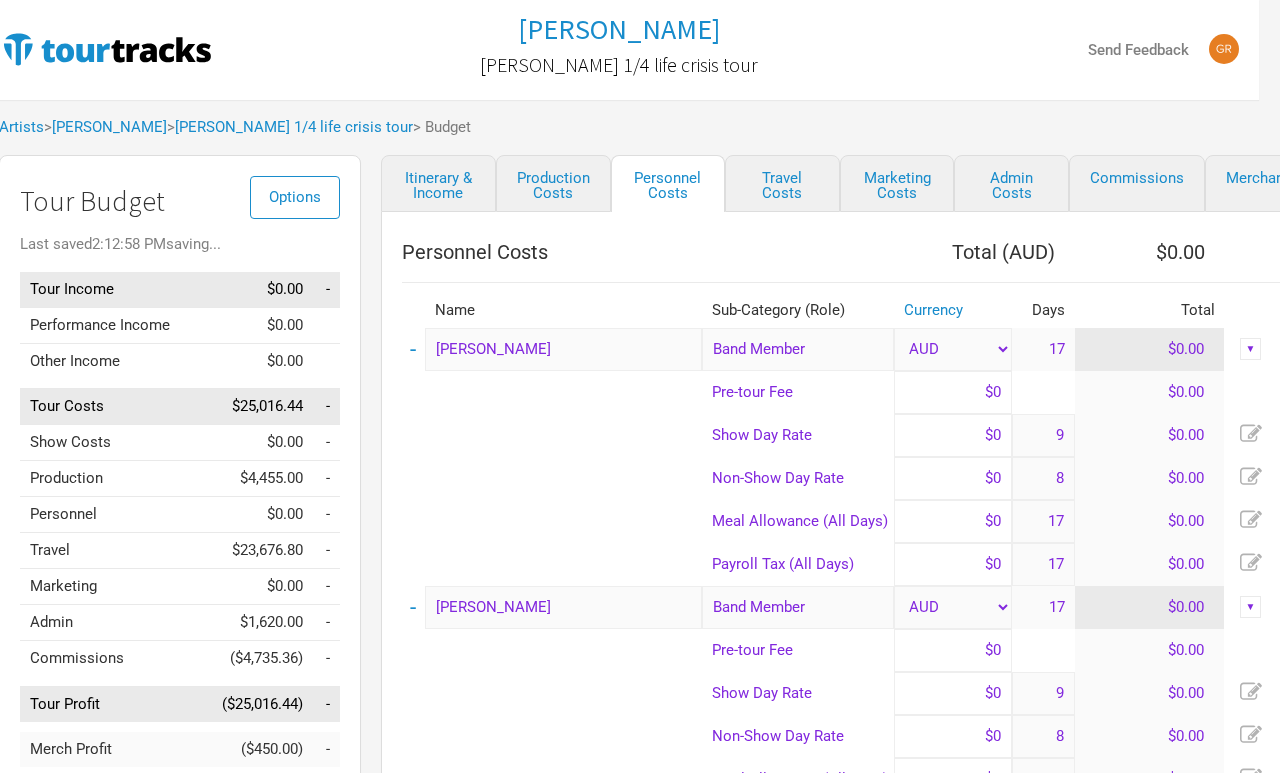 click on "Personnel Costs Total ( AUD ) $0.00 Name Sub-Category (Role) Currency Days Total ▼ - [PERSON_NAME] Band Member 1 selection AUD 17 $0.00 ▼ Pre-tour Fee $0 $0.00 Show Day Rate $0 9 $0.00 Non-Show Day Rate $0 8 $0.00 Meal Allowance (All Days) $0 17 $0.00 Payroll Tax (All Days) $0 17 $0.00 - [PERSON_NAME] Band Member 1 selection AUD 17 $0.00 ▼ Pre-tour Fee $0 $0.00 Show Day Rate $0 9 $0.00 Non-Show Day Rate $0 8 $0.00 Meal Allowance (All Days) $0 17 $0.00 Payroll Tax (All Days) $0 17 $0.00 - [PERSON_NAME] Band Member 1 selection AUD 17 $0.00 ▼ Pre-tour Fee $0 $0.00 Show Day Rate $0 9 $0.00 Non-Show Day Rate $0 8 $0.00 Meal Allowance (All Days) $0 17 $0.00 Payroll Tax (All Days) $0 17 $0.00 - [PERSON_NAME] shield Band Member 1 selection AUD 17 $0.00 ▼ Pre-tour Fee $0 $0.00 Show Day Rate $0 9 $0.00 Non-Show Day Rate $0 8 $0.00 Meal Allowance (All Days) $0 17 $0.00 Payroll Tax (All Days) $0 17 $0.00 - [PERSON_NAME] Tour Manager 1 selection AUD 17 $0.00 ▼ Pre-tour Fee $0 $0.00 Show Day Rate $0 9 $0.00 Non-Show Day Rate 8" at bounding box center (857, 1424) 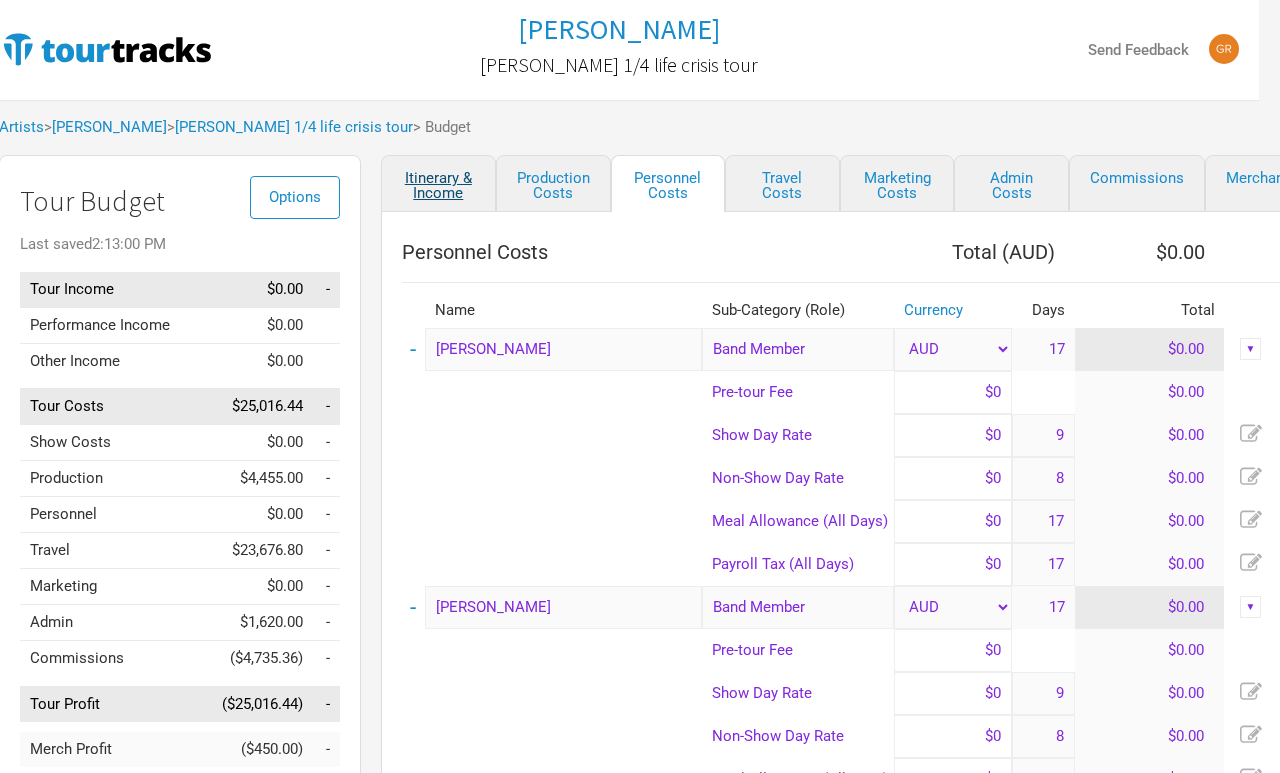 click on "Itinerary & Income" at bounding box center [438, 183] 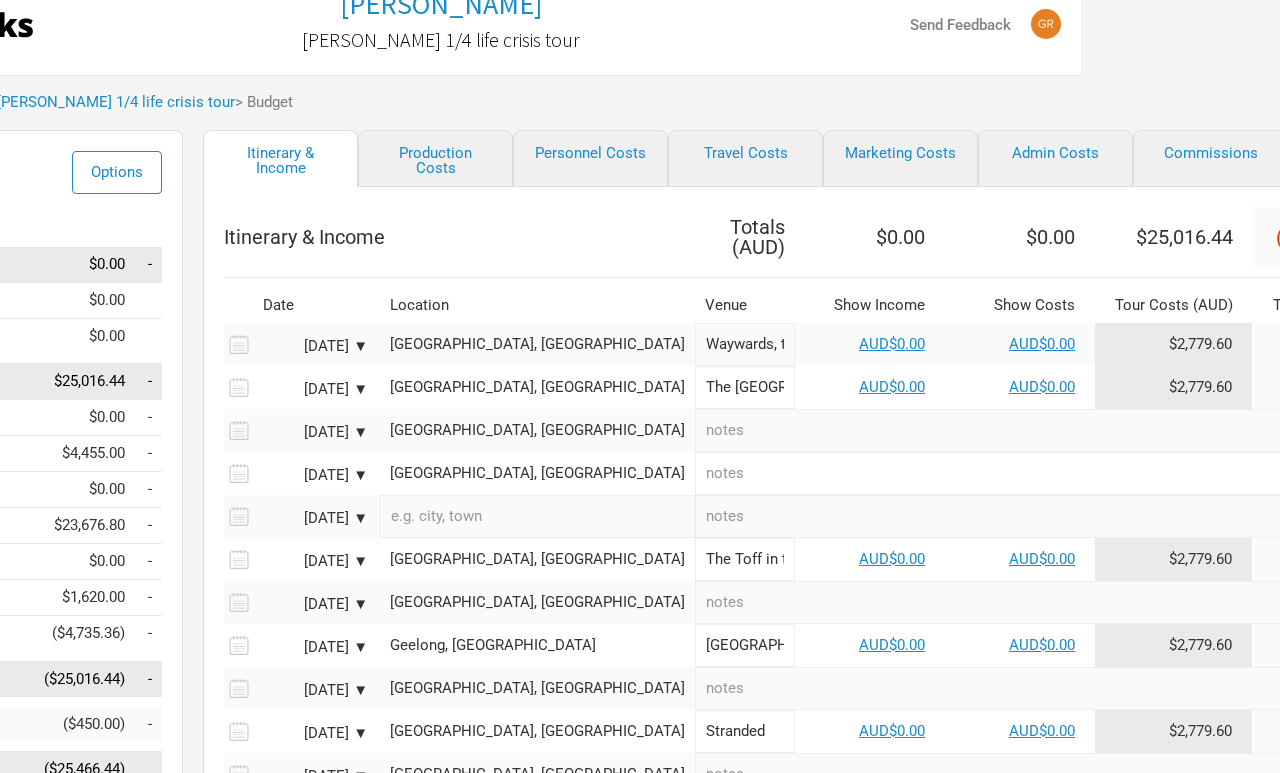 scroll, scrollTop: 19, scrollLeft: 198, axis: both 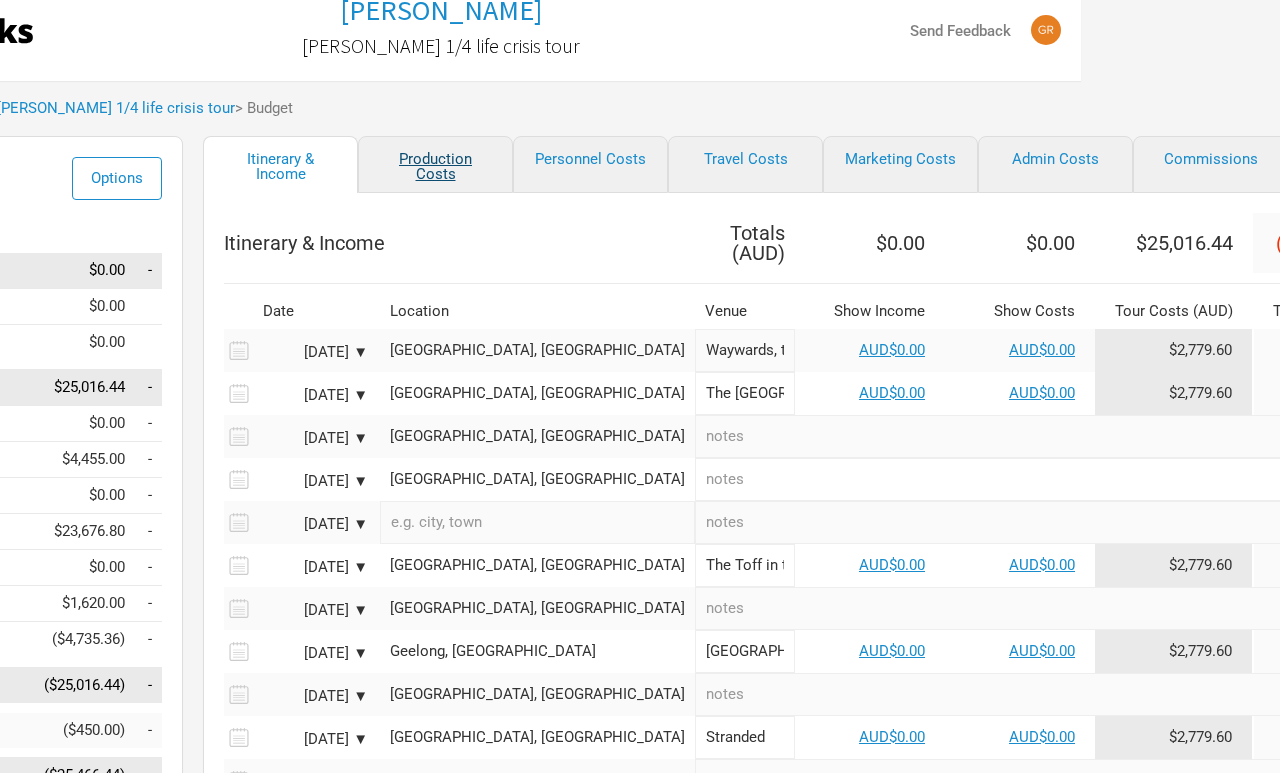 click on "Production Costs" at bounding box center (436, 164) 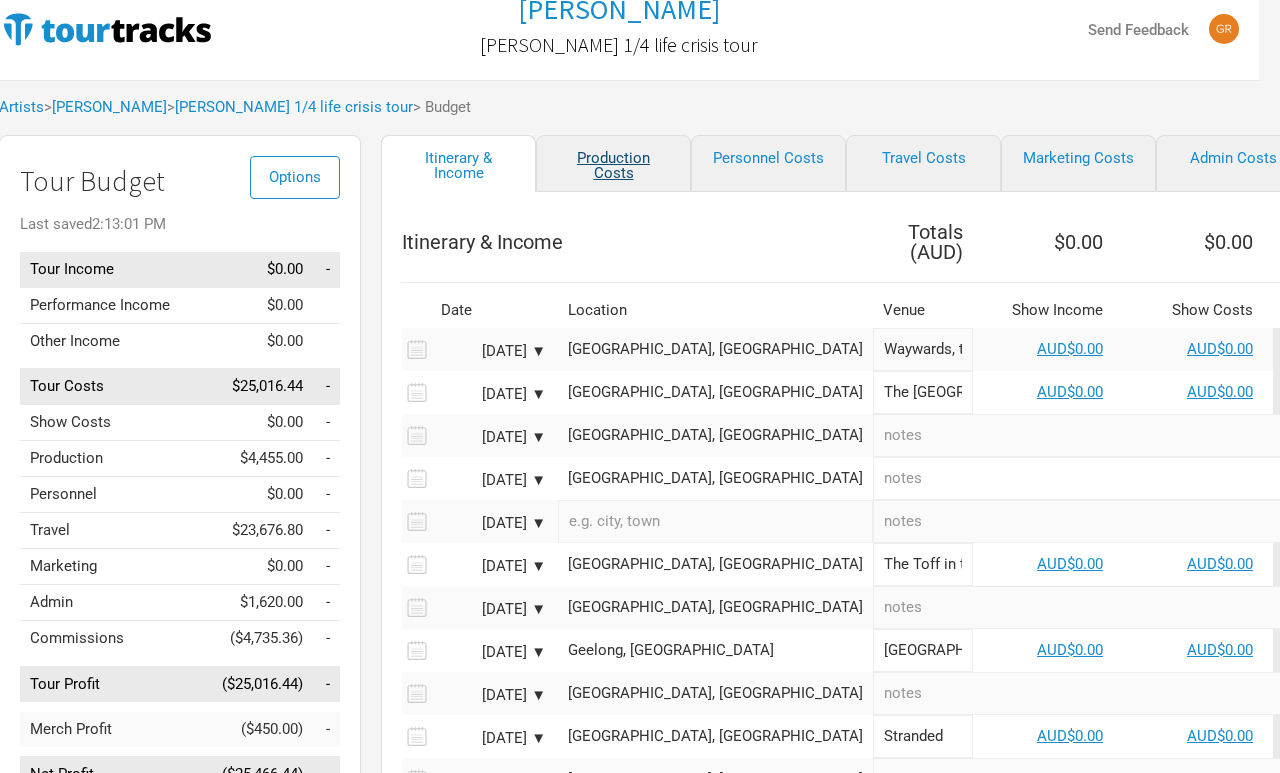 select on "Shows" 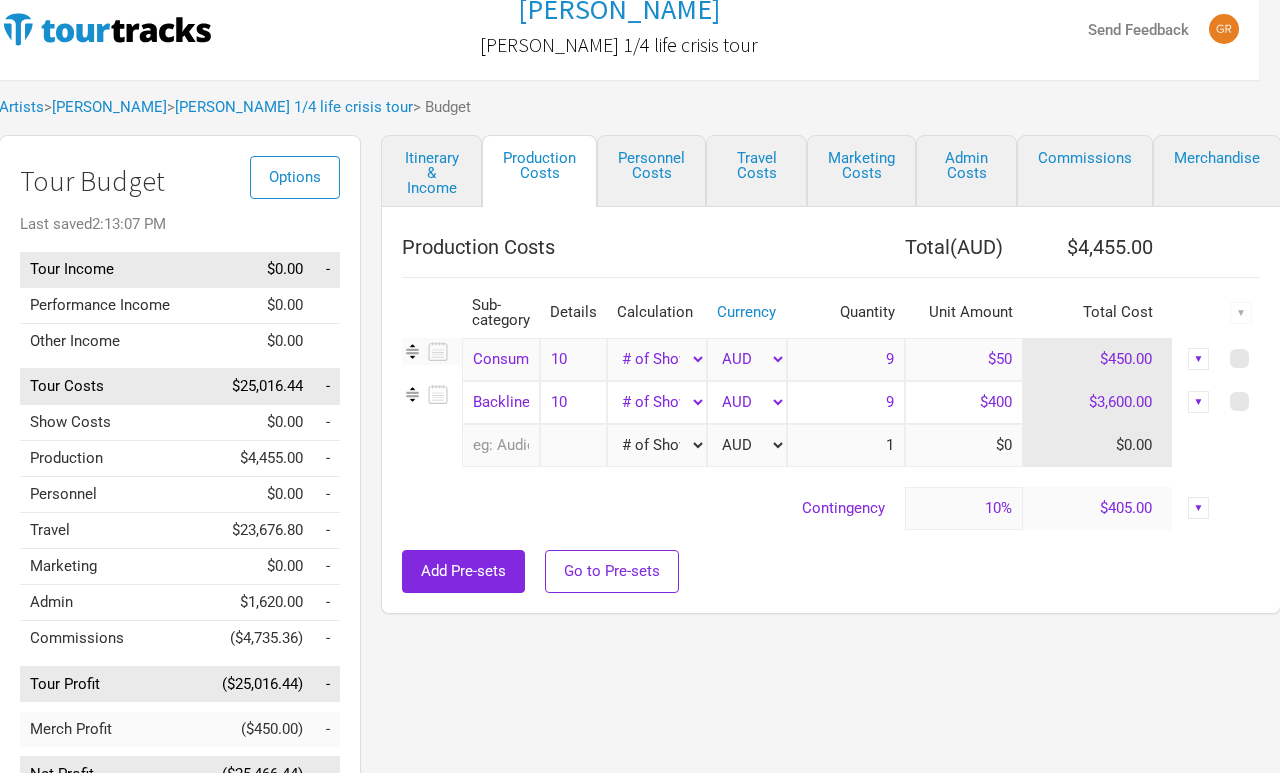 scroll, scrollTop: 20, scrollLeft: 21, axis: both 